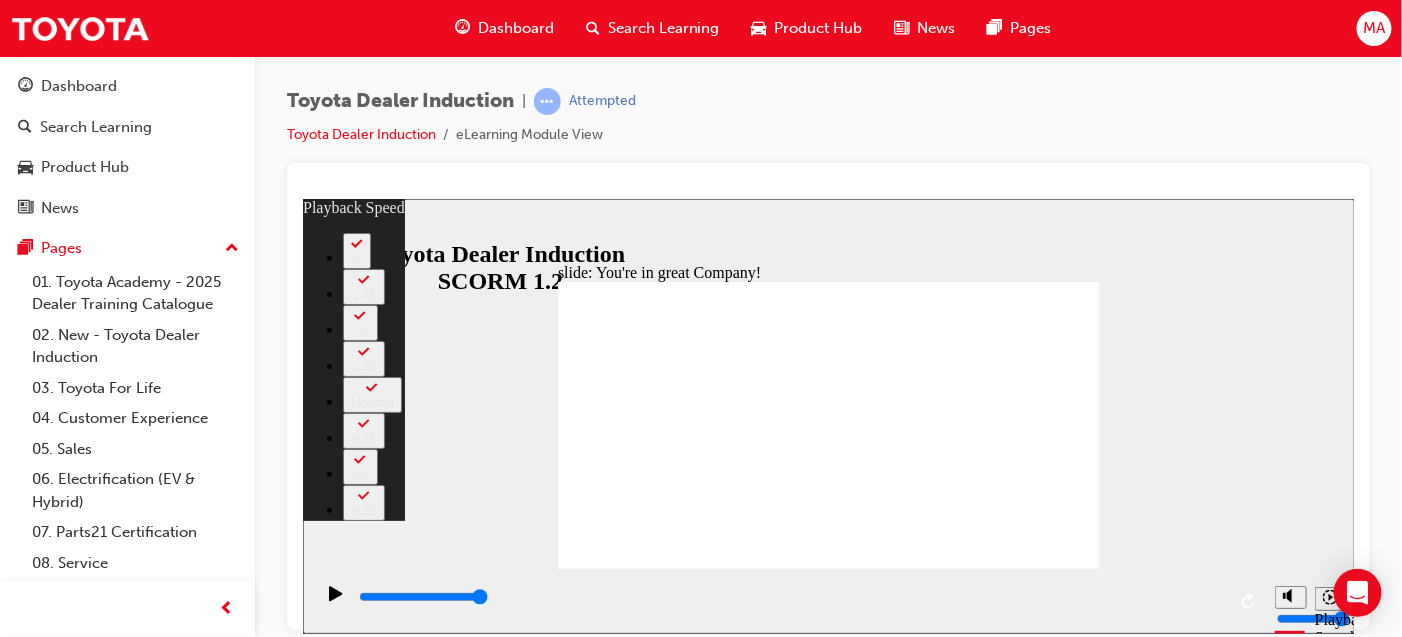 scroll, scrollTop: 0, scrollLeft: 0, axis: both 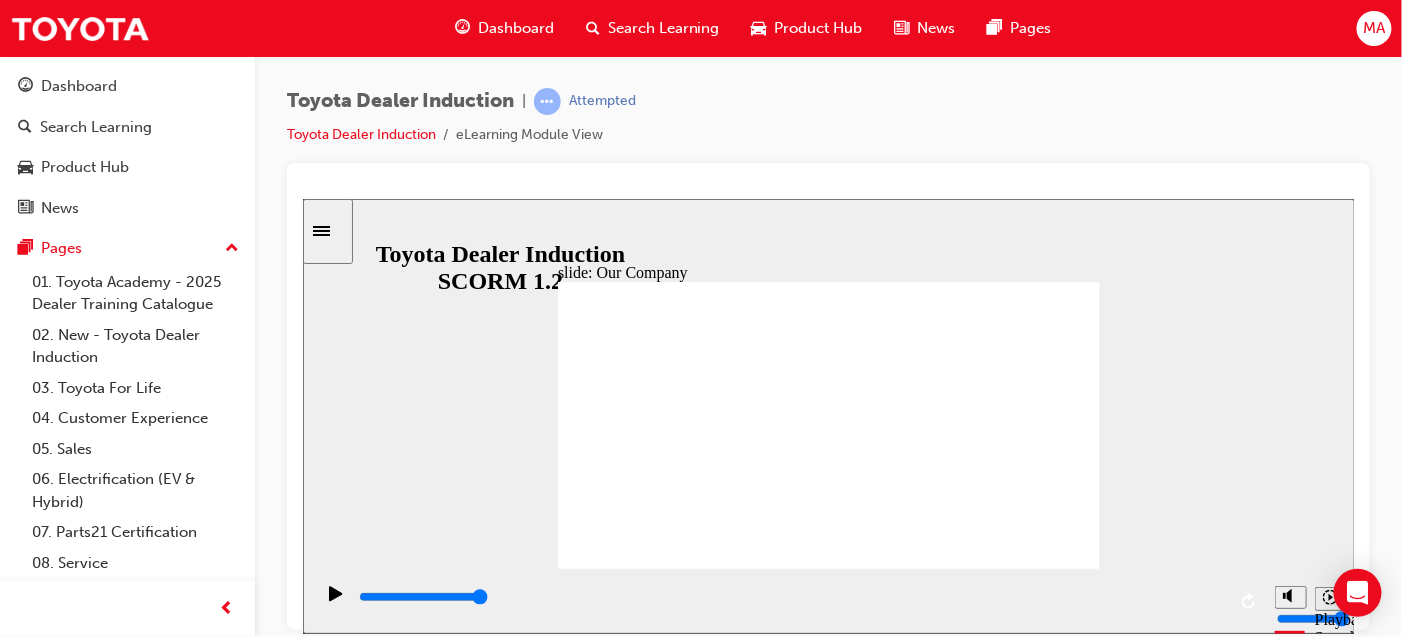 click 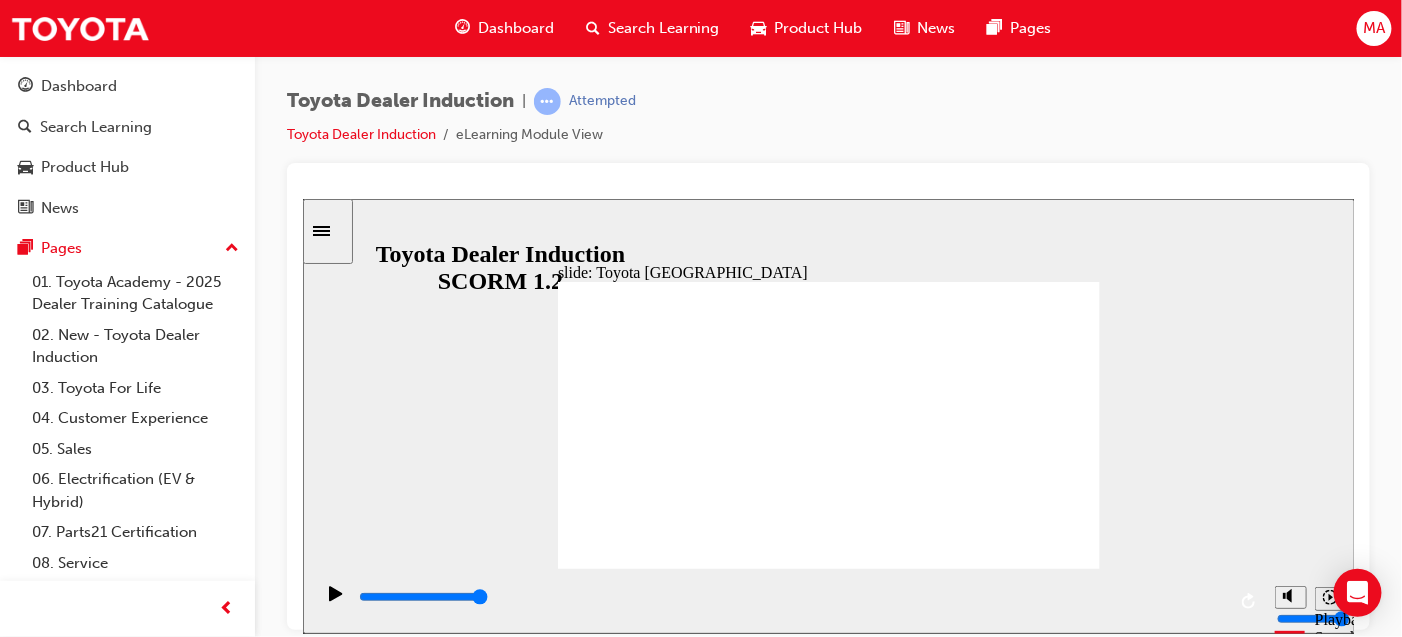 click 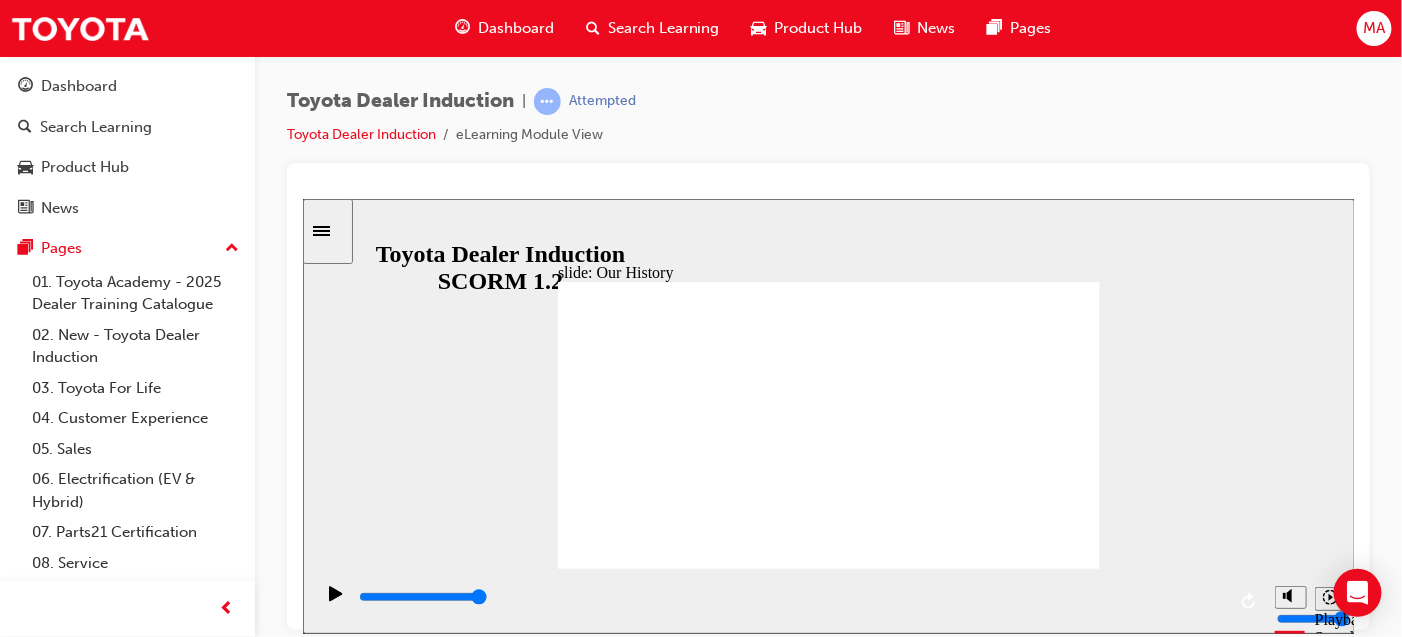 click 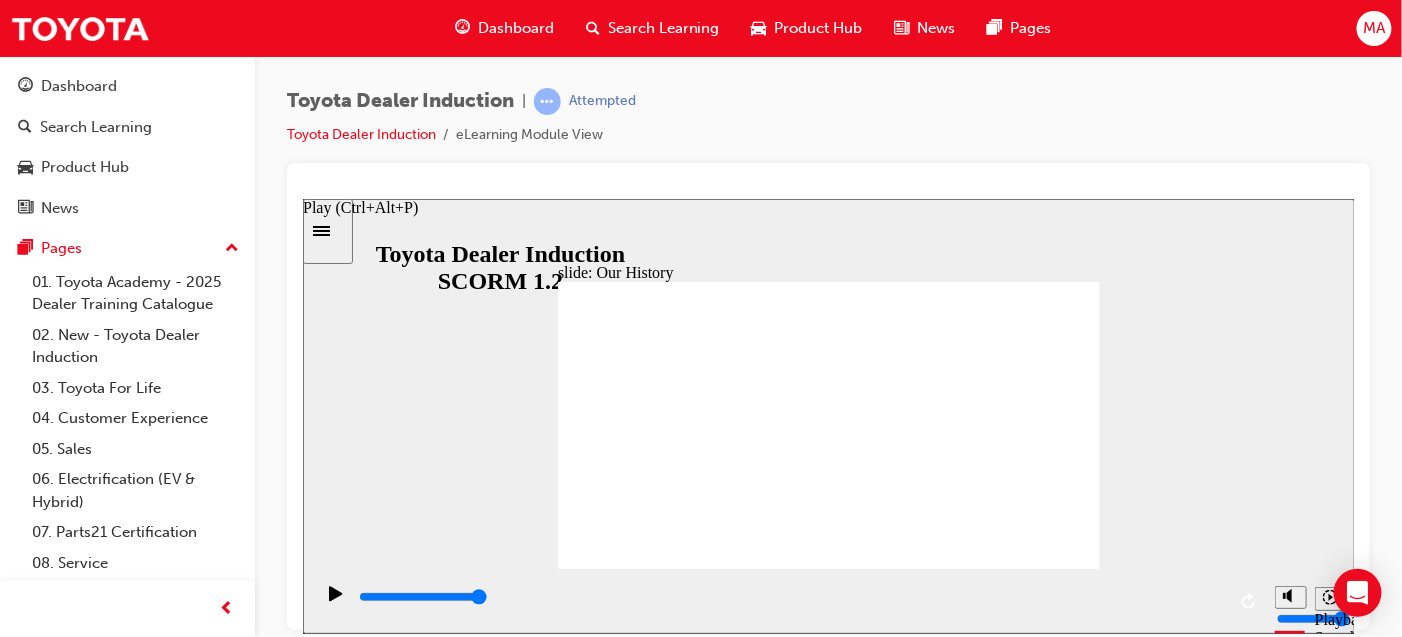 click at bounding box center (335, 602) 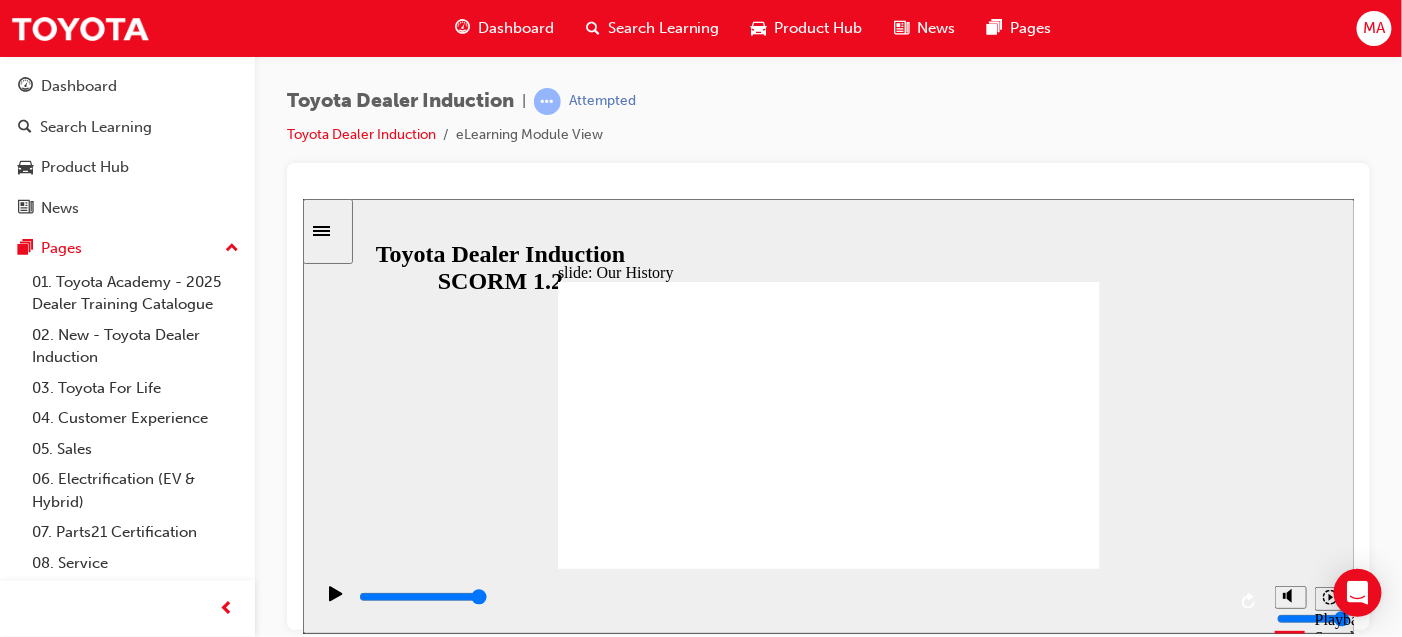 click 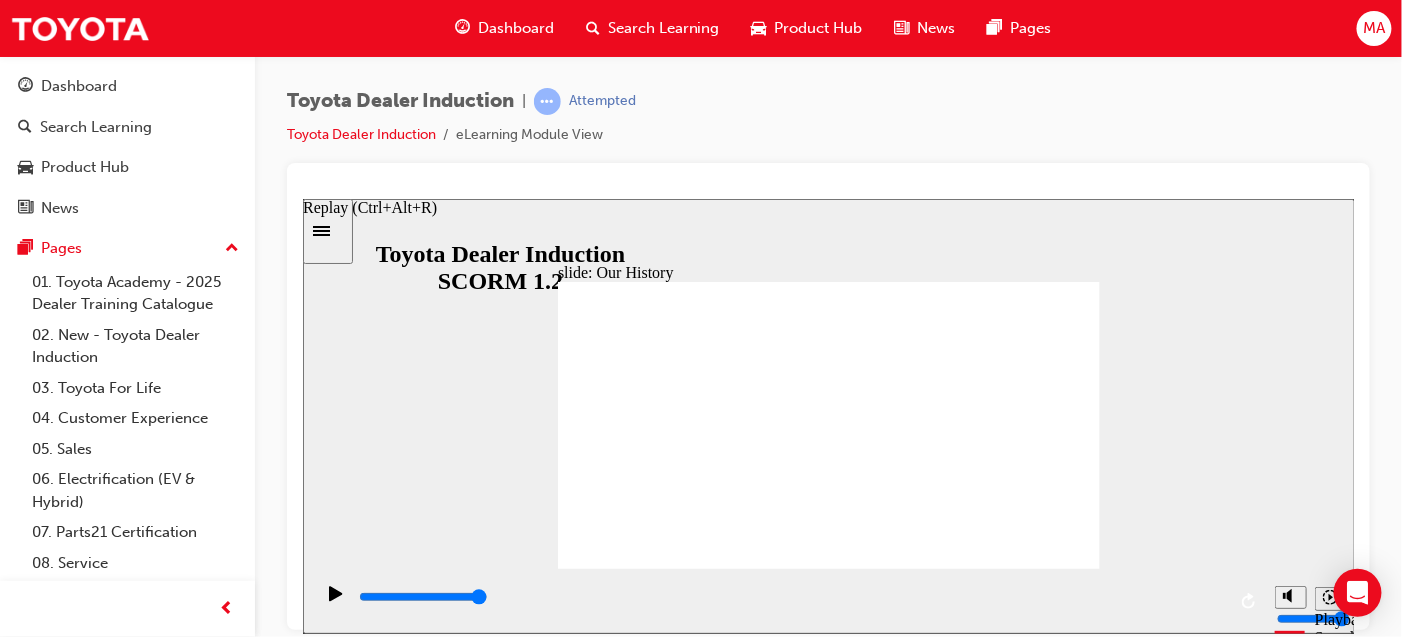 click 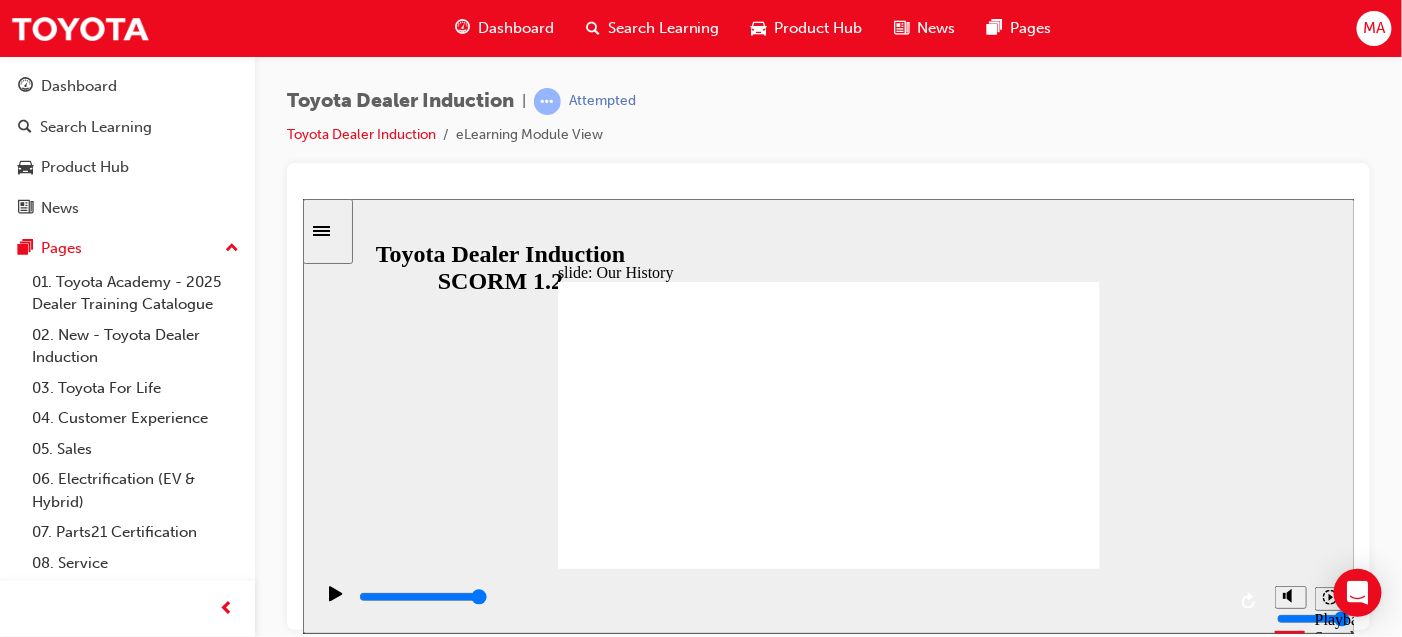 click 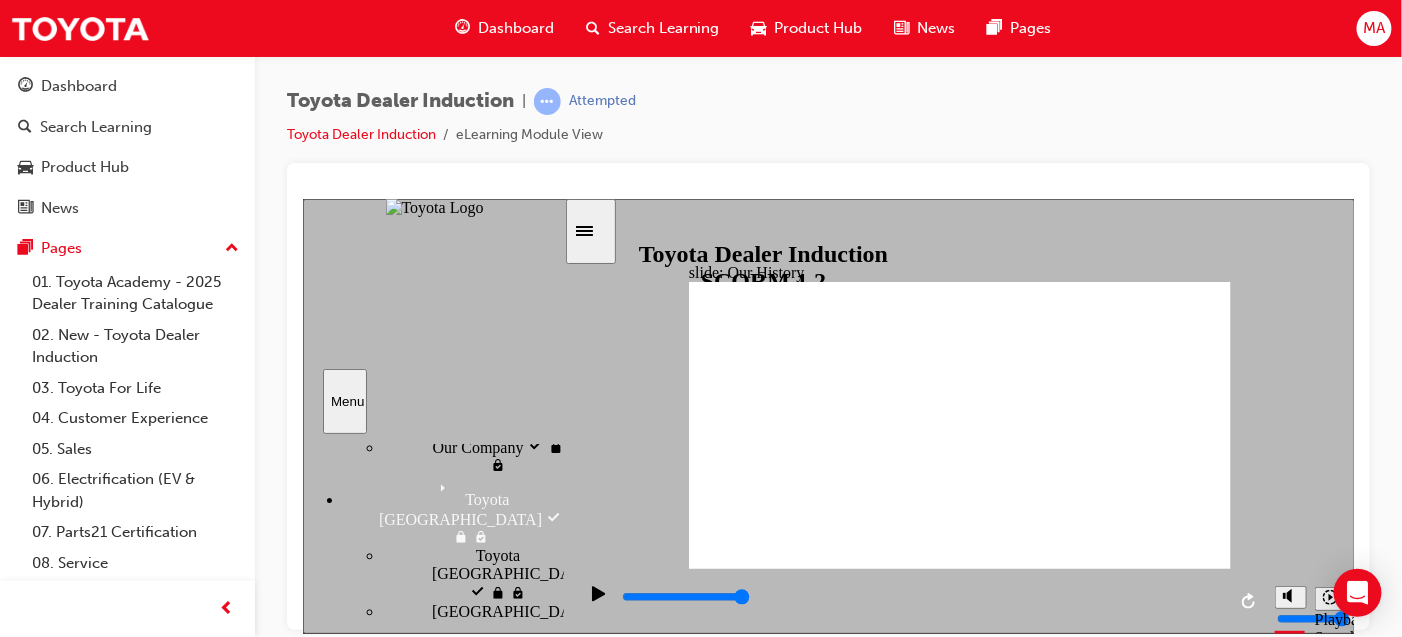 scroll, scrollTop: 300, scrollLeft: 0, axis: vertical 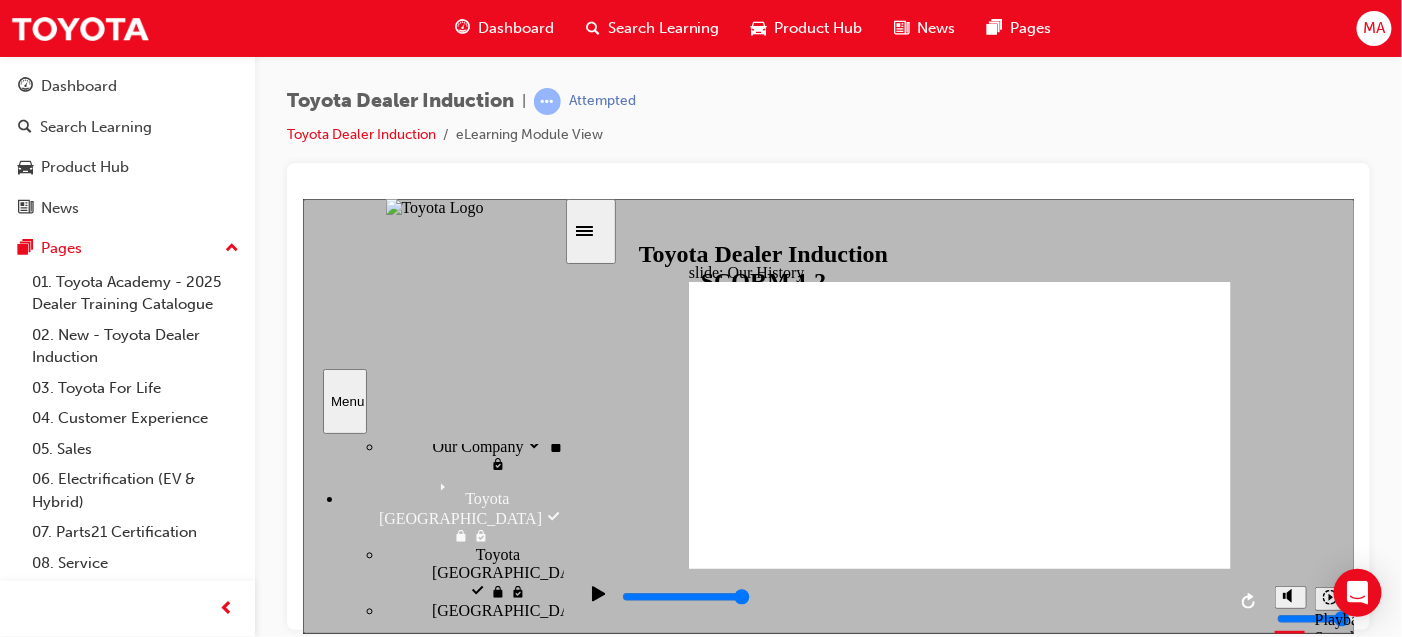 click on "Our Founding Spirit" at bounding box center [542, 756] 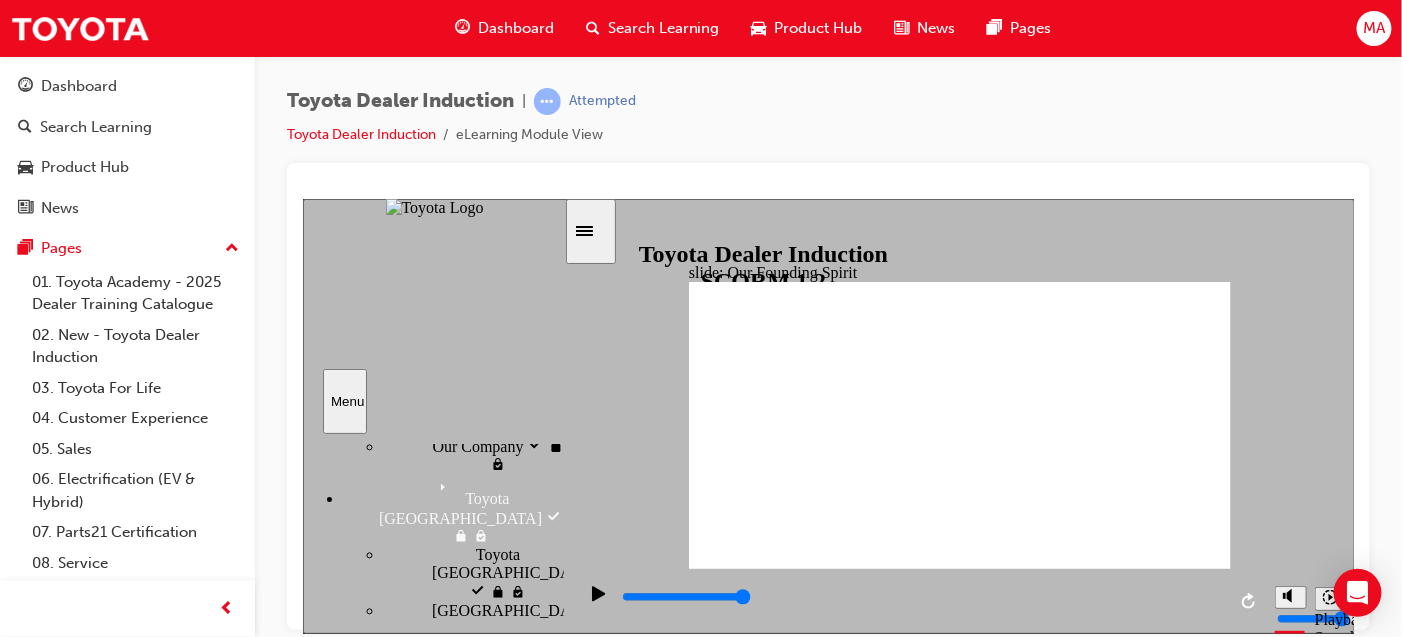 click on "From our humble beginning" at bounding box center [529, 830] 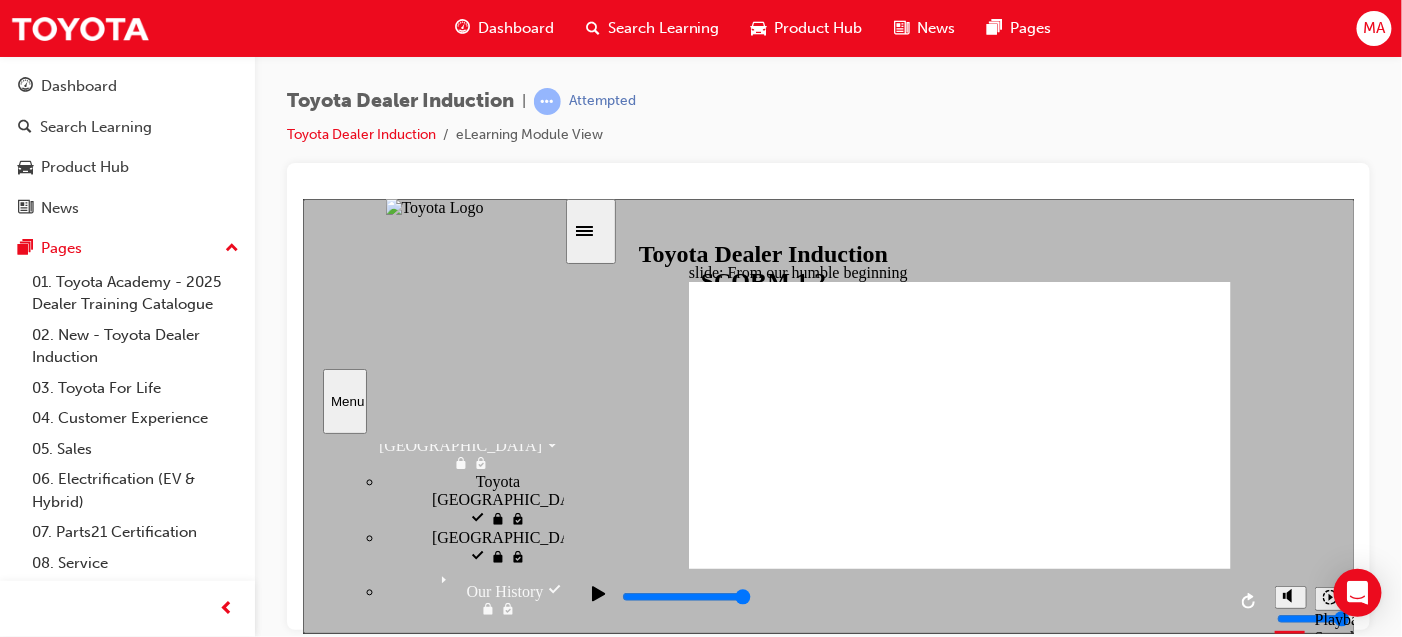 scroll, scrollTop: 399, scrollLeft: 0, axis: vertical 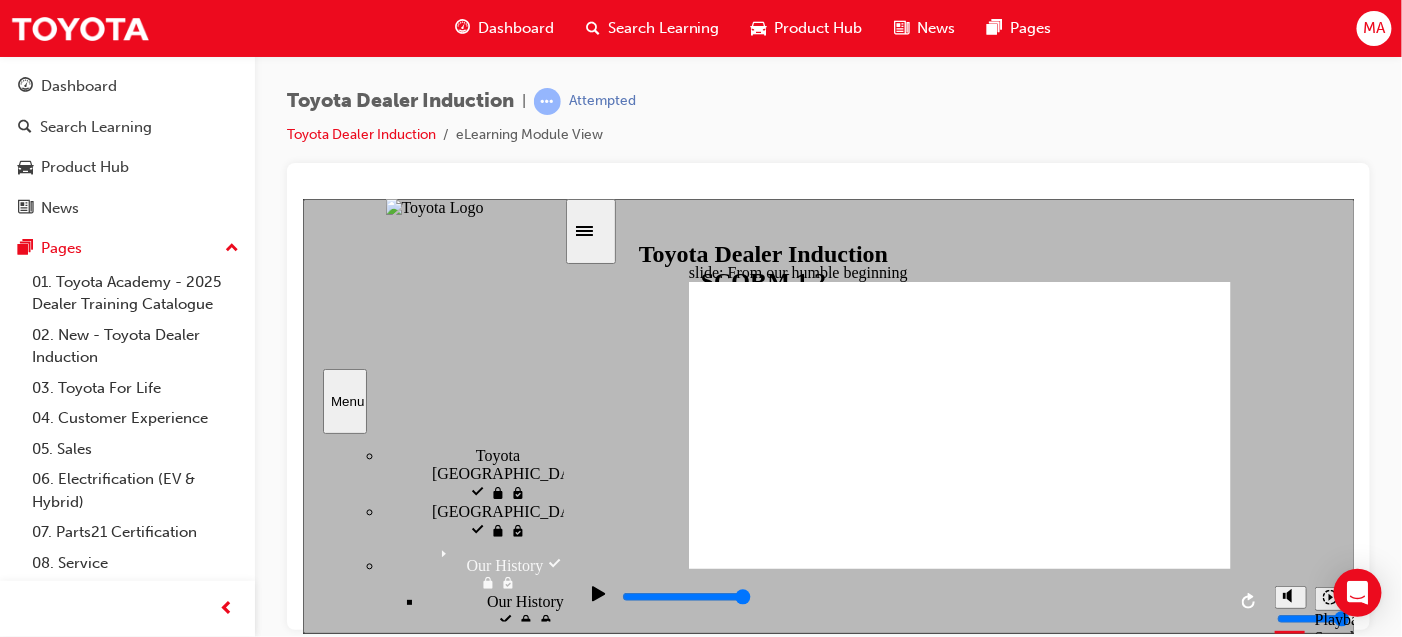 click on "Why Toyota and not 'Toyoda'?
Why Toyota and not 'Toyoda'?" at bounding box center (492, 824) 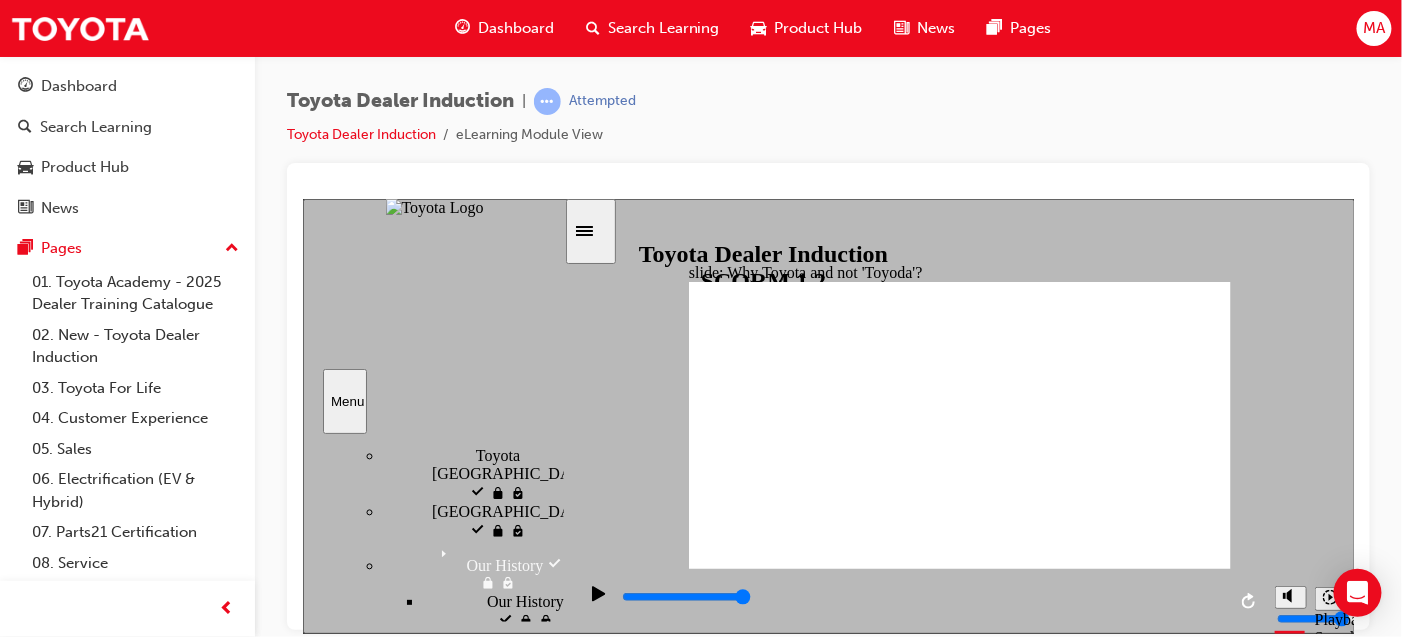 click 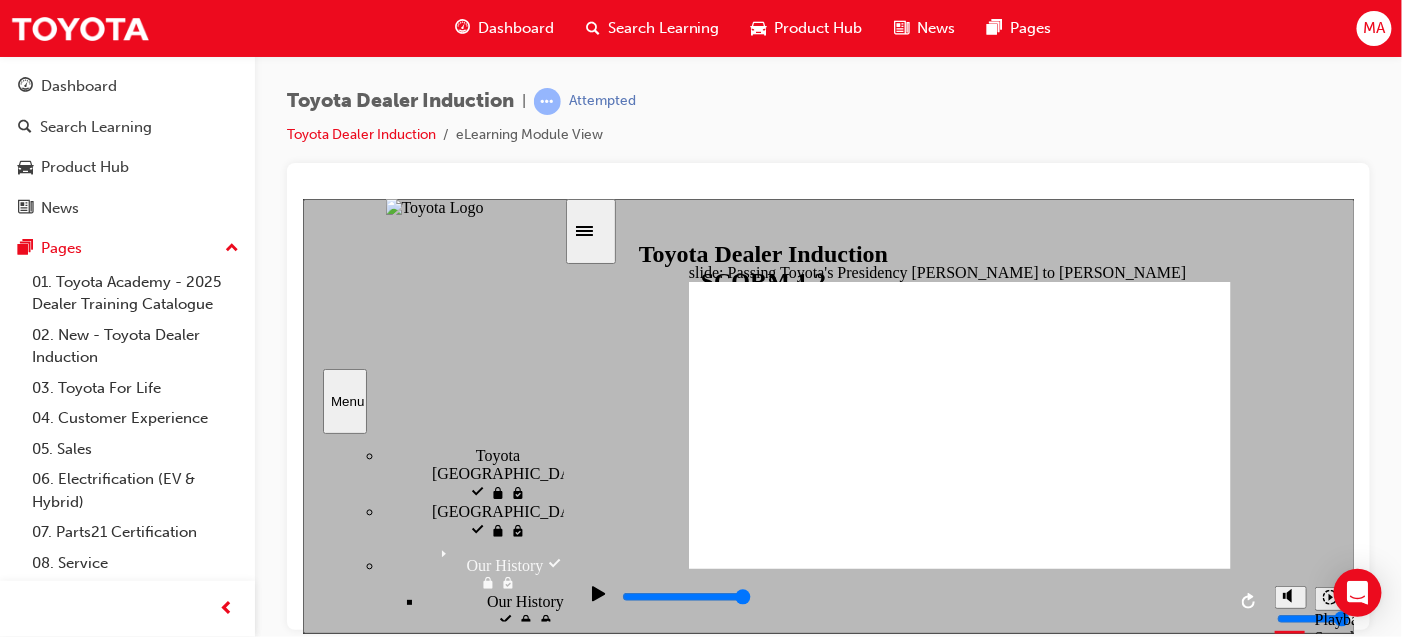 click on "Knowledge Check" at bounding box center (525, 1016) 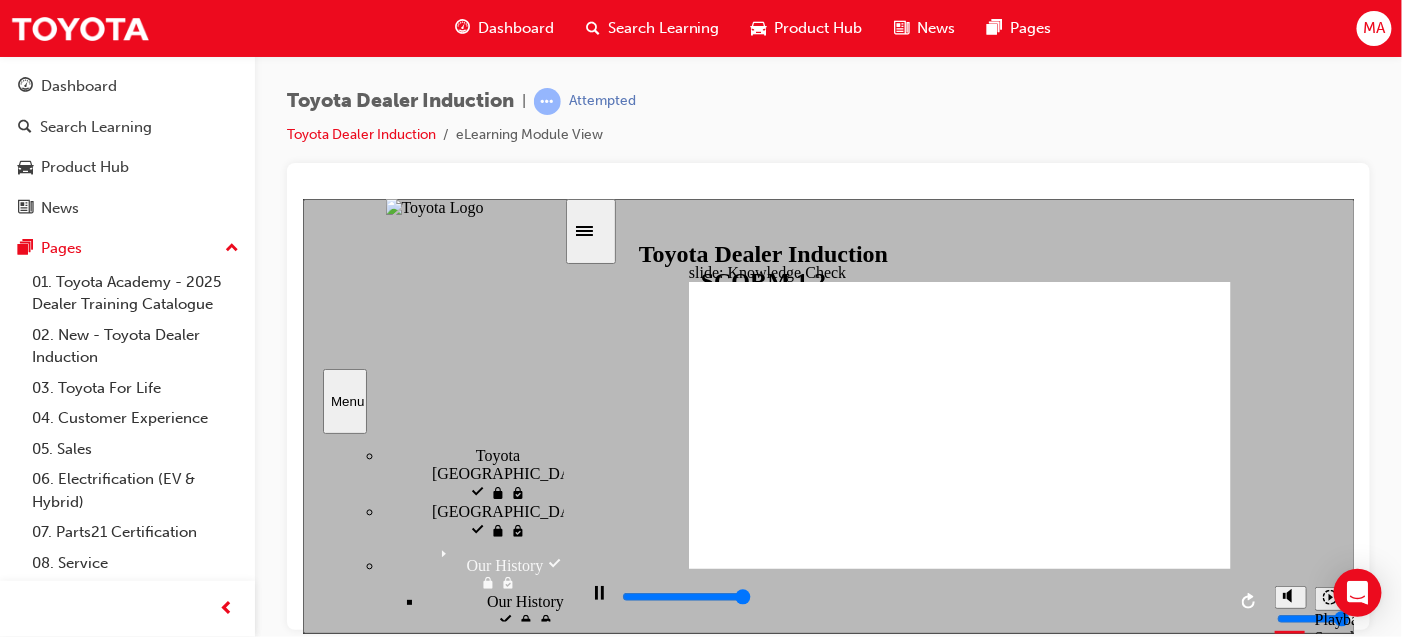 type on "5000" 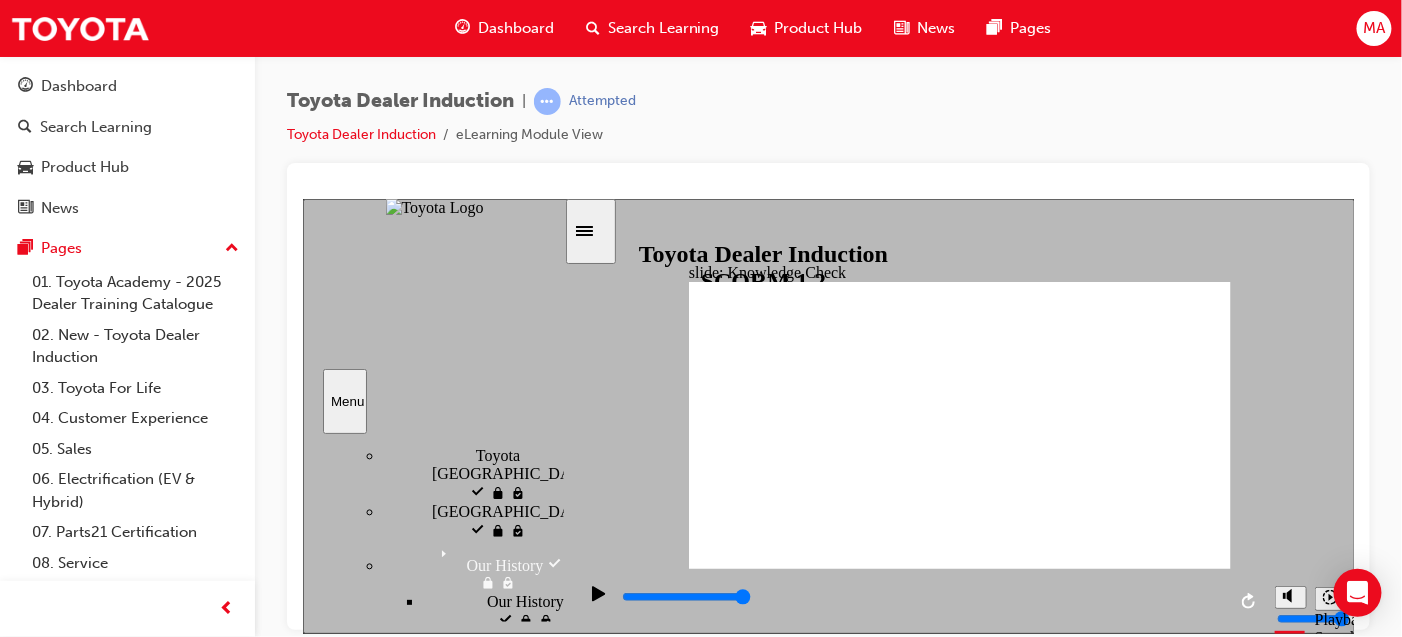 radio on "true" 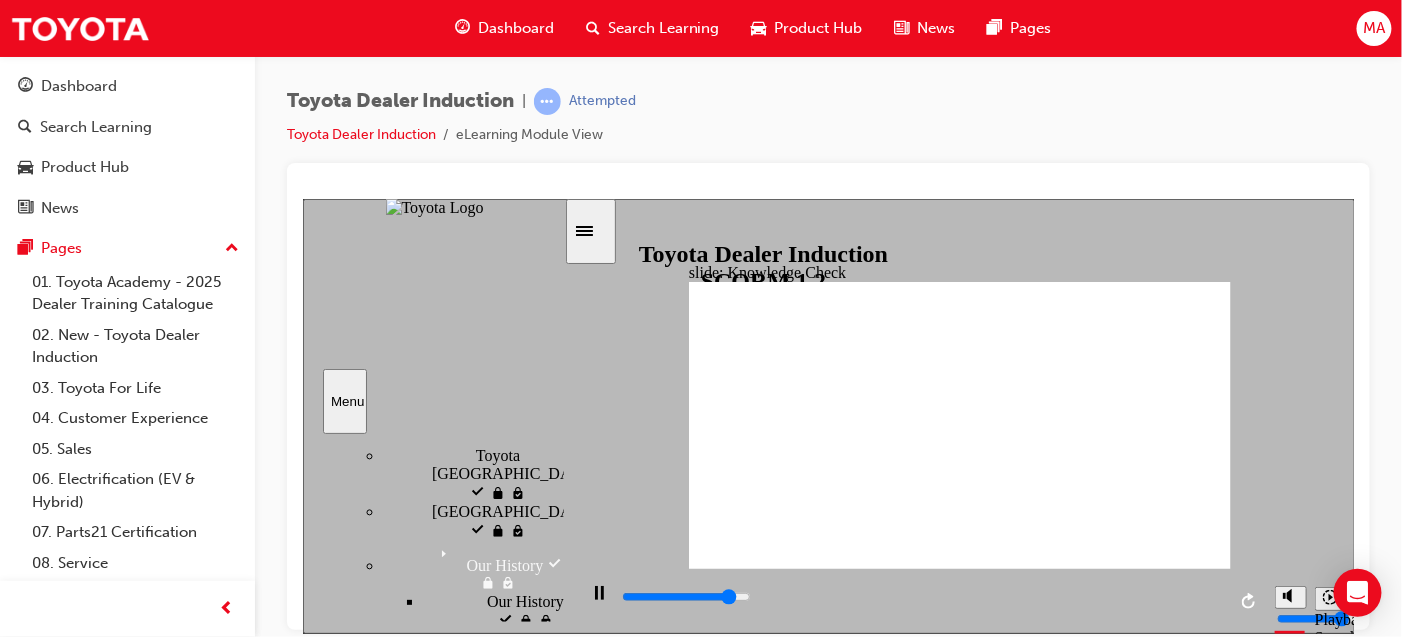 type on "4400" 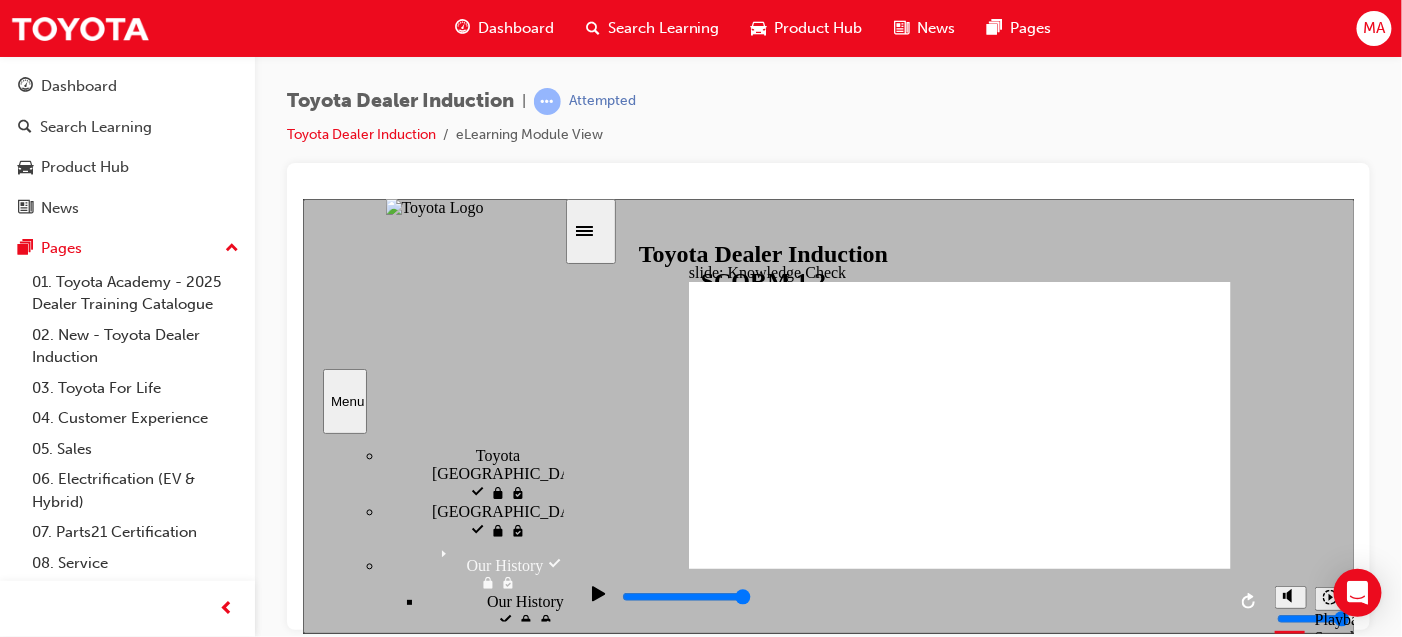 click 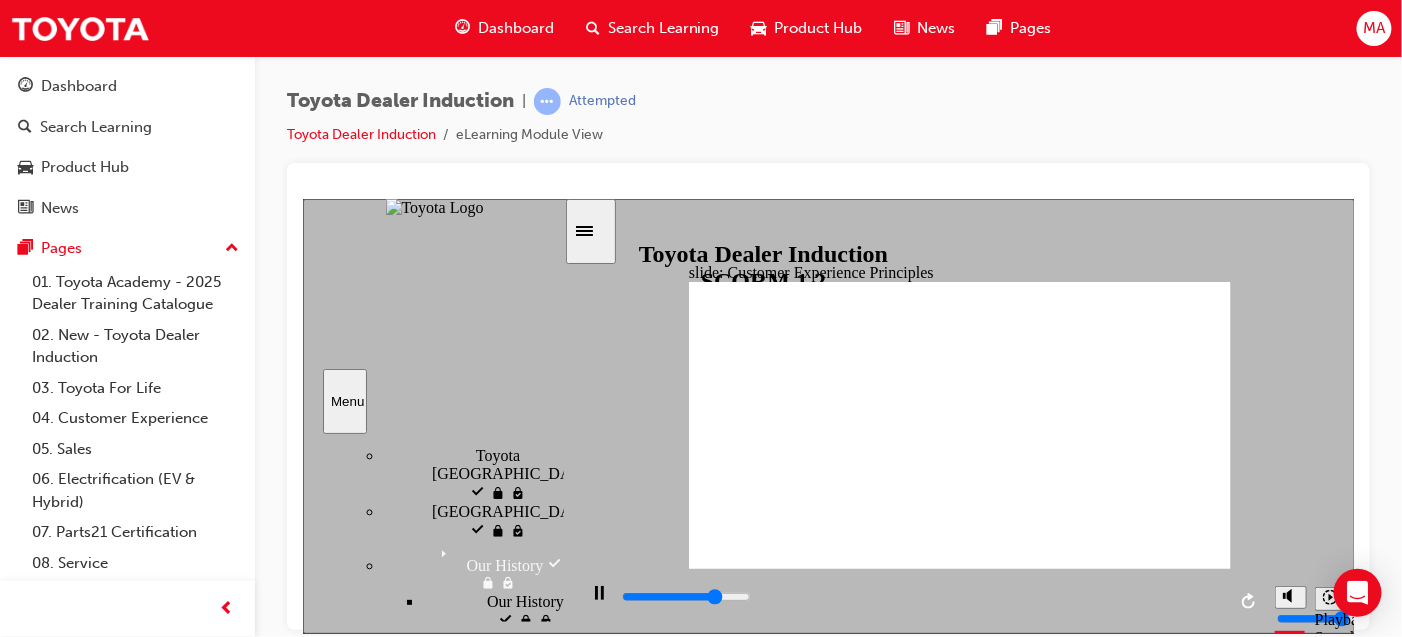 click 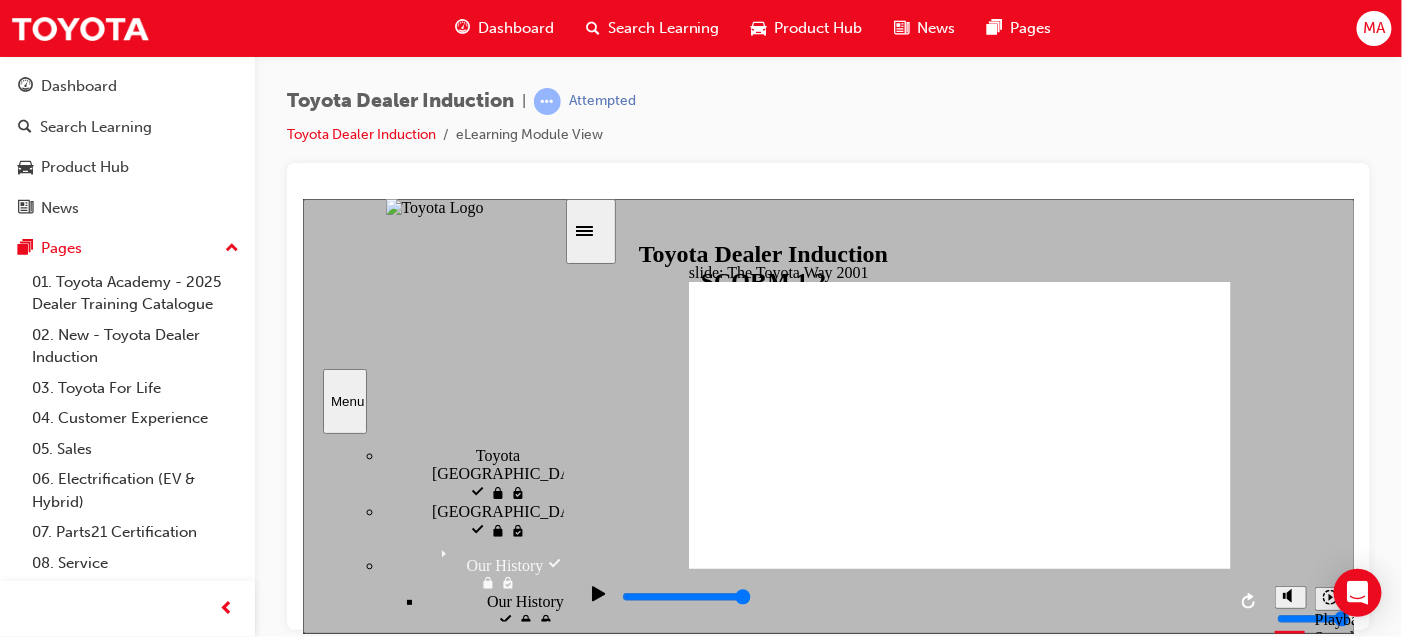 click 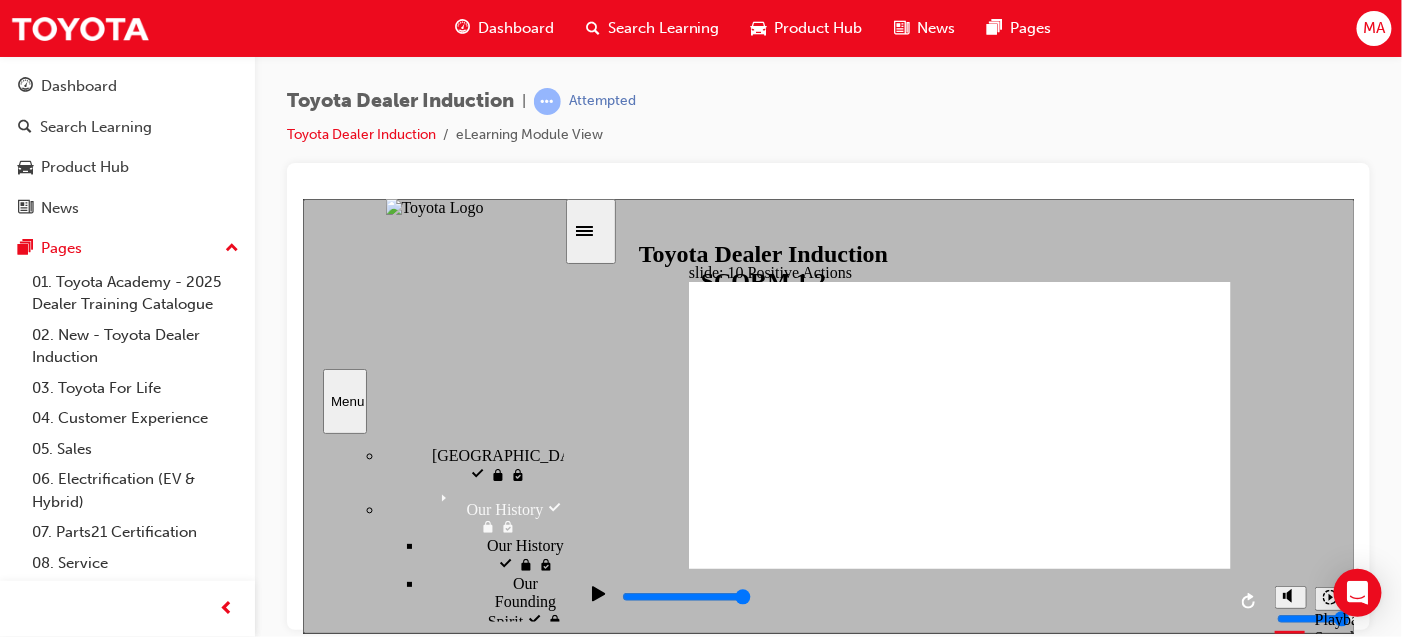 scroll, scrollTop: 499, scrollLeft: 0, axis: vertical 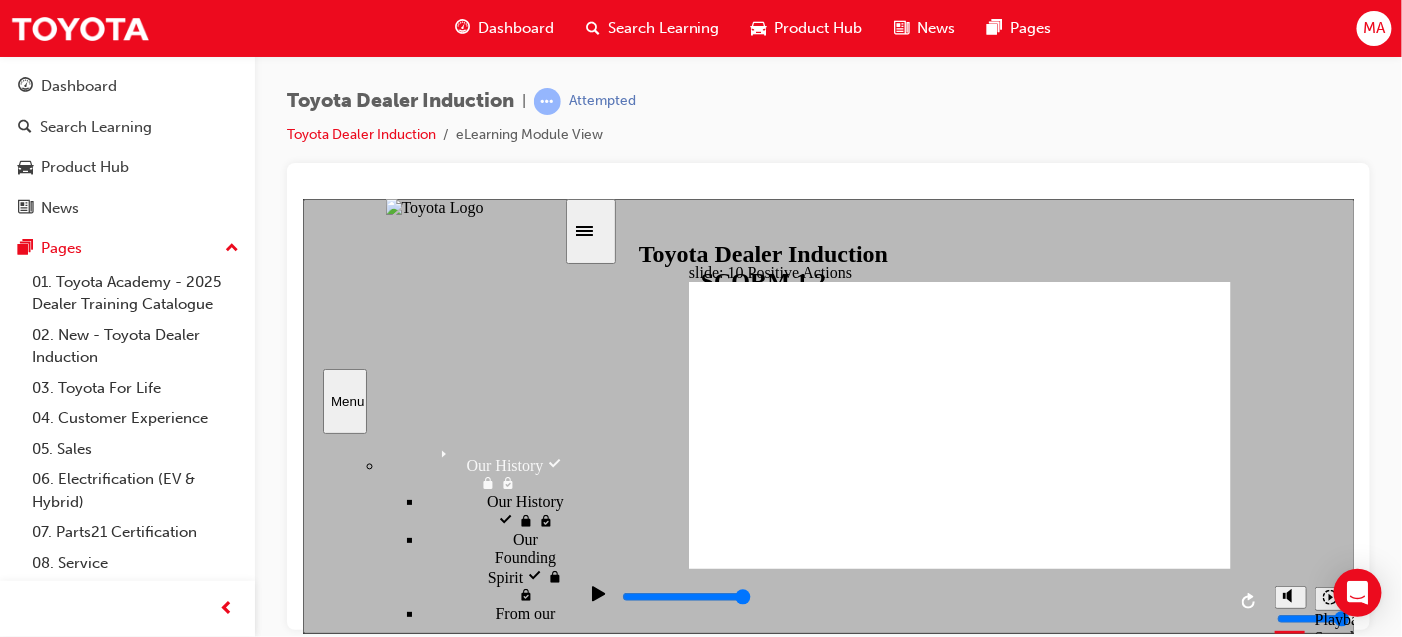 click on "Toyota Australia
Toyota [GEOGRAPHIC_DATA]" at bounding box center [452, 1368] 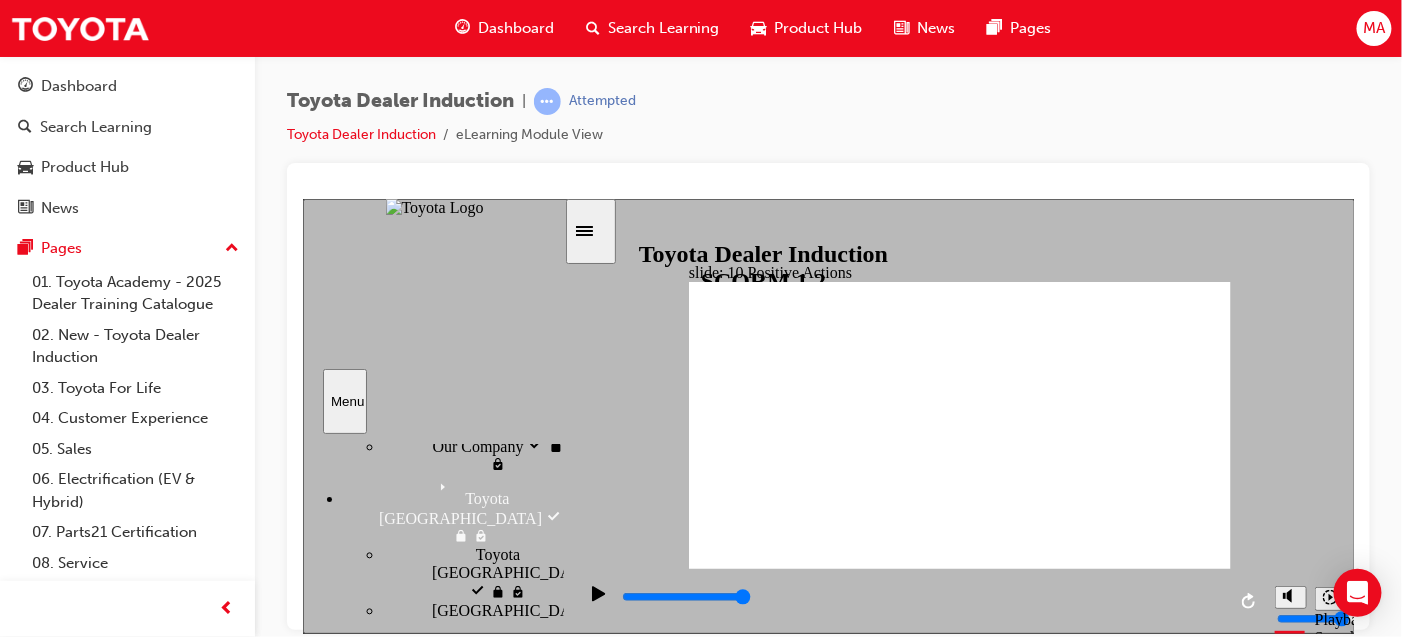 scroll, scrollTop: 399, scrollLeft: 0, axis: vertical 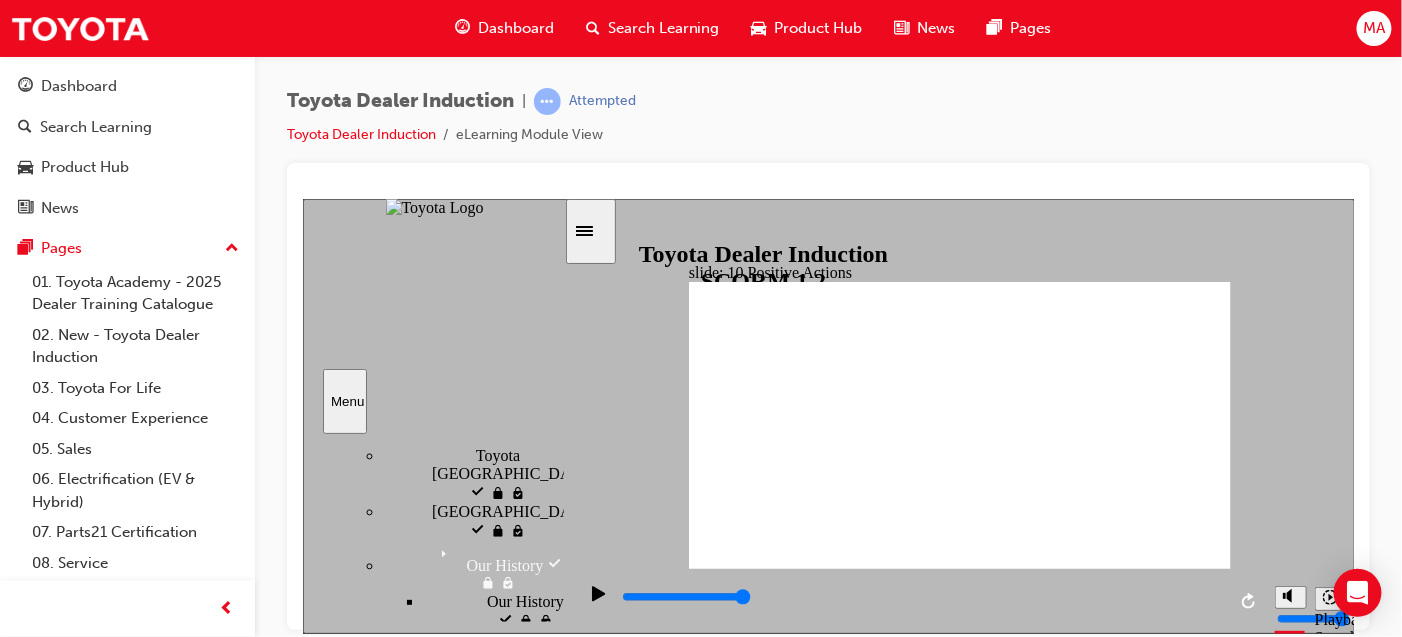 click on "From Guest to Customer" at bounding box center (525, 1395) 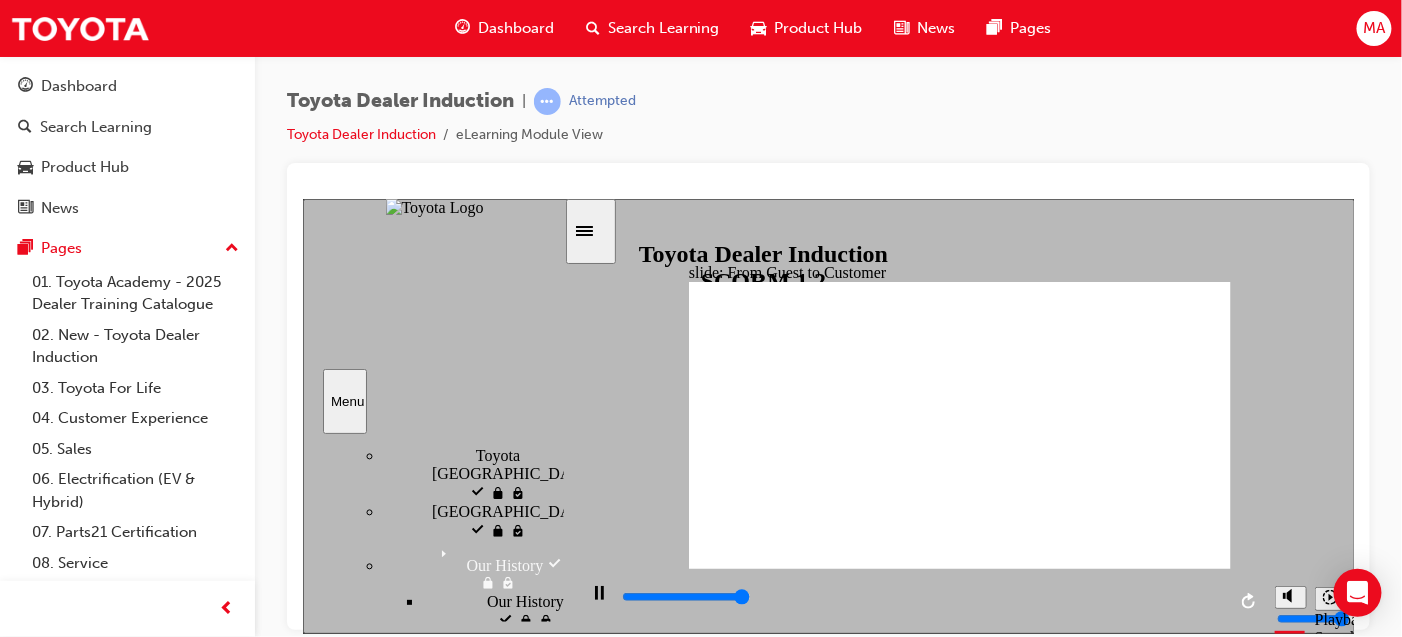 type on "10700" 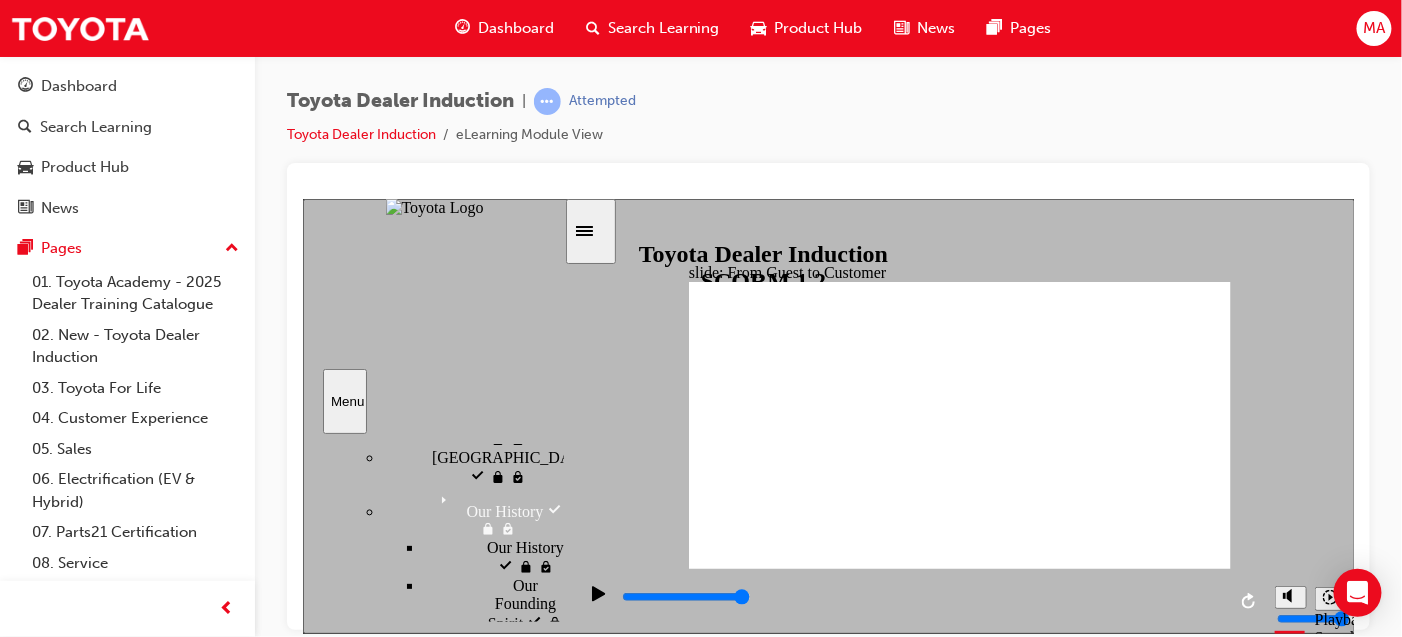 scroll, scrollTop: 499, scrollLeft: 0, axis: vertical 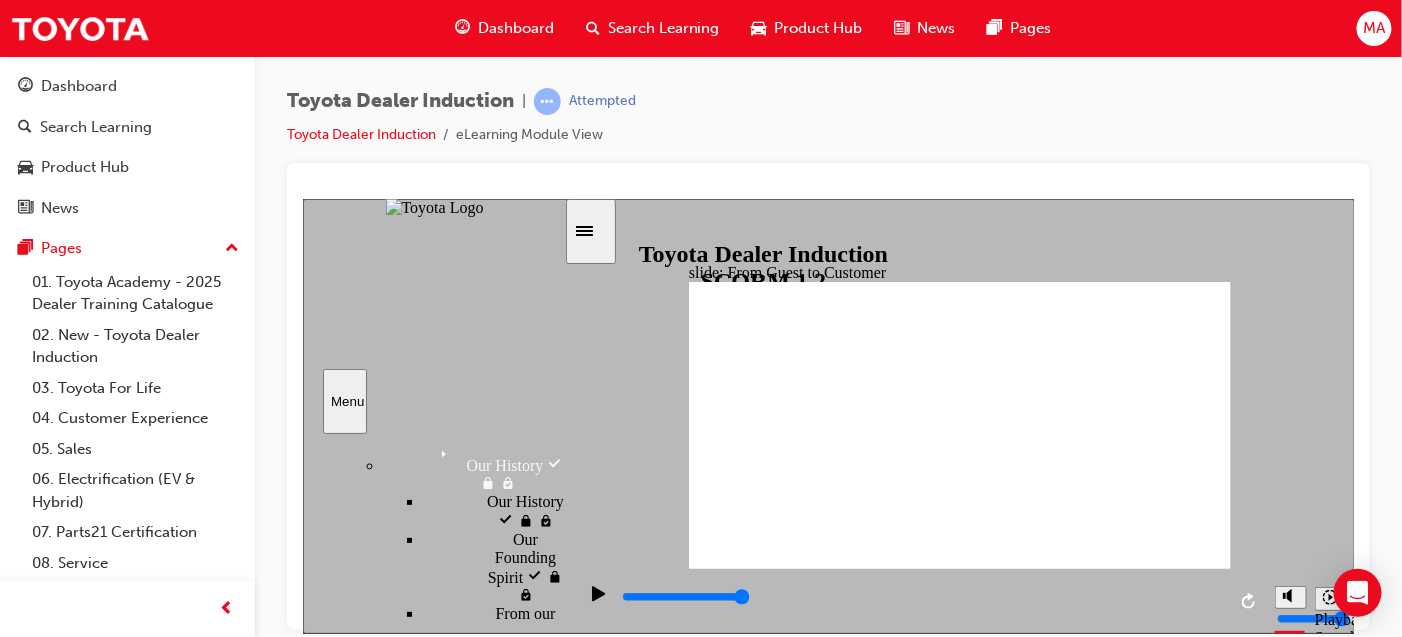 click on "Toyota Australia" at bounding box center (433, 1351) 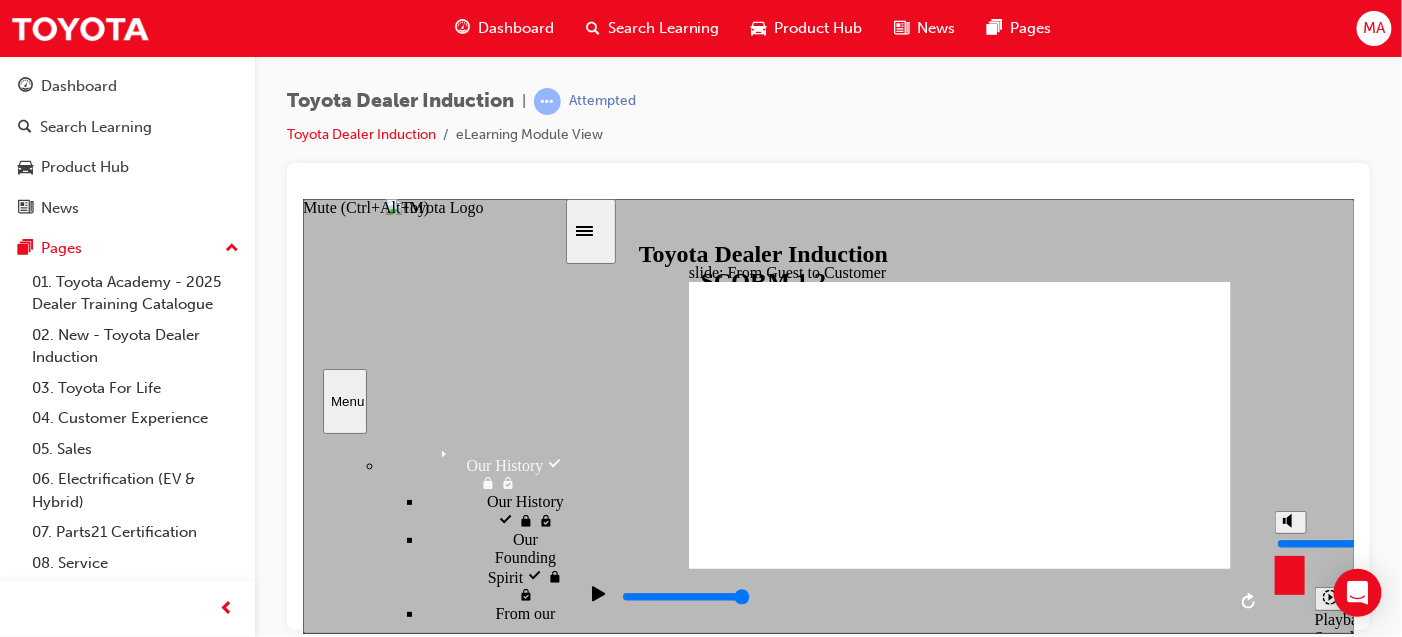 type on "7" 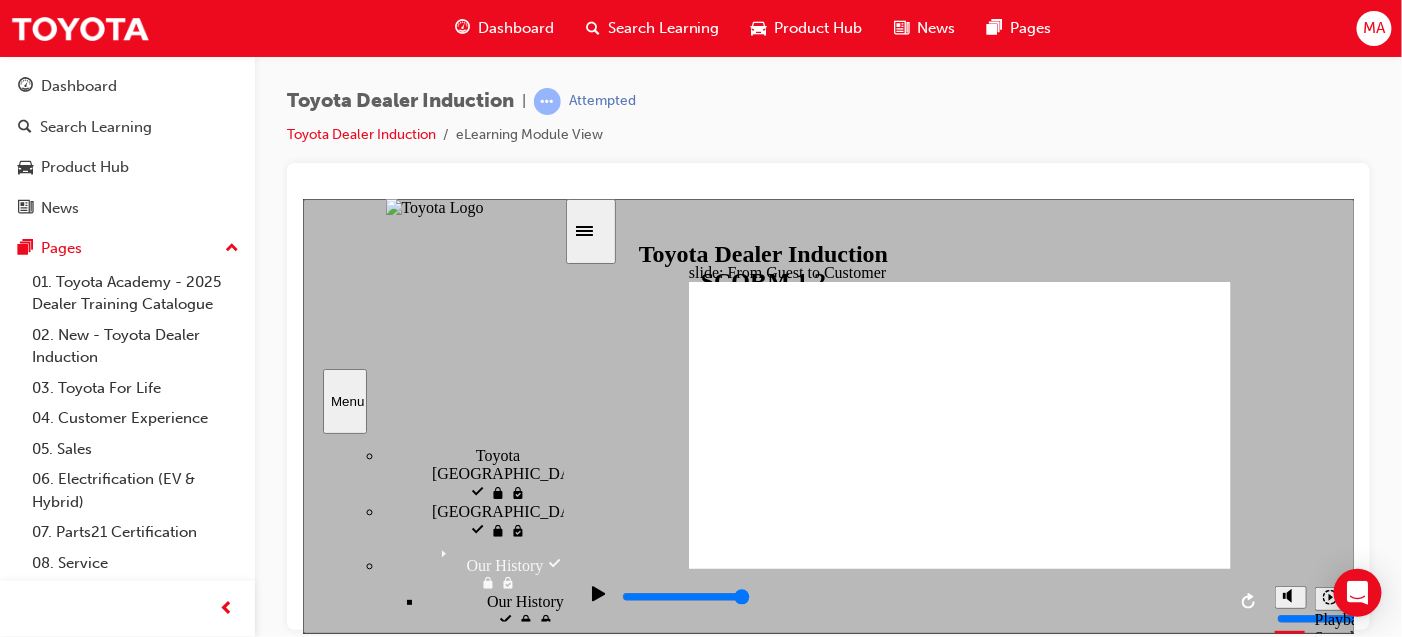 scroll, scrollTop: 499, scrollLeft: 0, axis: vertical 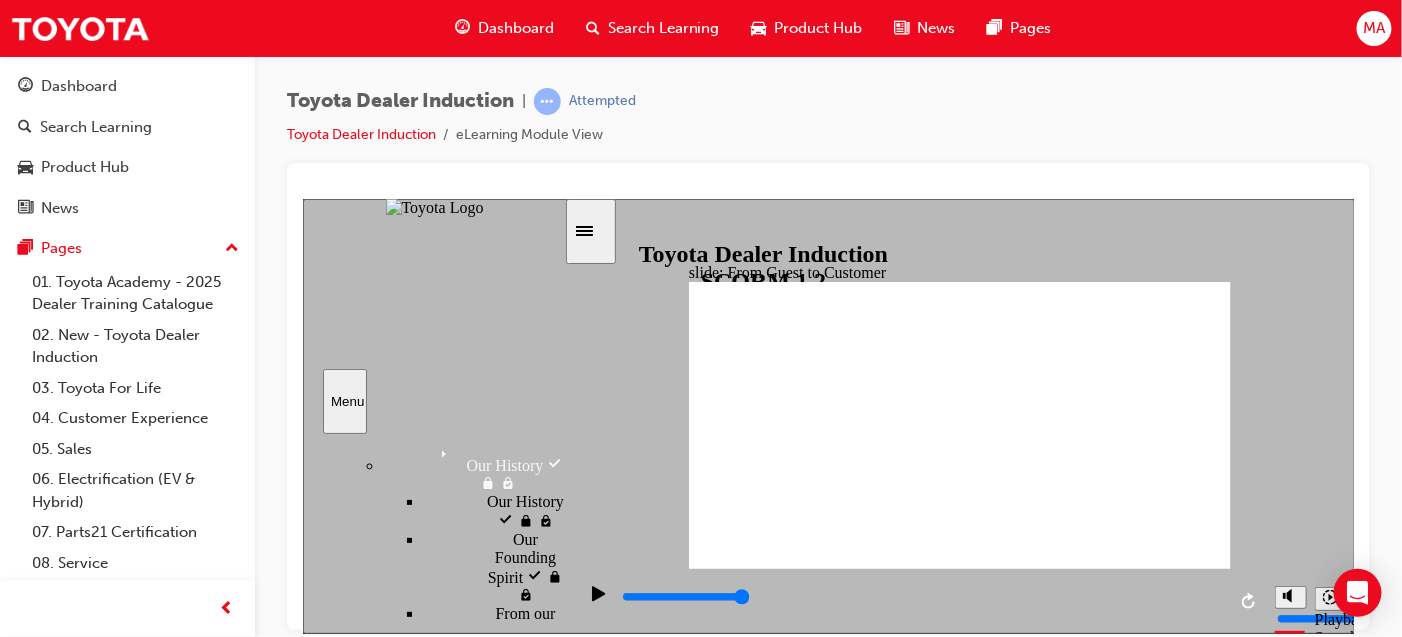 click on "Toyota Australia" at bounding box center [510, 1412] 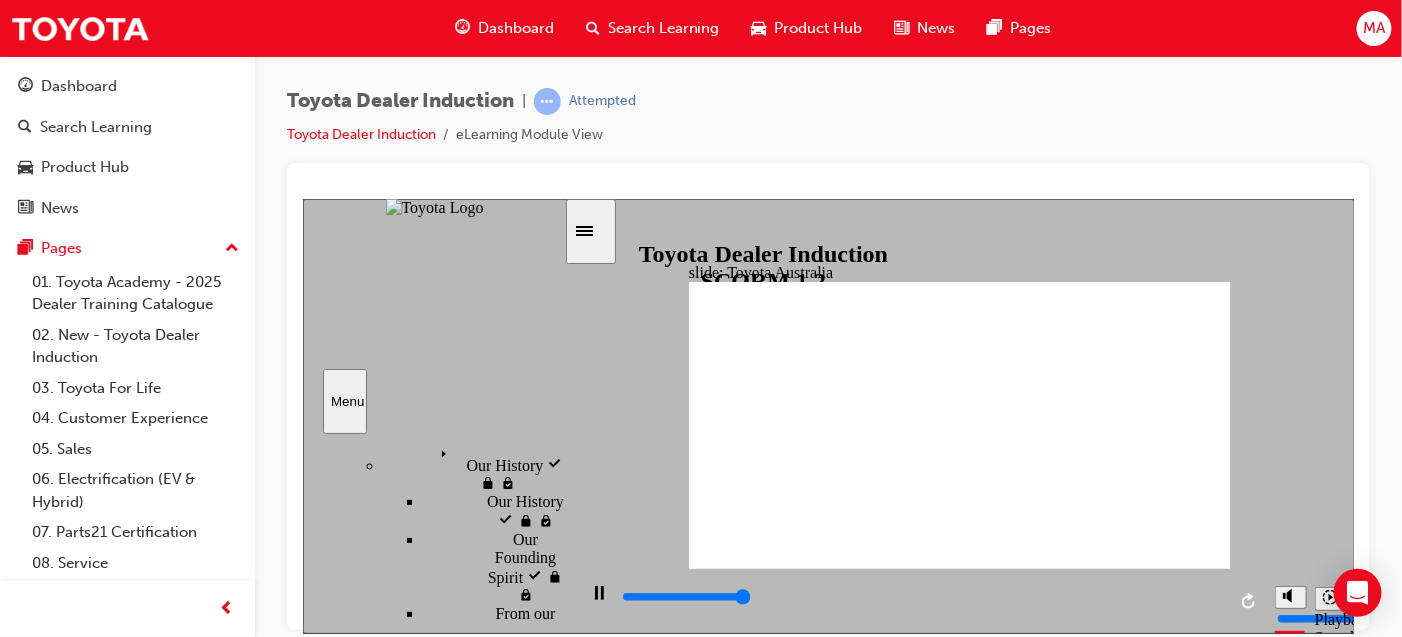 click 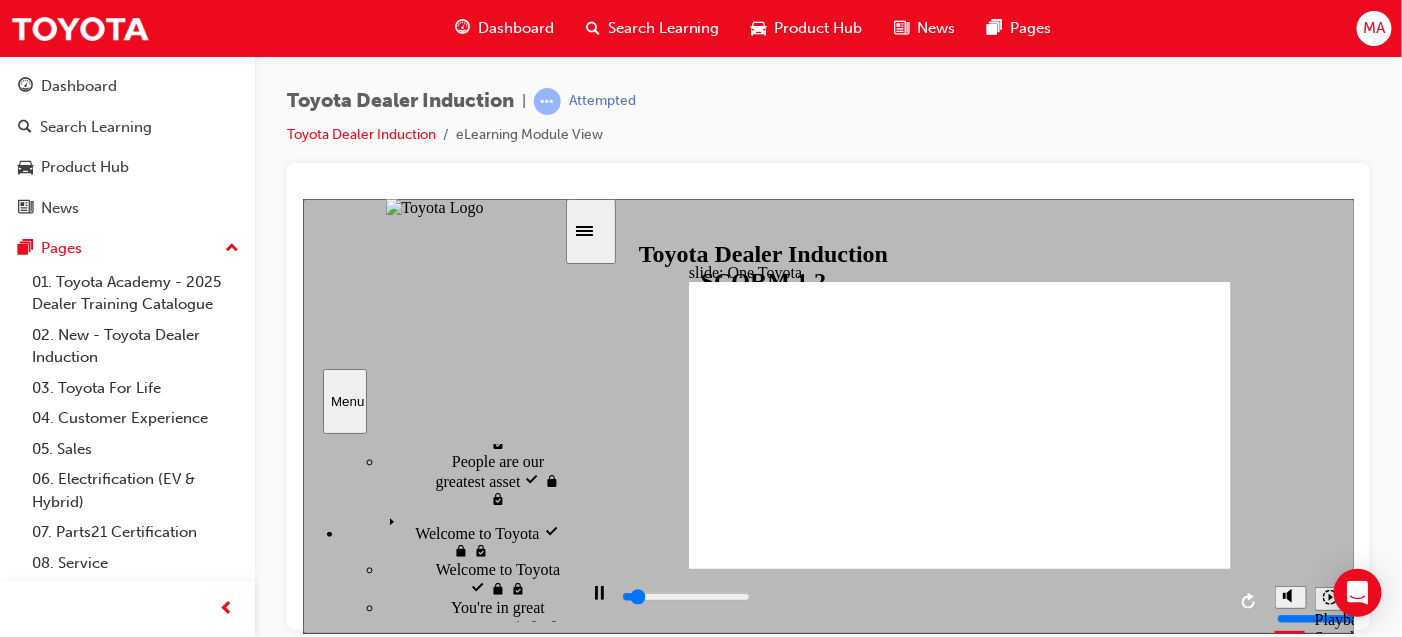 scroll, scrollTop: 200, scrollLeft: 0, axis: vertical 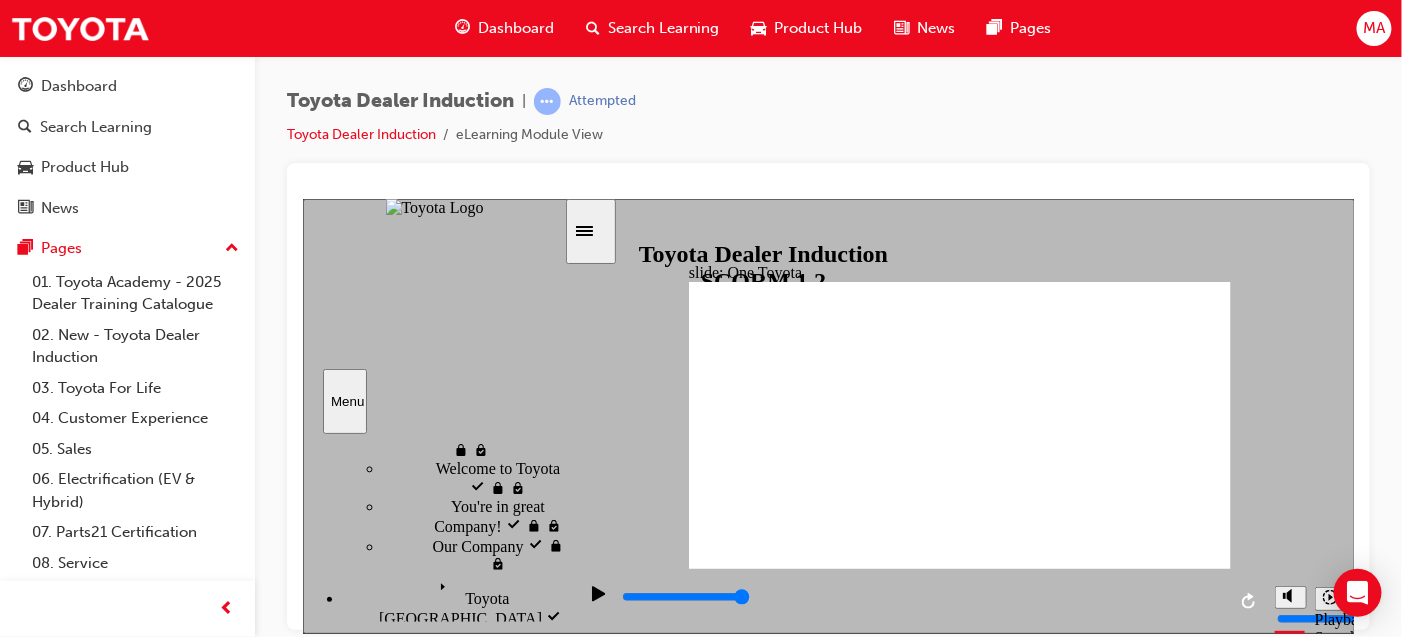 click 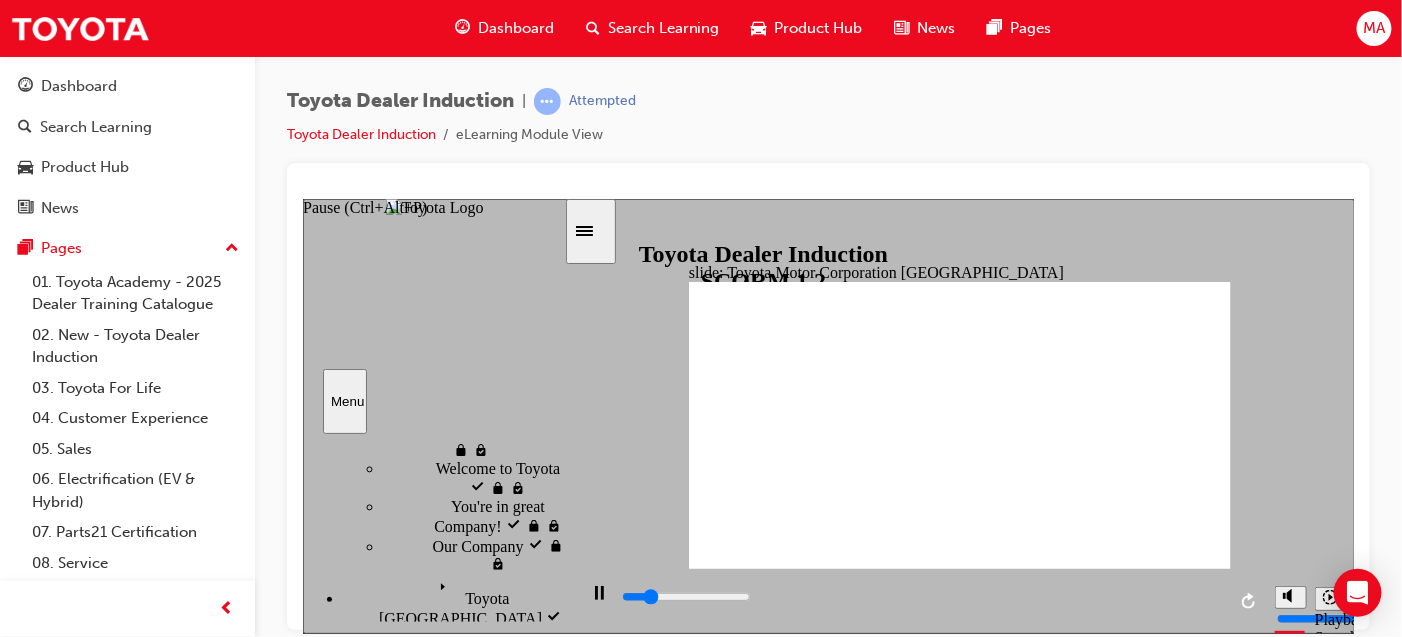 click 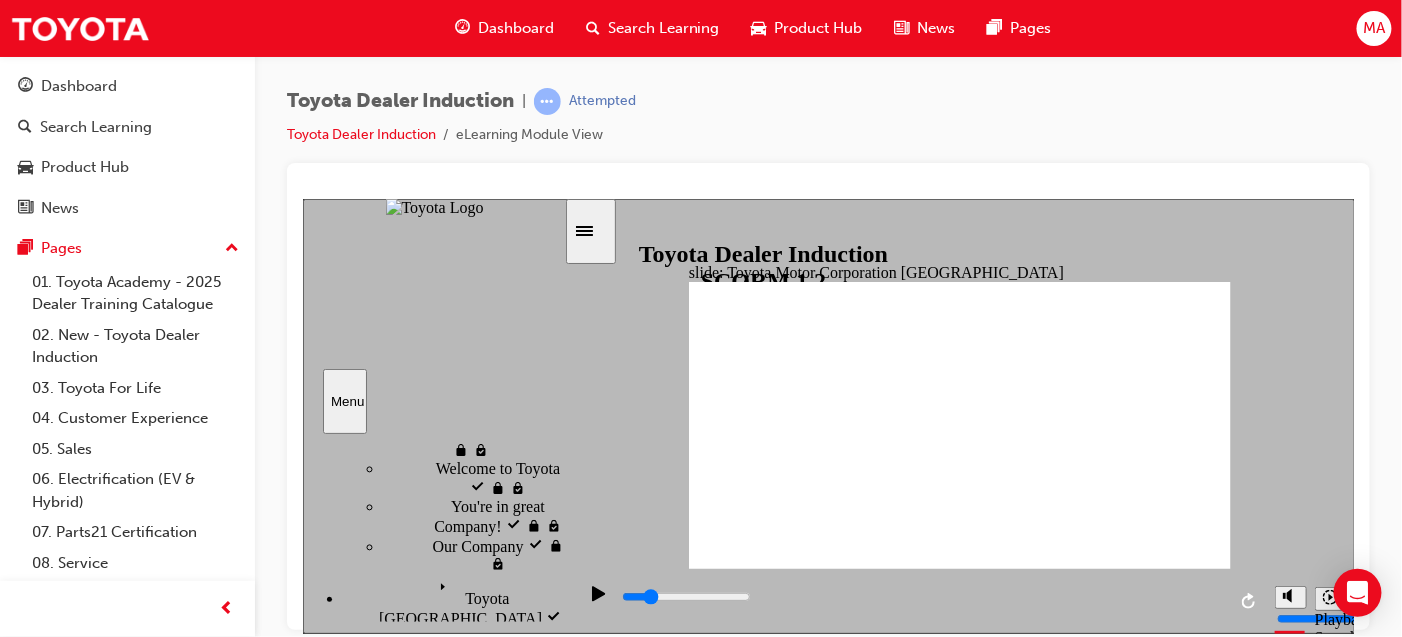 click 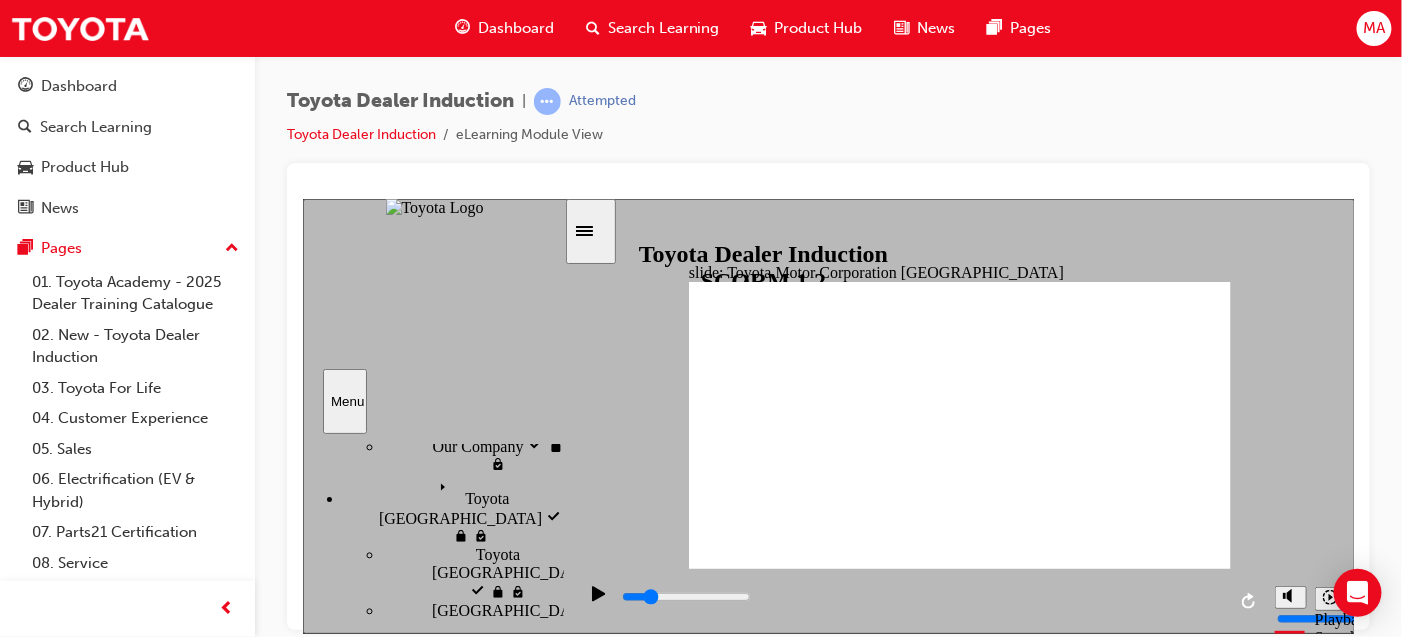 click on "Centre of Excellence" at bounding box center [524, 1832] 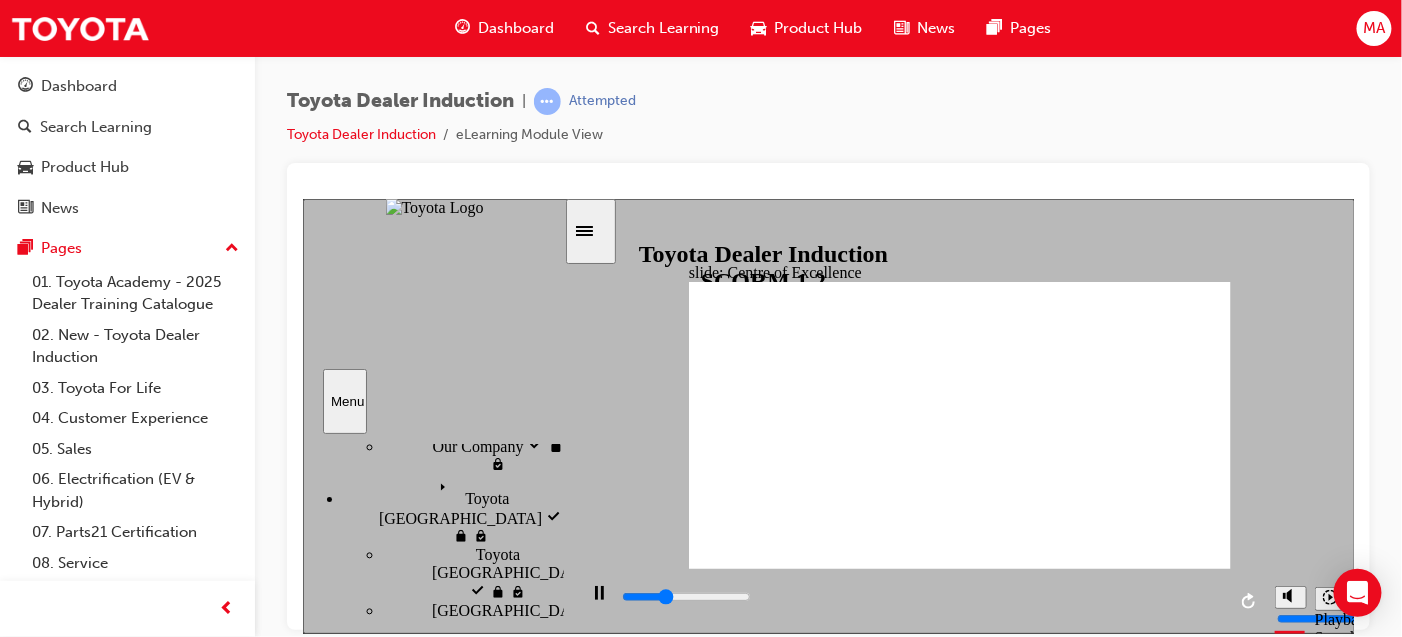click 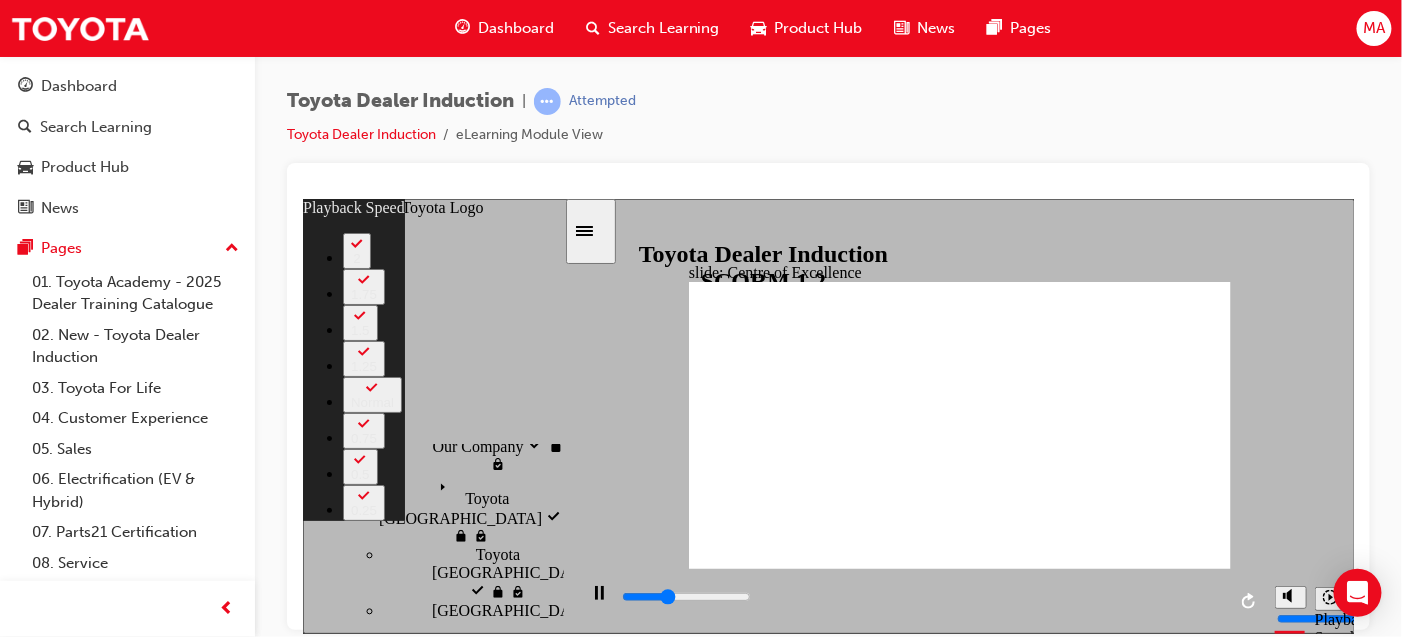 type on "5200" 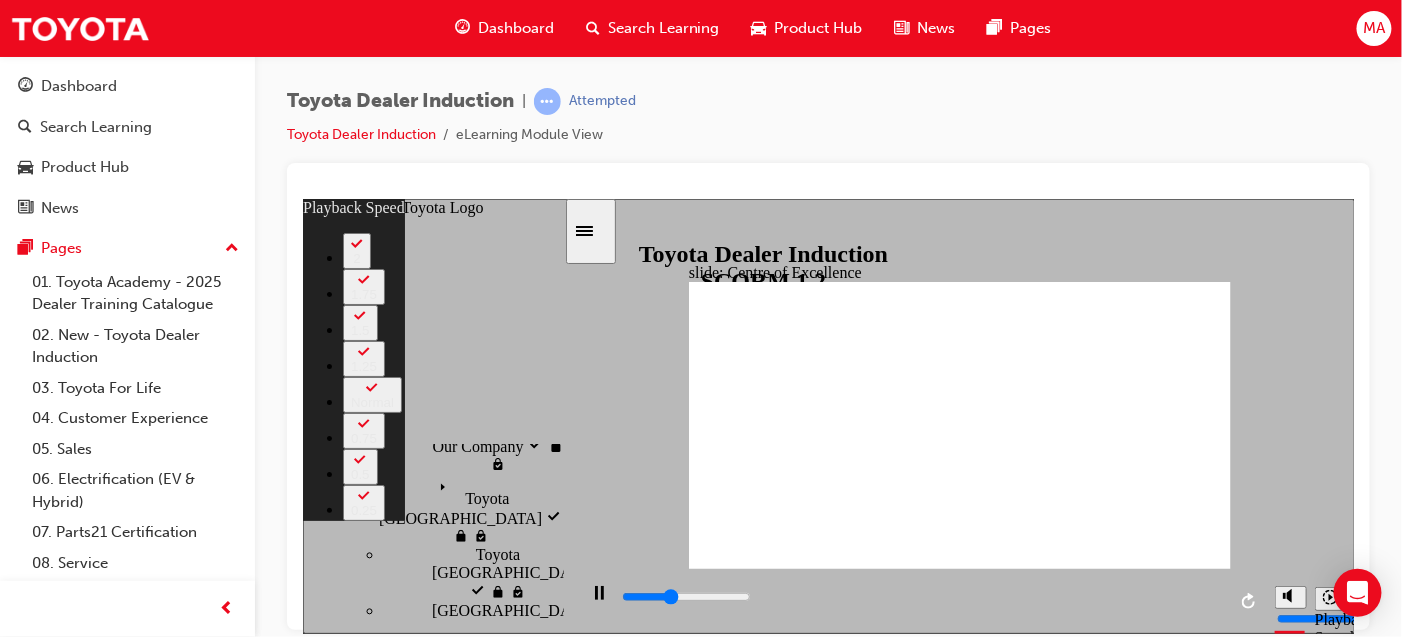 type on "5500" 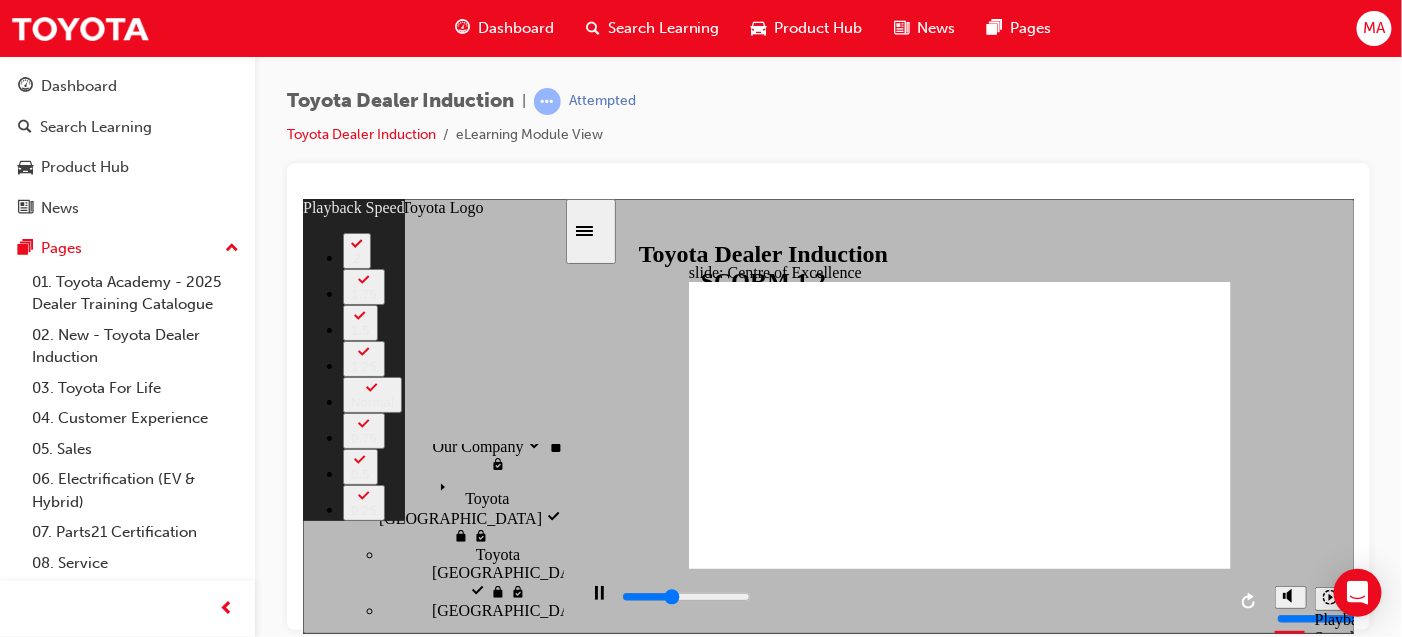 type on "5700" 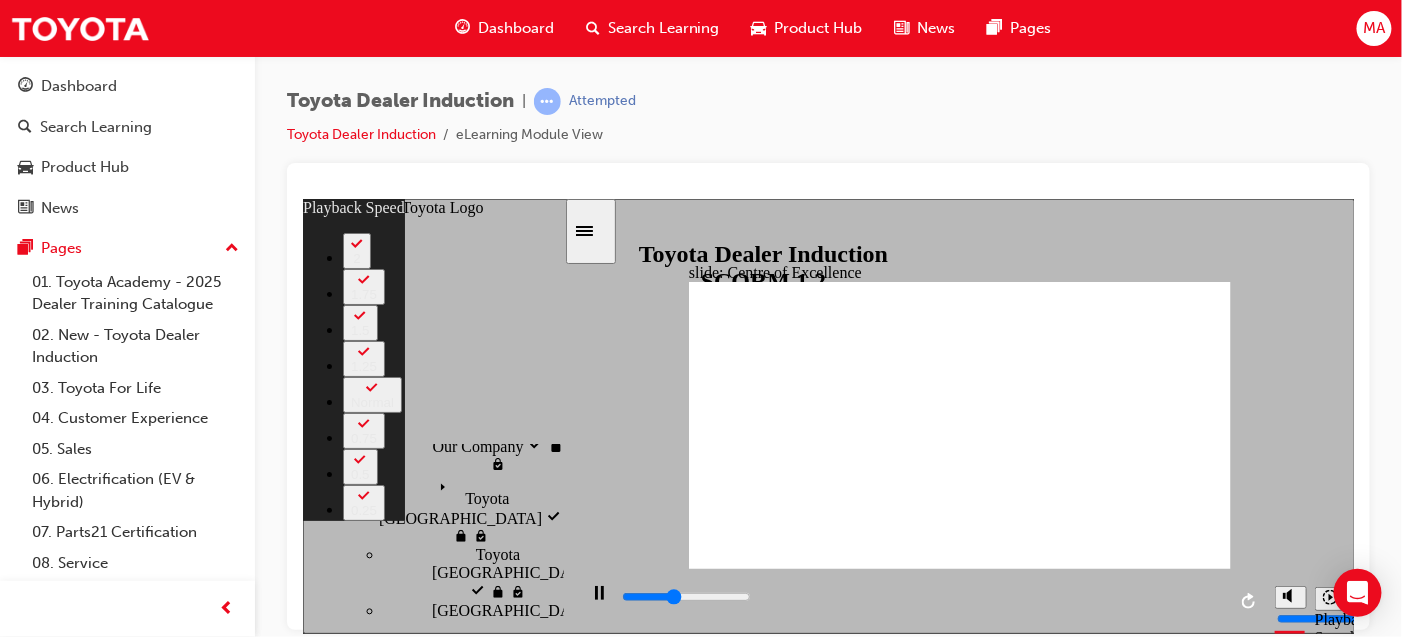 type on "6000" 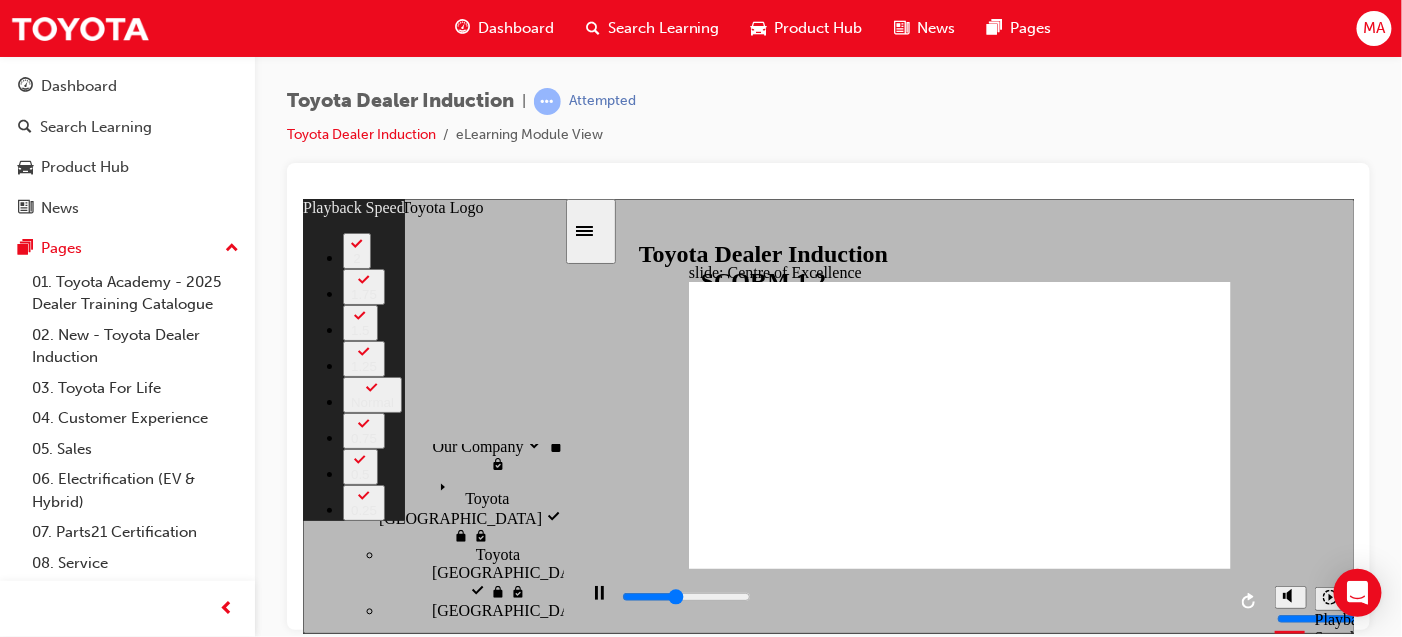 type on "6300" 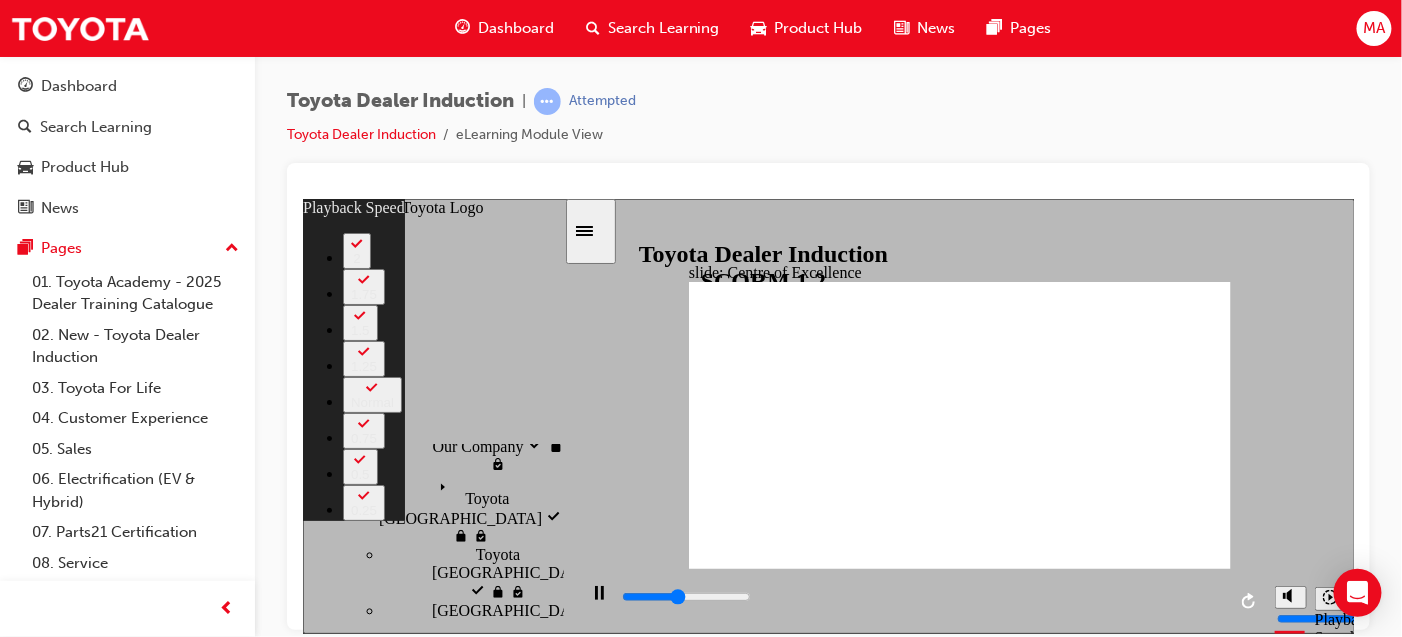 type on "6500" 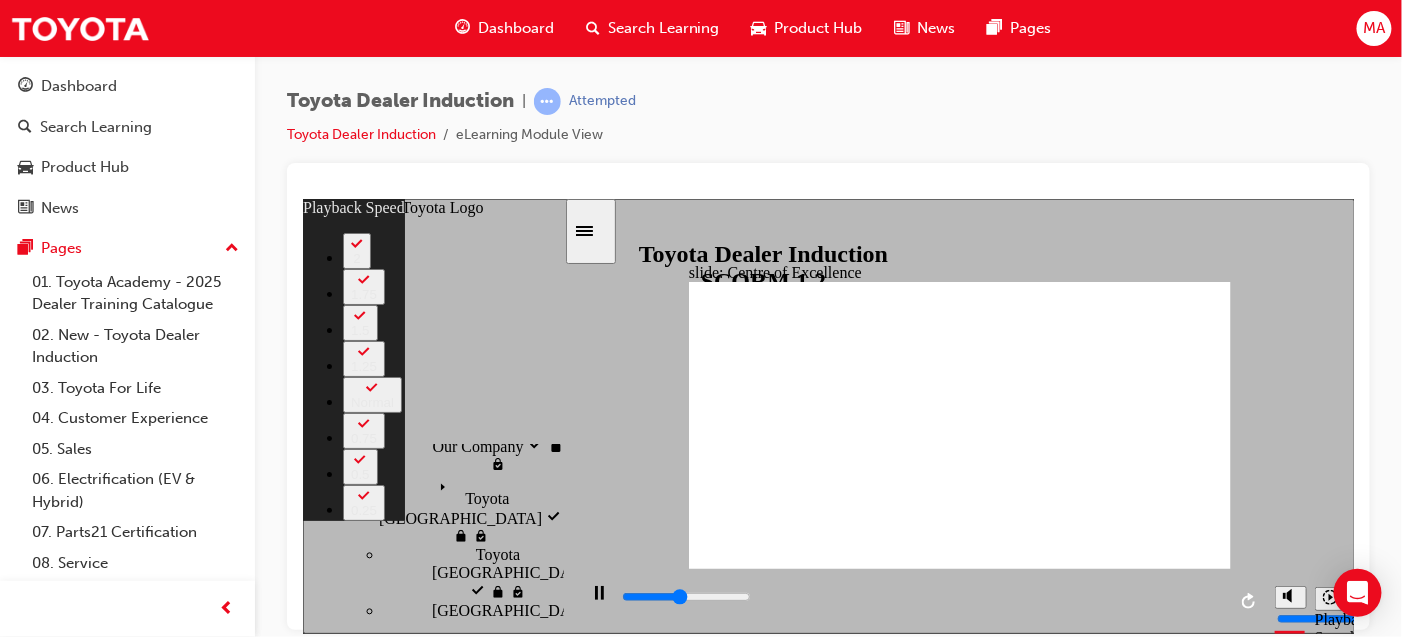 type on "6800" 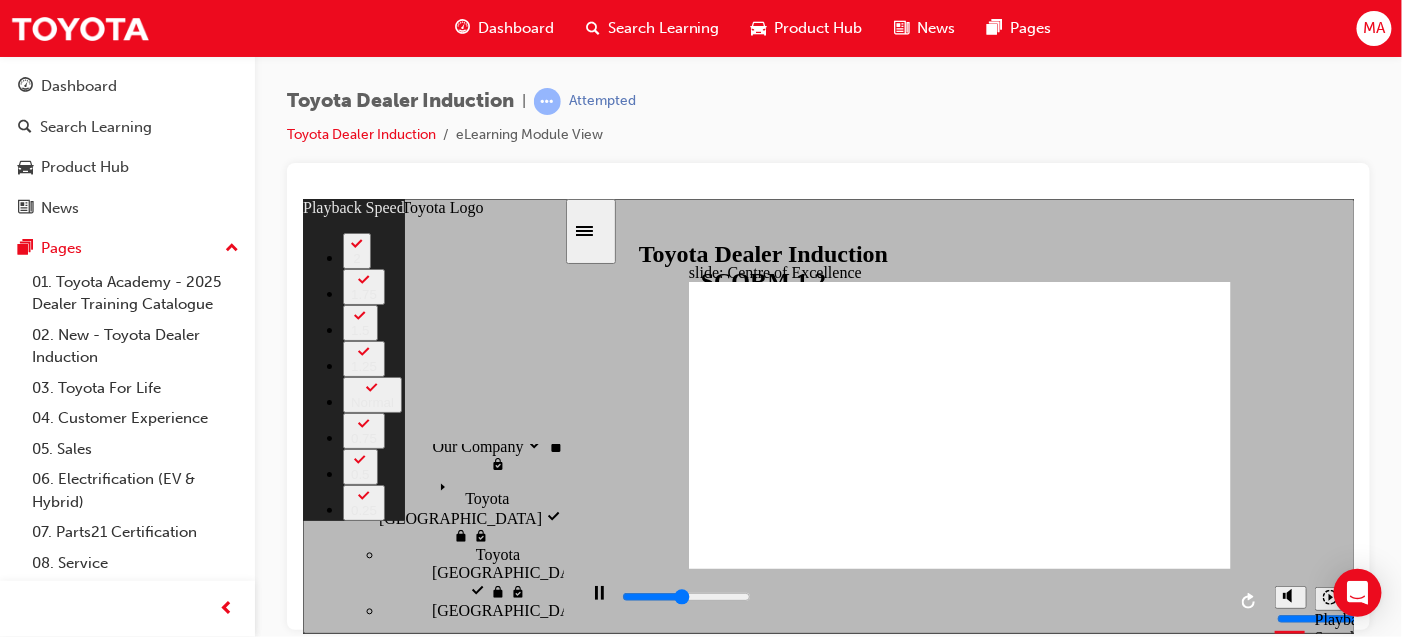 type on "7100" 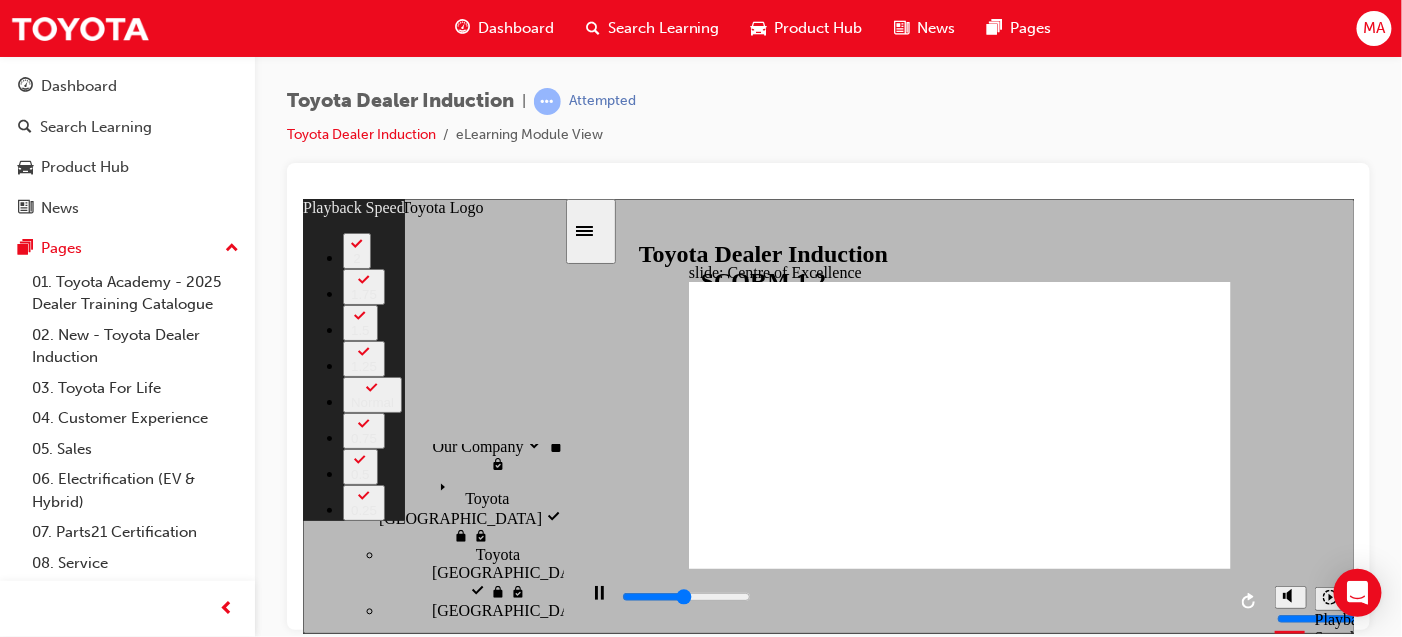 type on "7300" 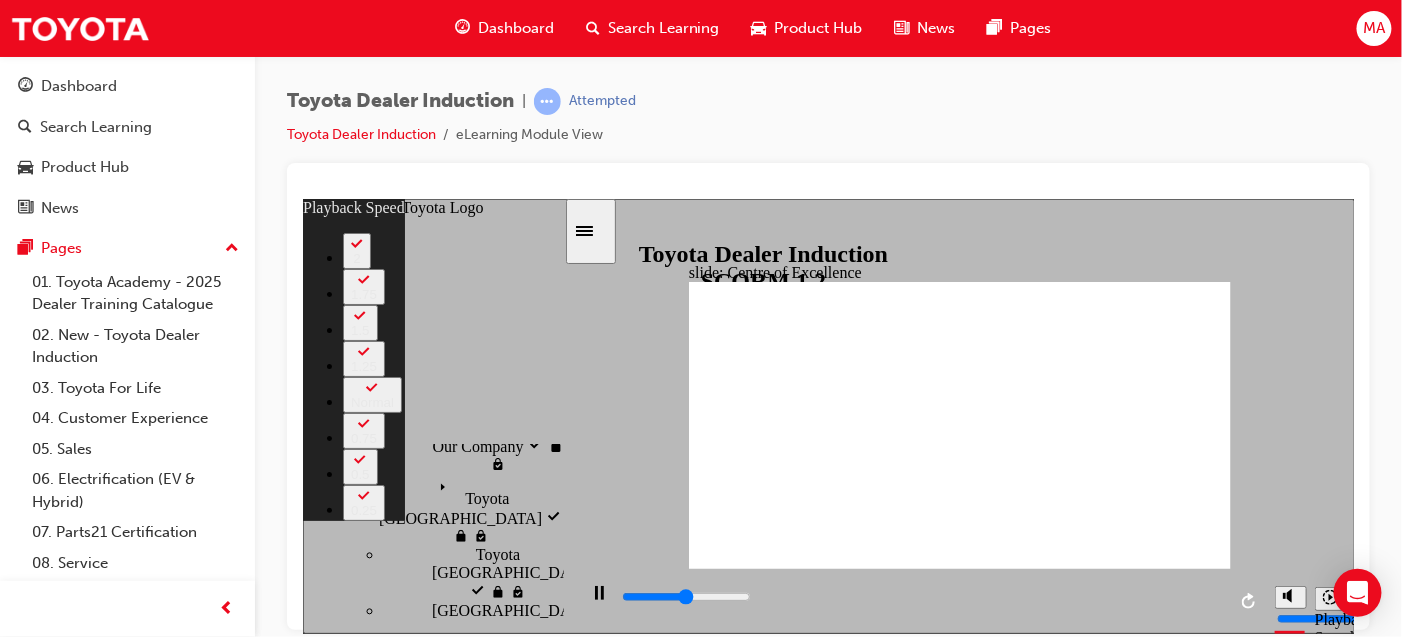 type on "7600" 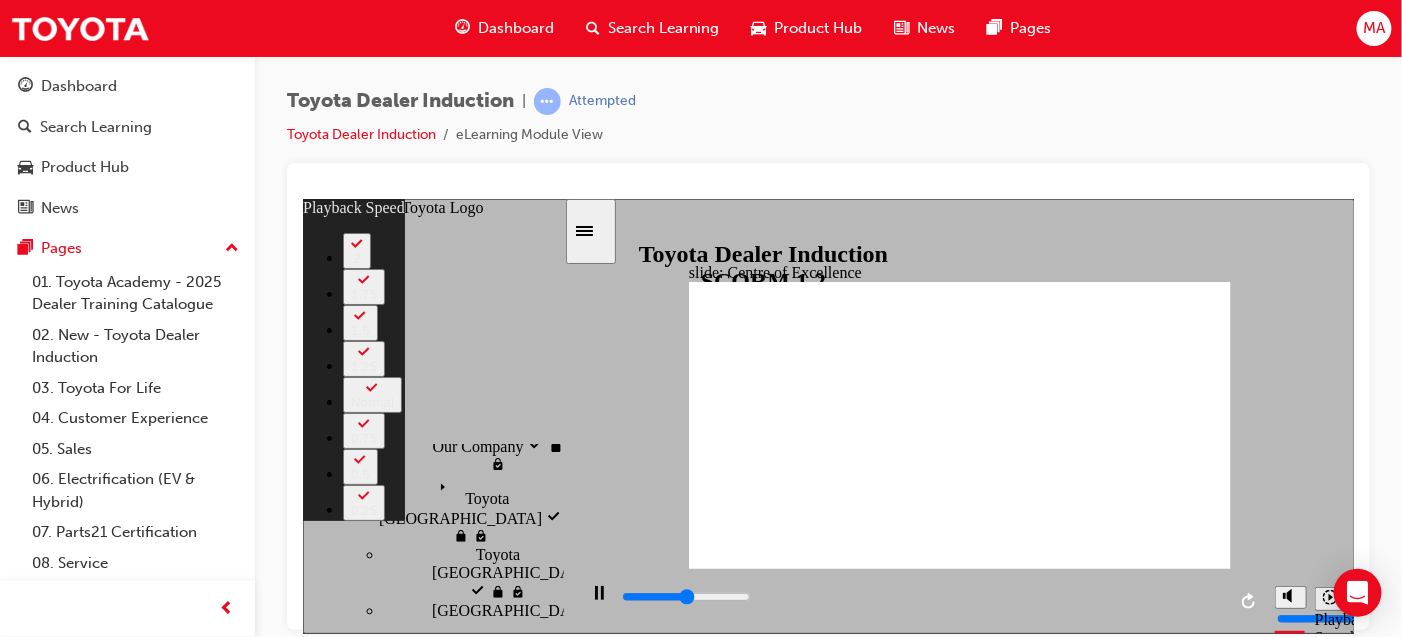 type on "7700" 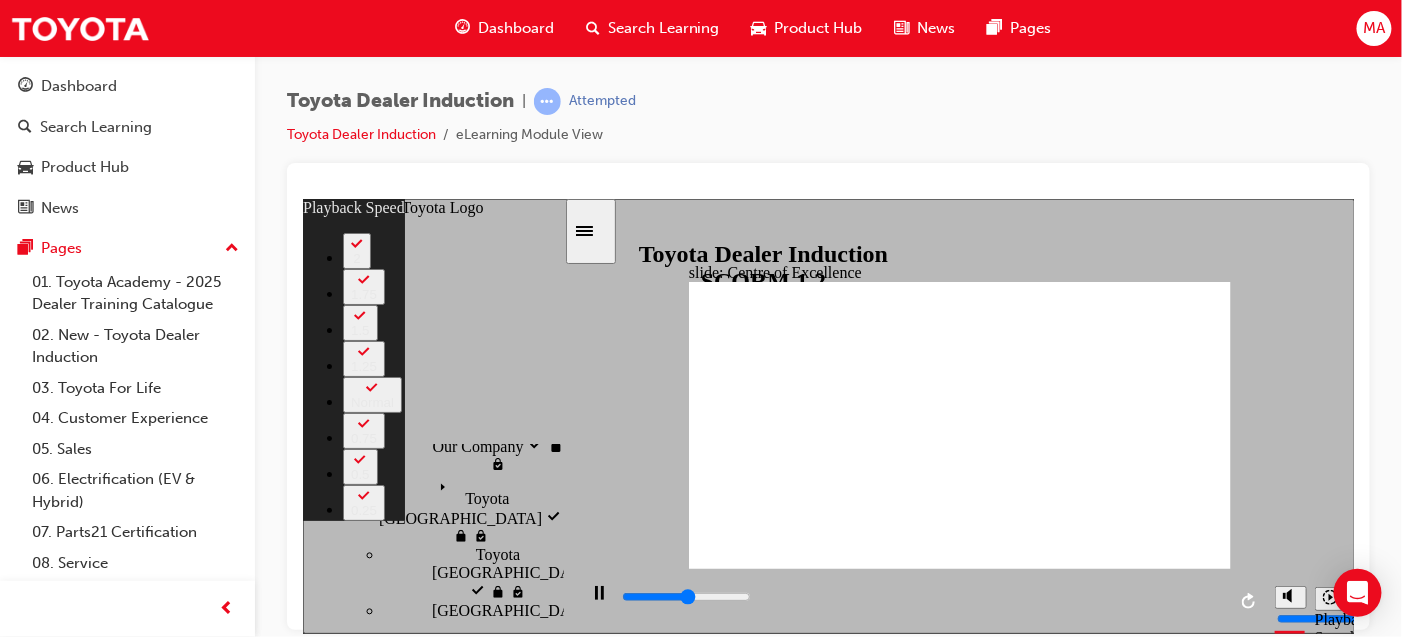 type on "7900" 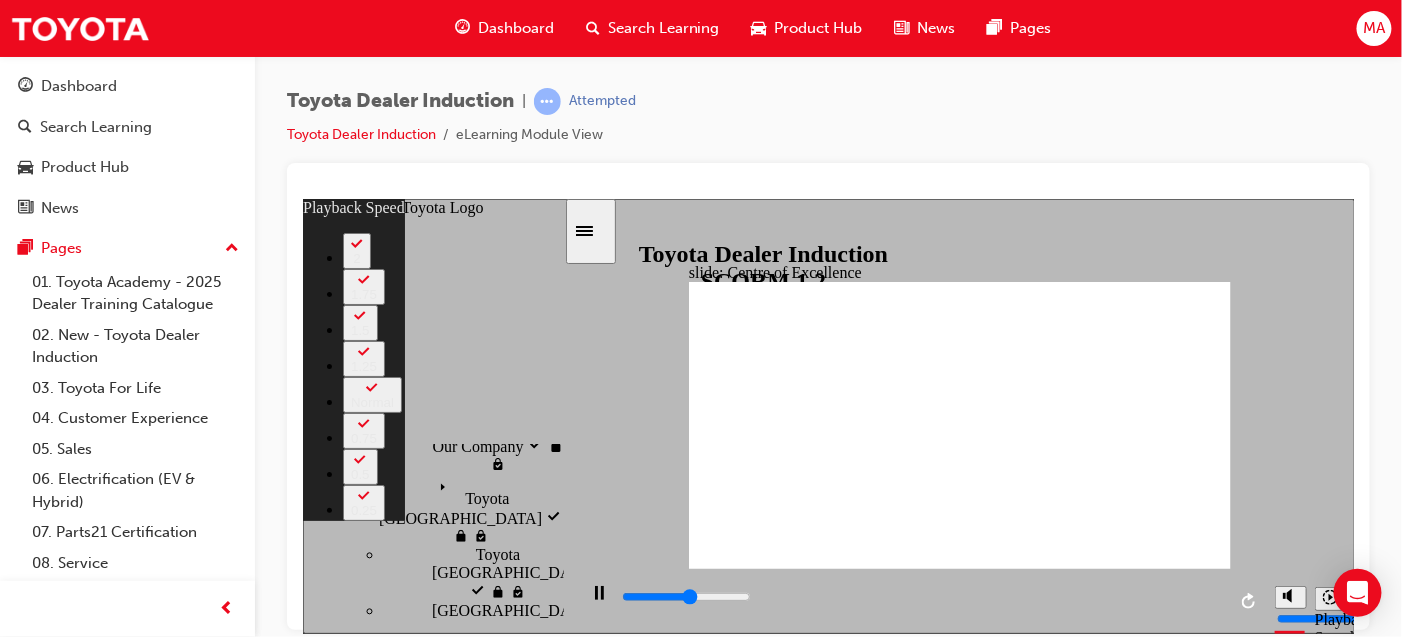 type on "8100" 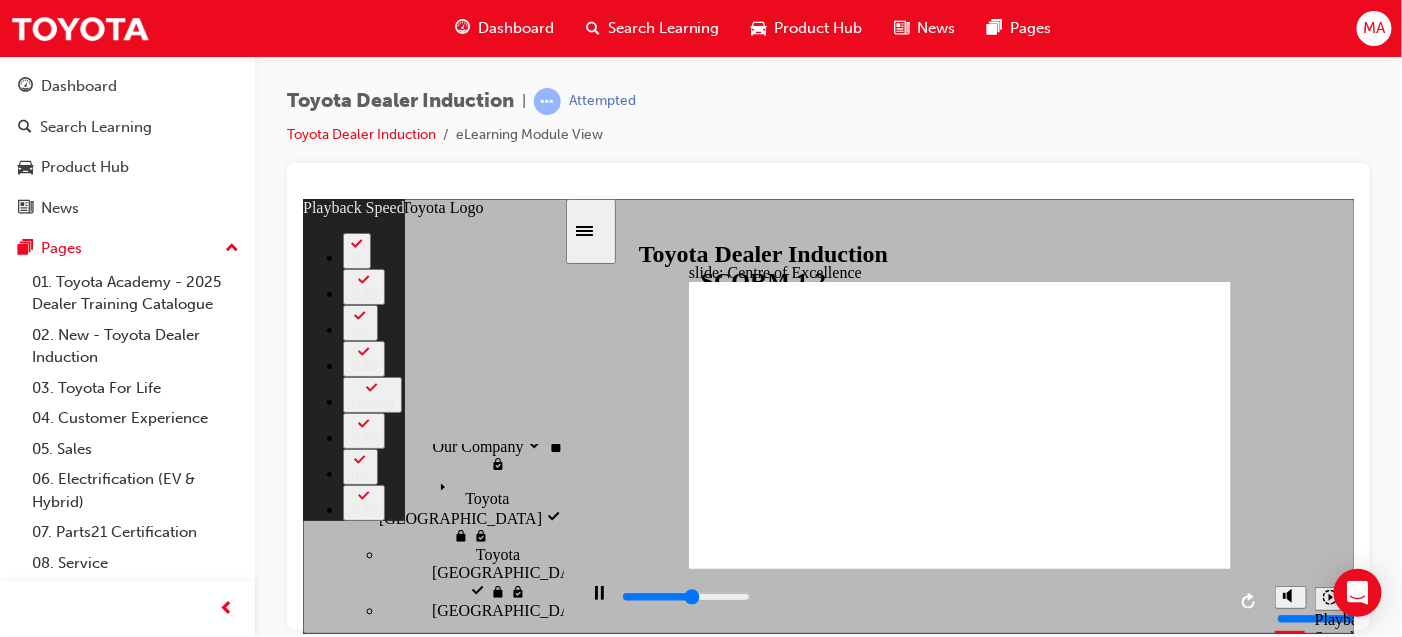 type on "8400" 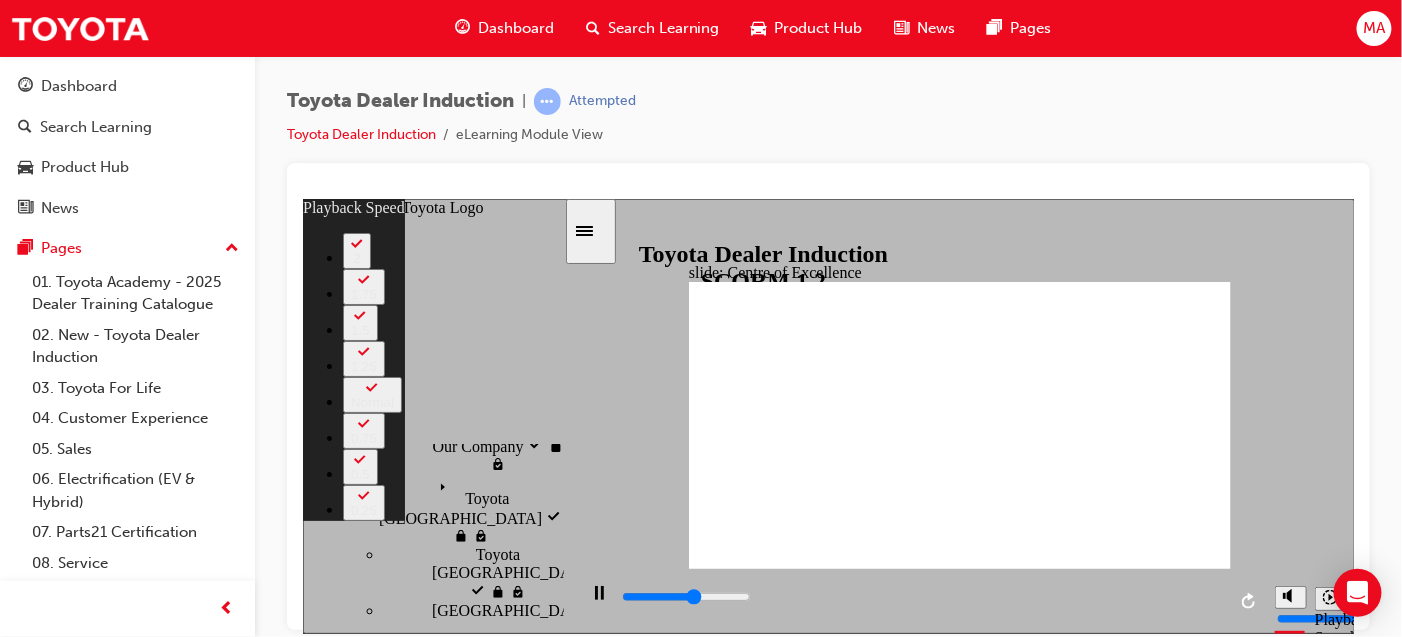 type on "8700" 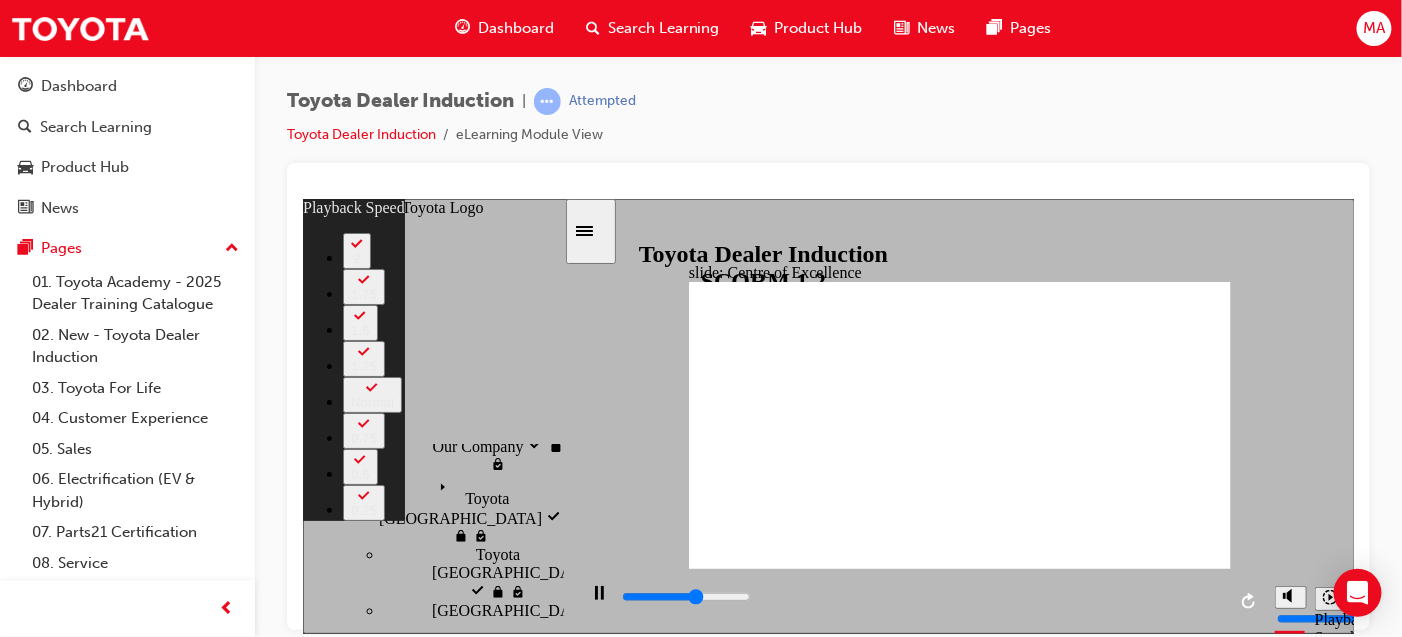 type on "9000" 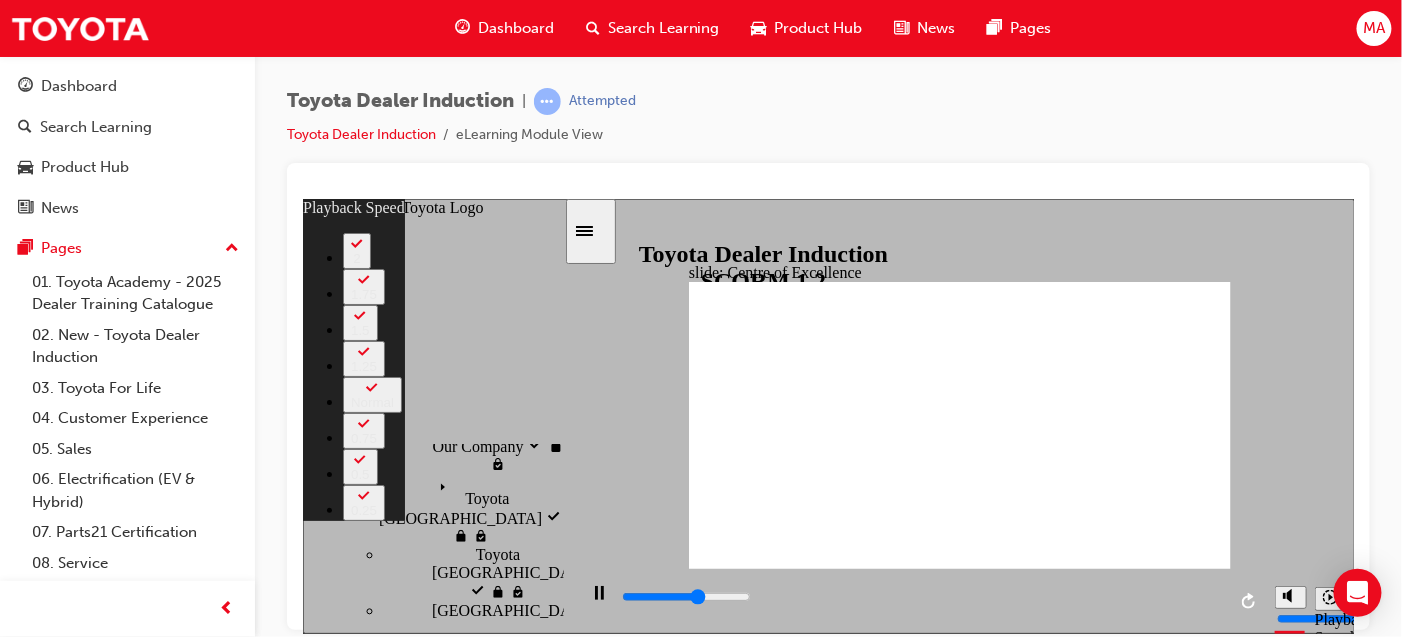 type on "9200" 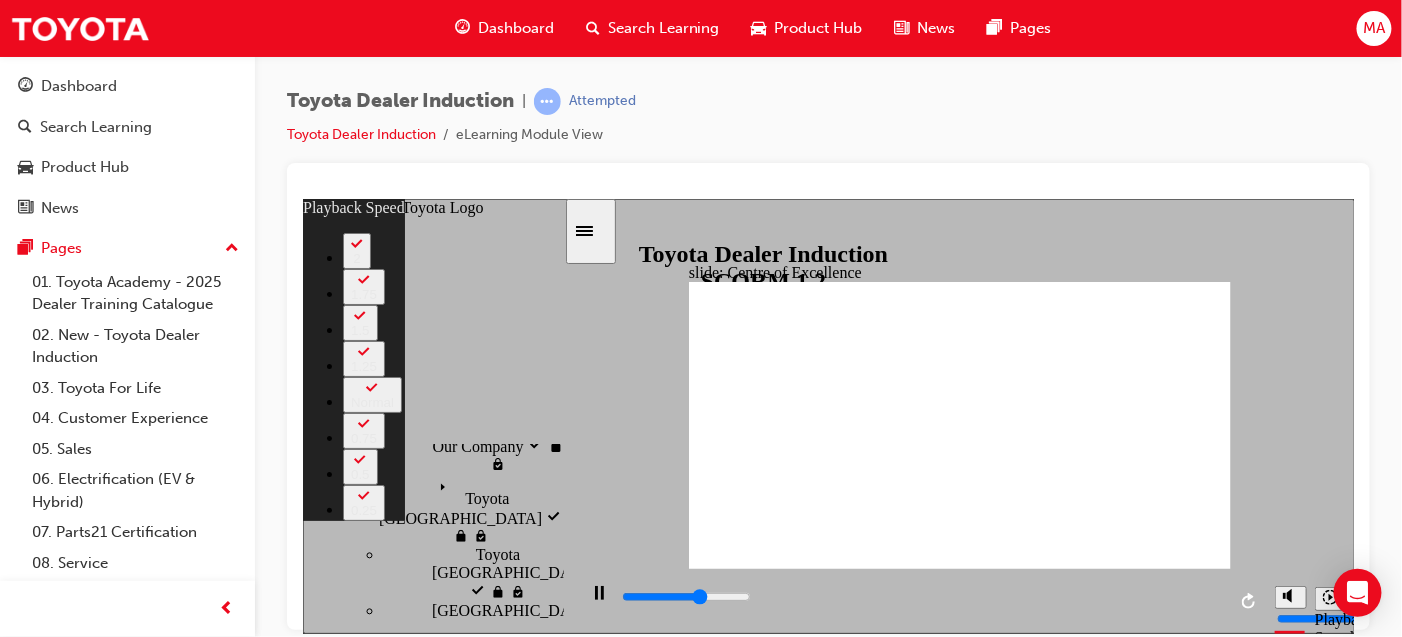 type on "9500" 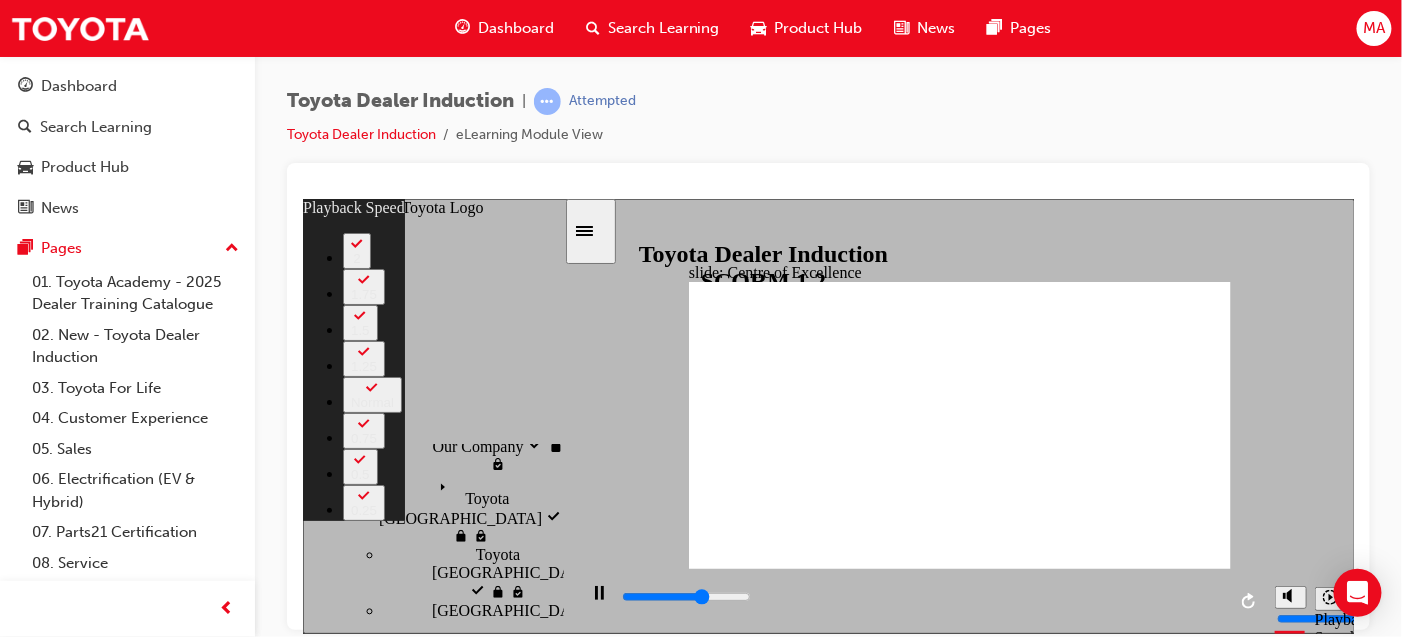 type on "9700" 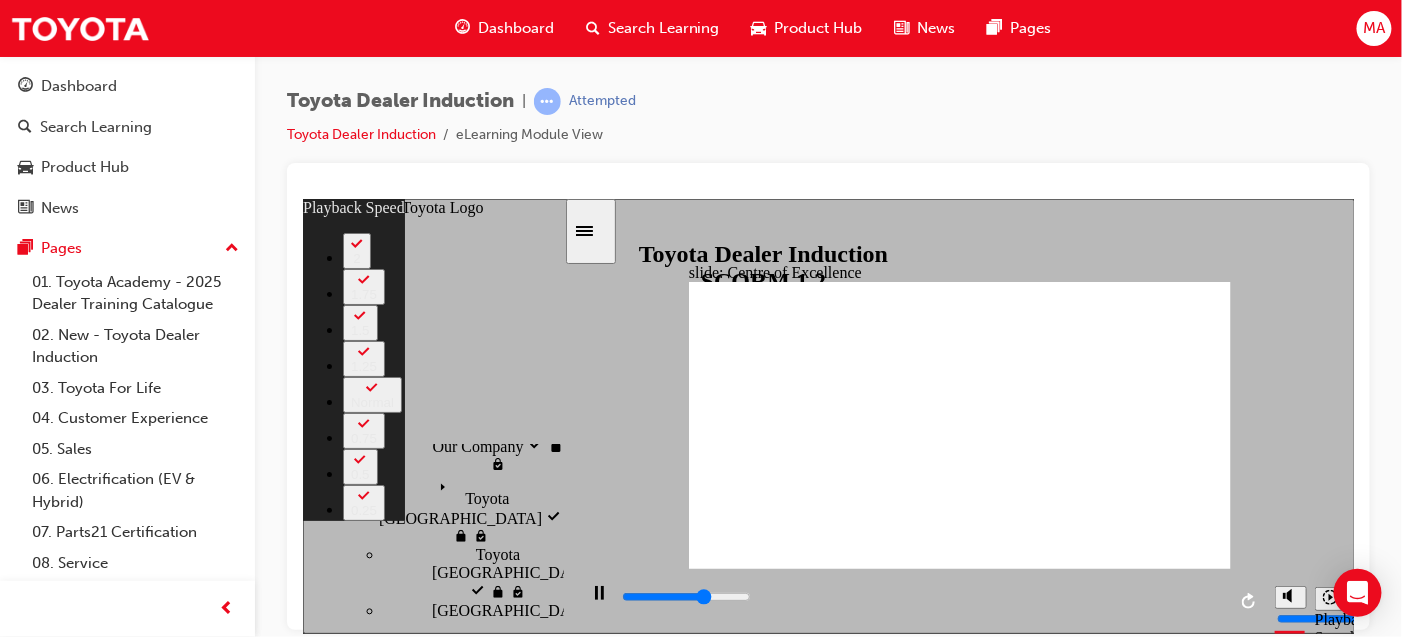 type on "10000" 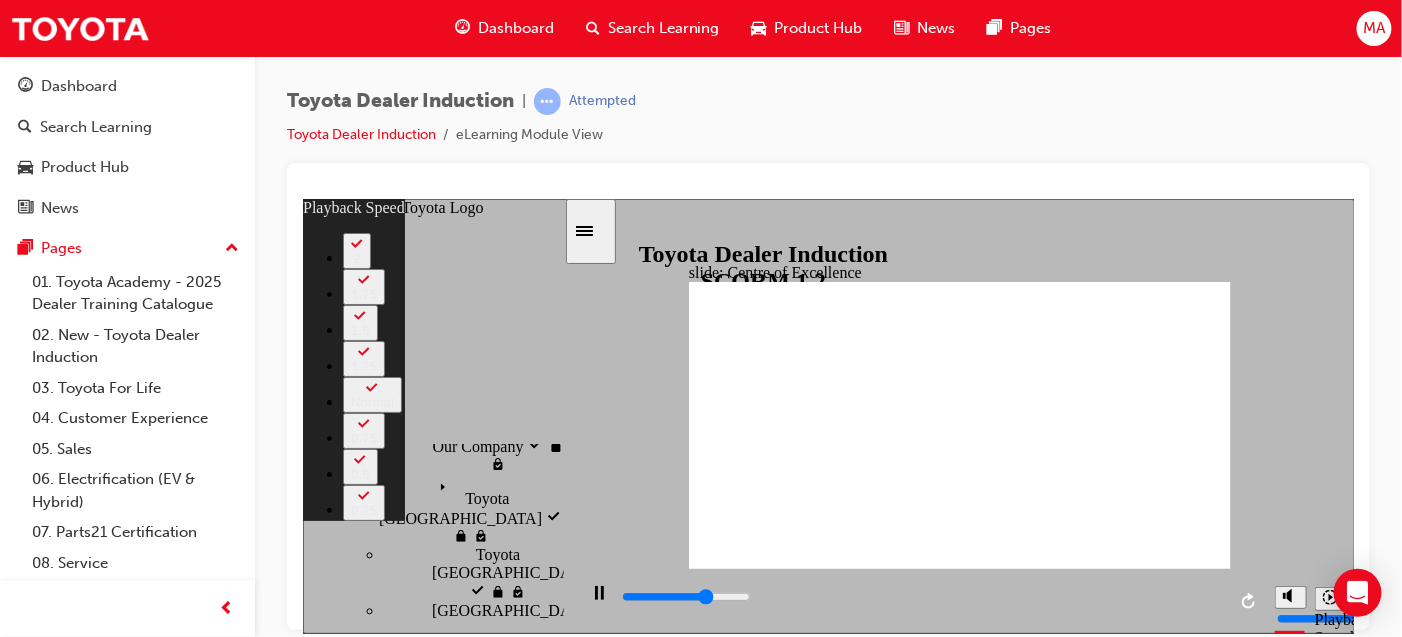 type on "10300" 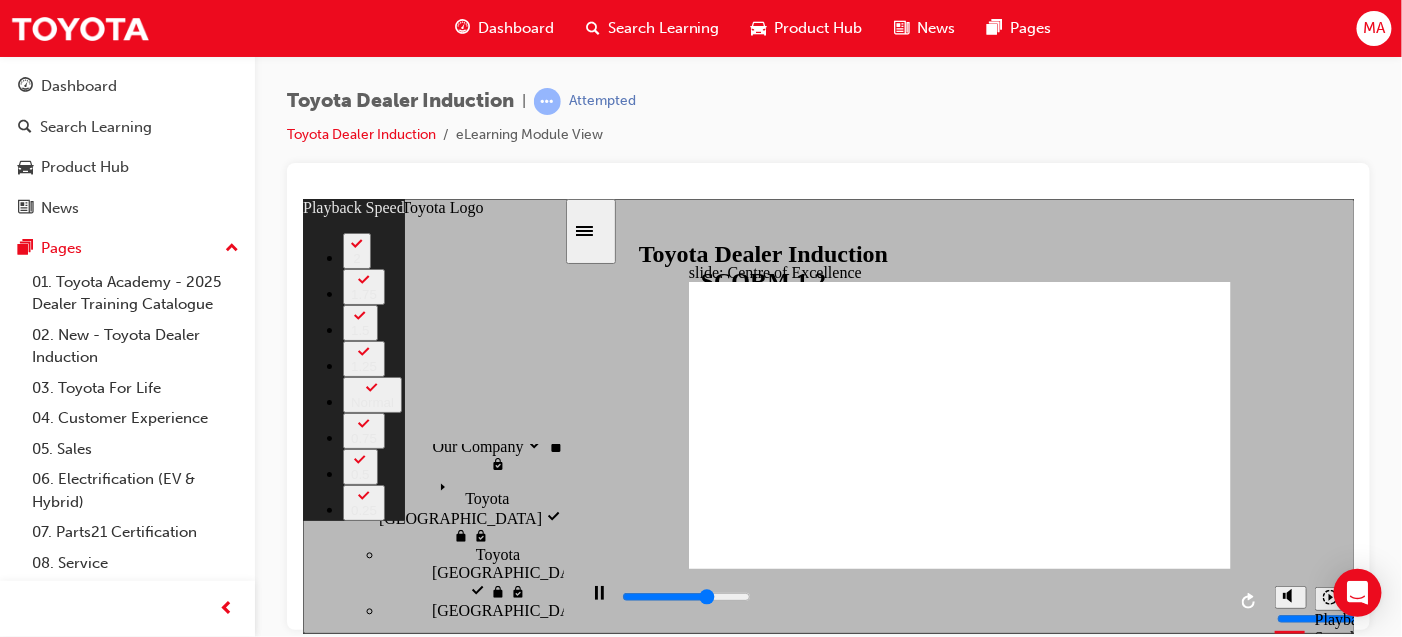 type on "10600" 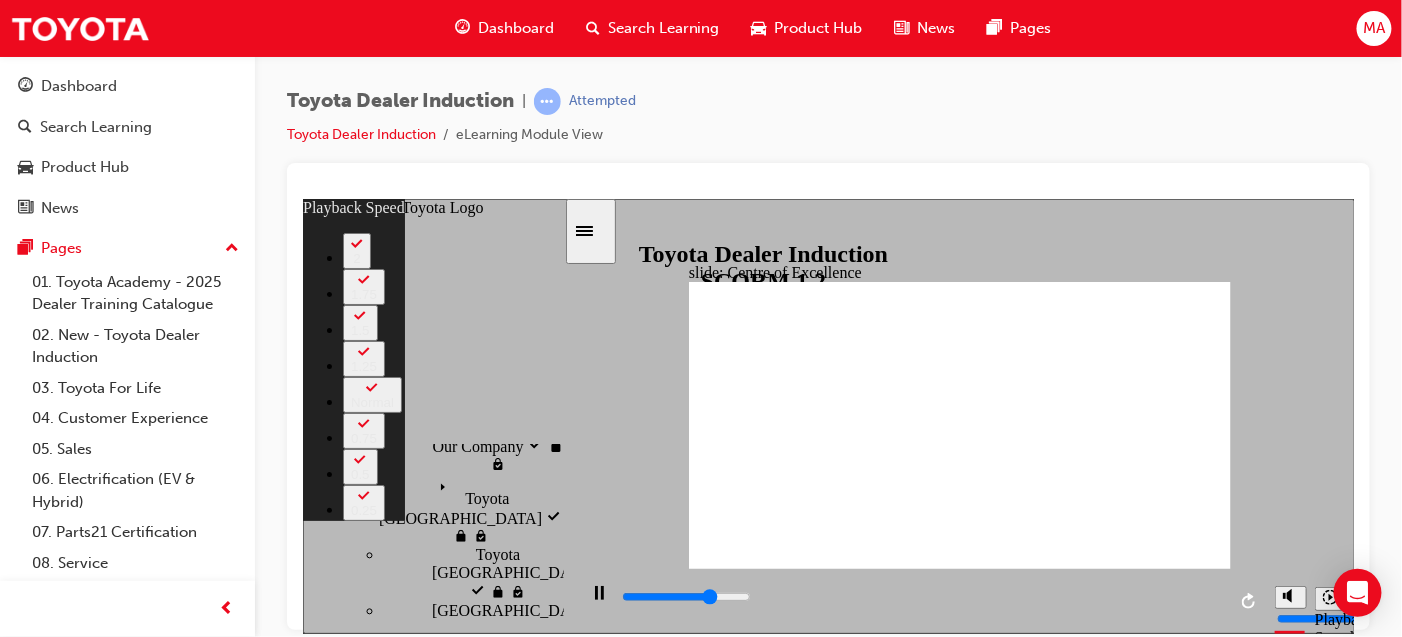 type on "10800" 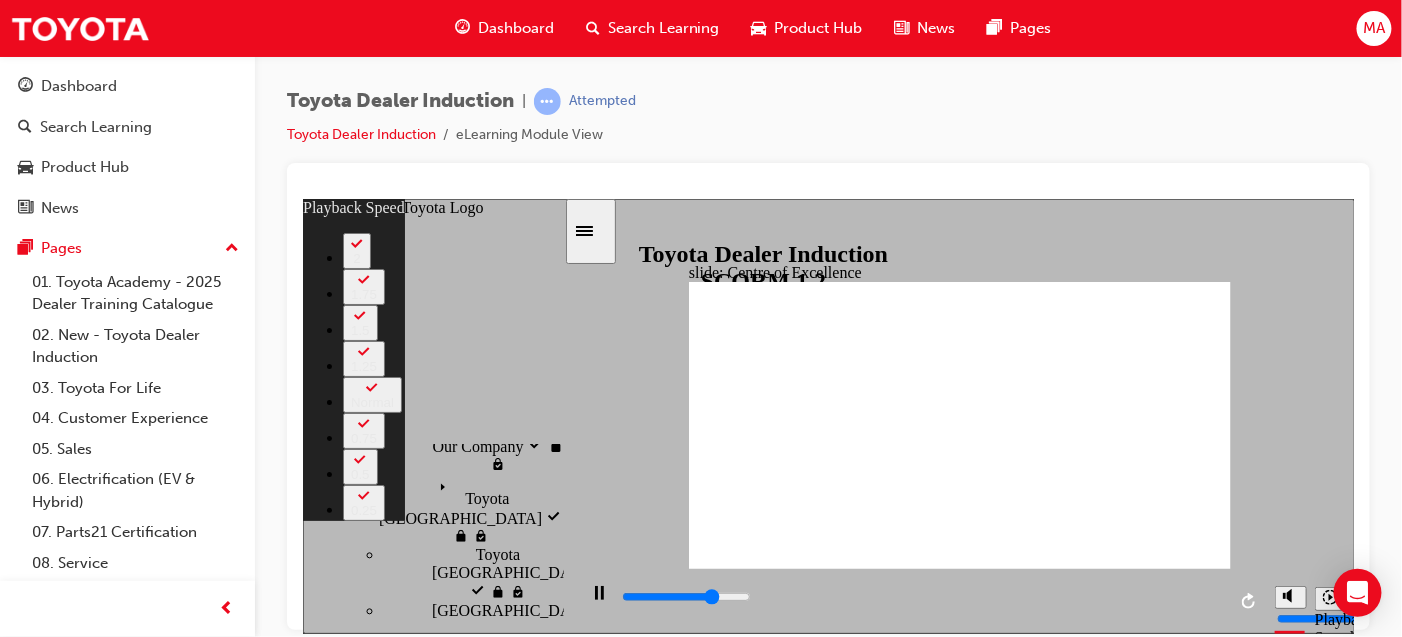 type on "11100" 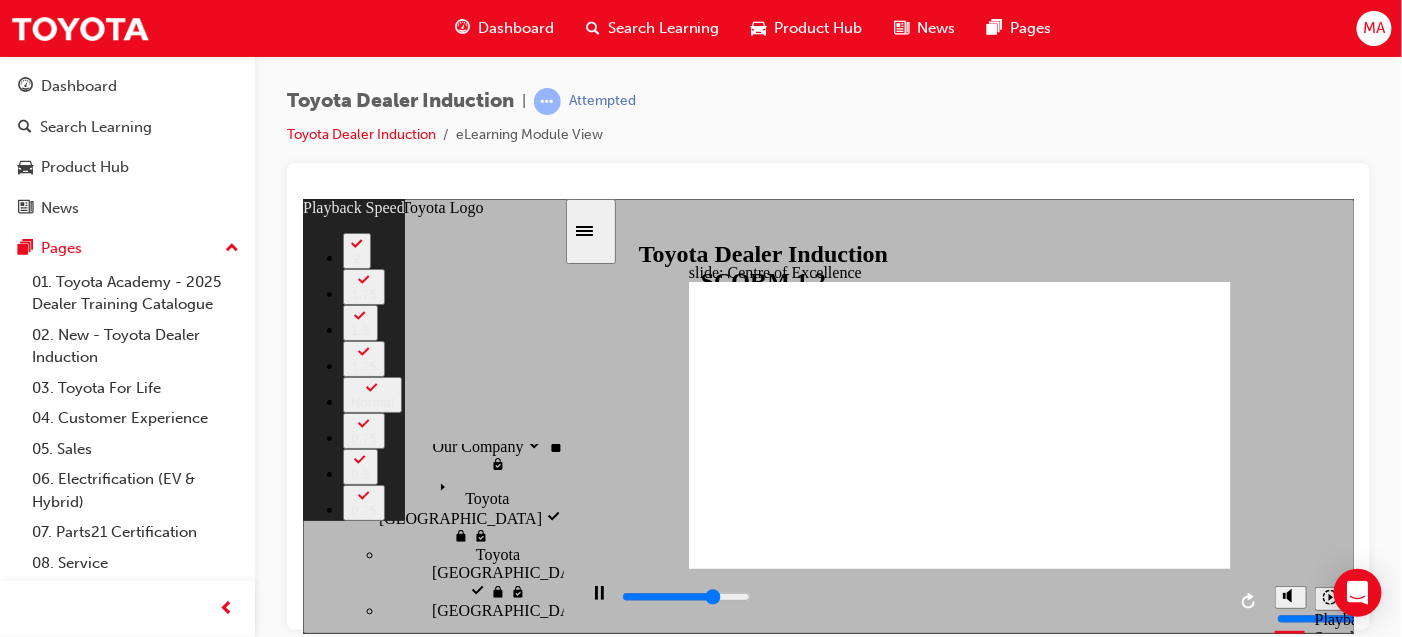 type on "11300" 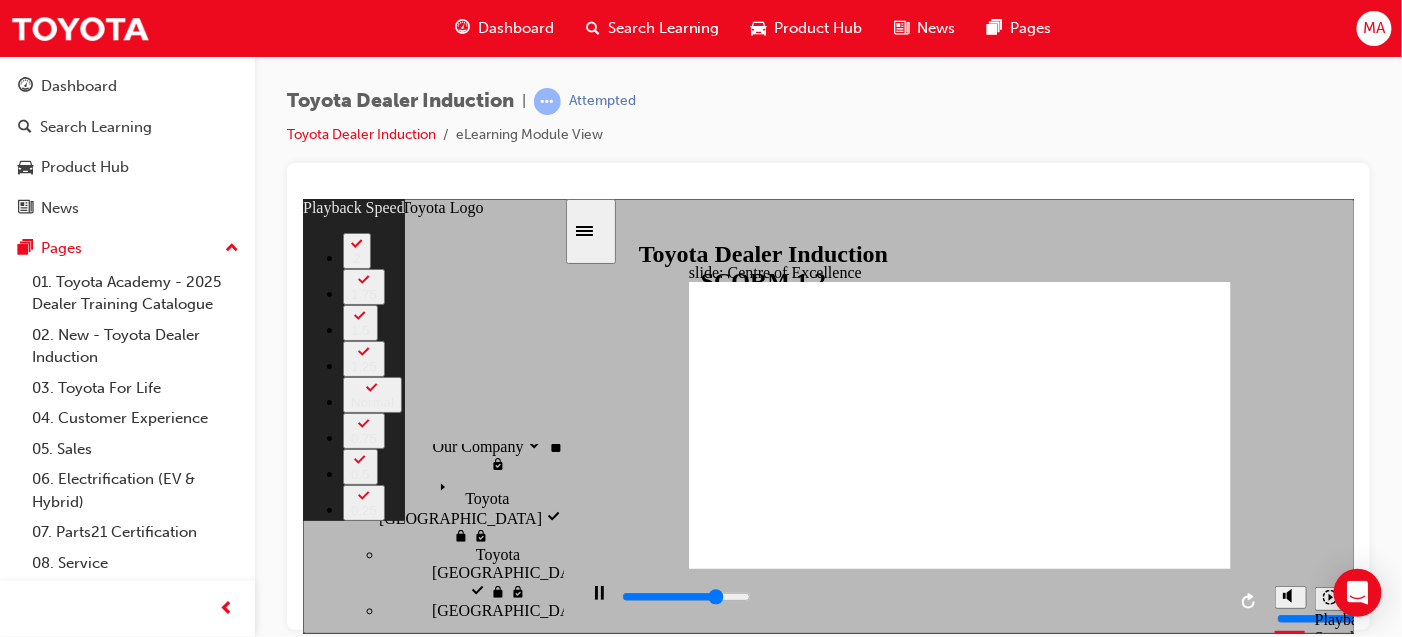 type on "11600" 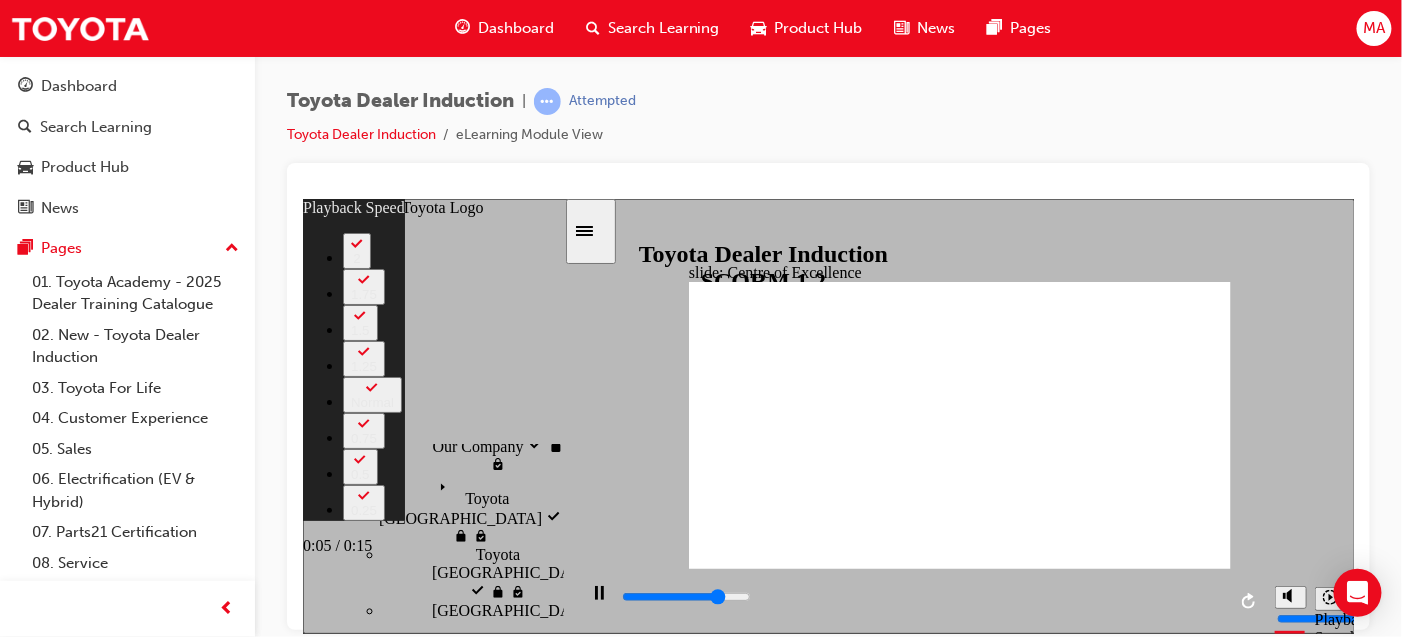 type on "11900" 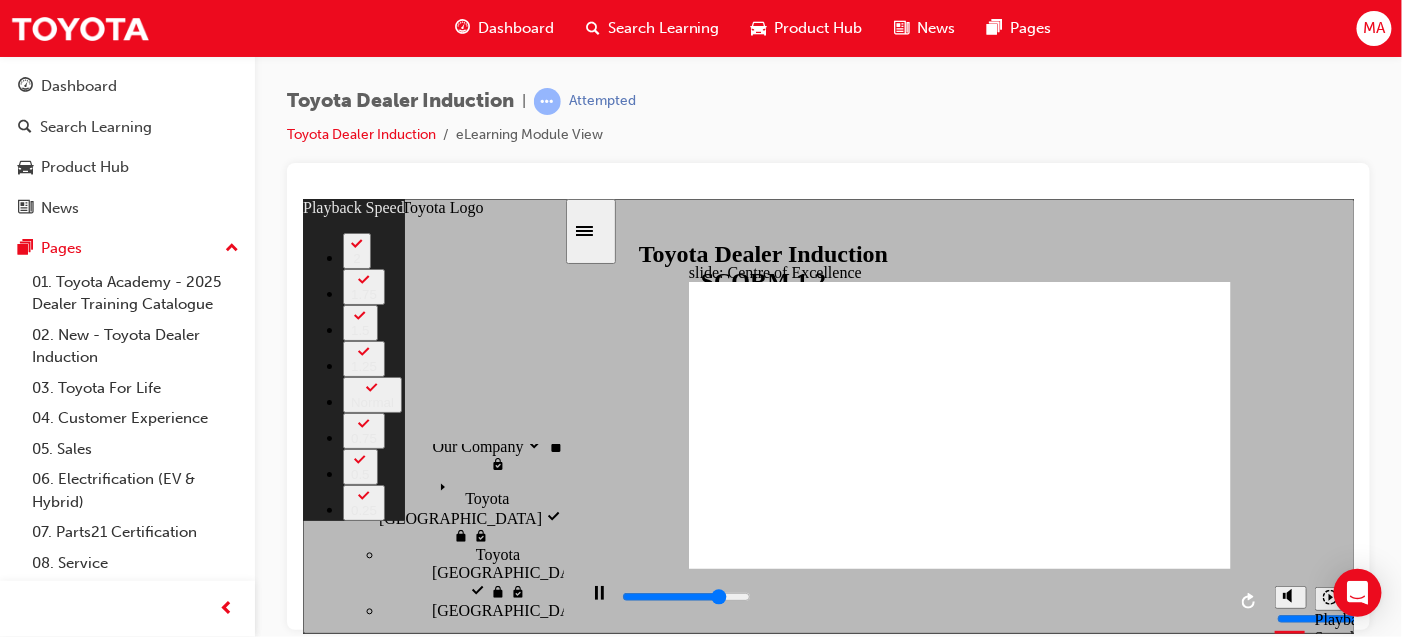type on "12100" 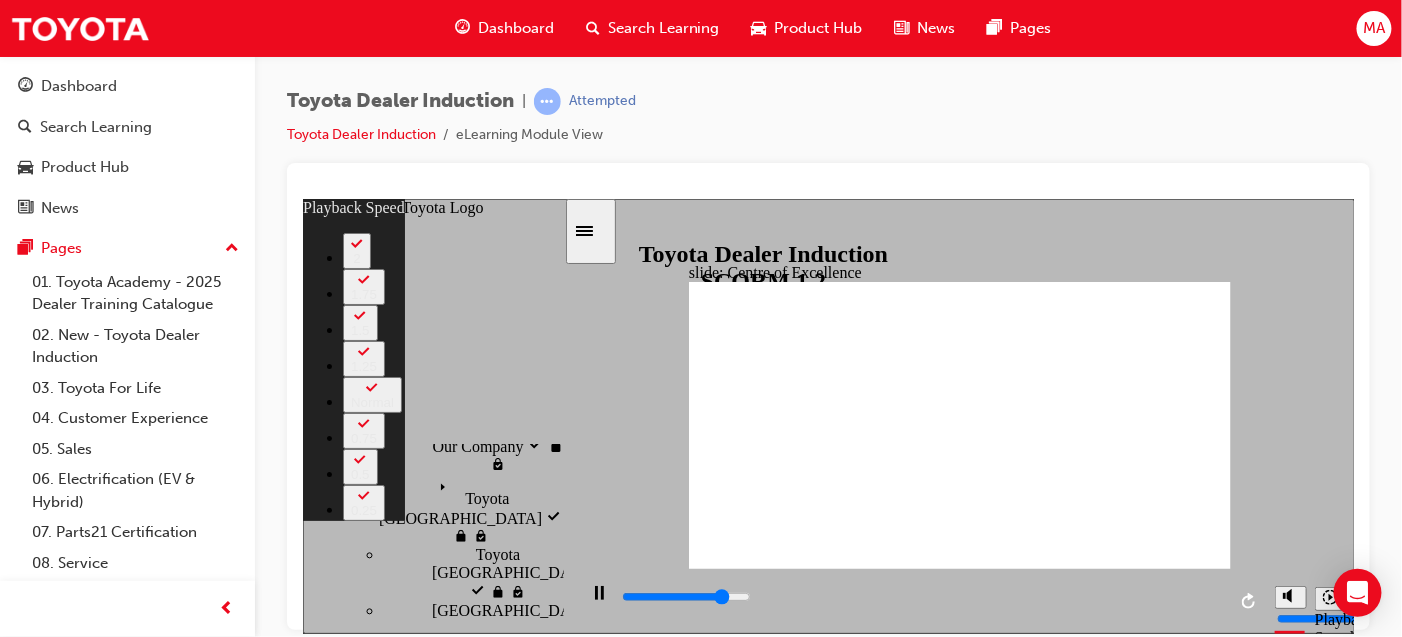 type on "12400" 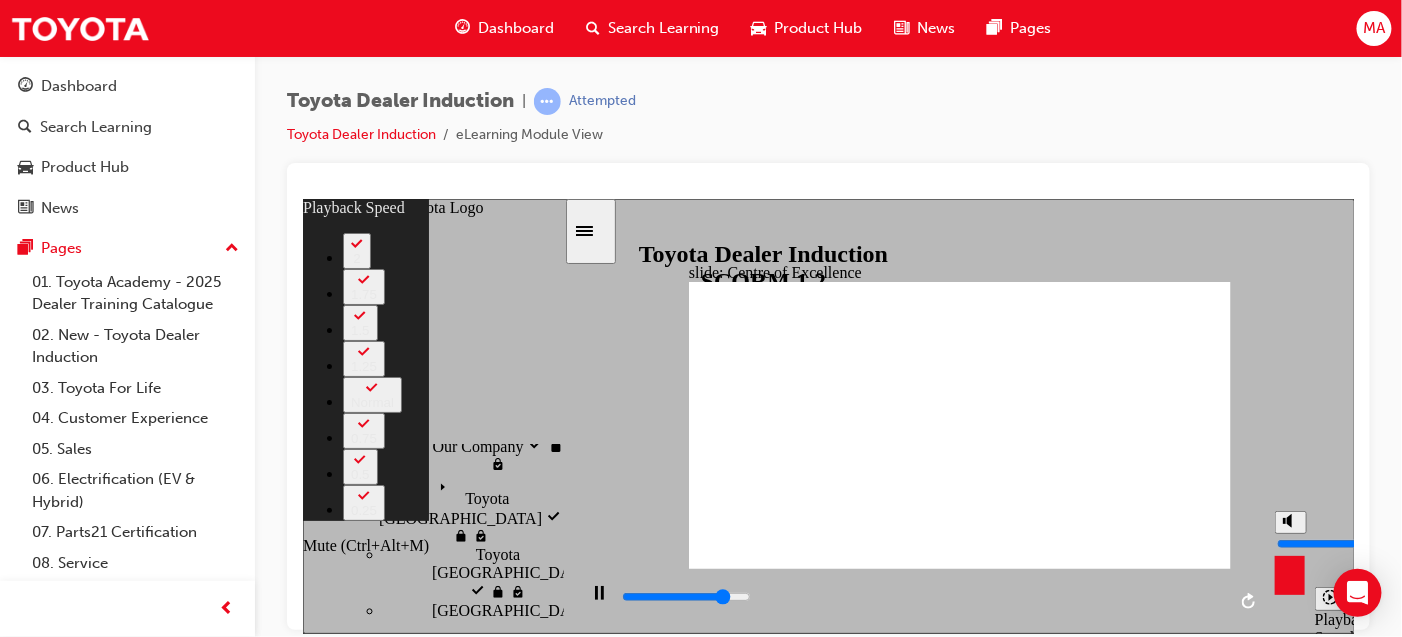 type on "12700" 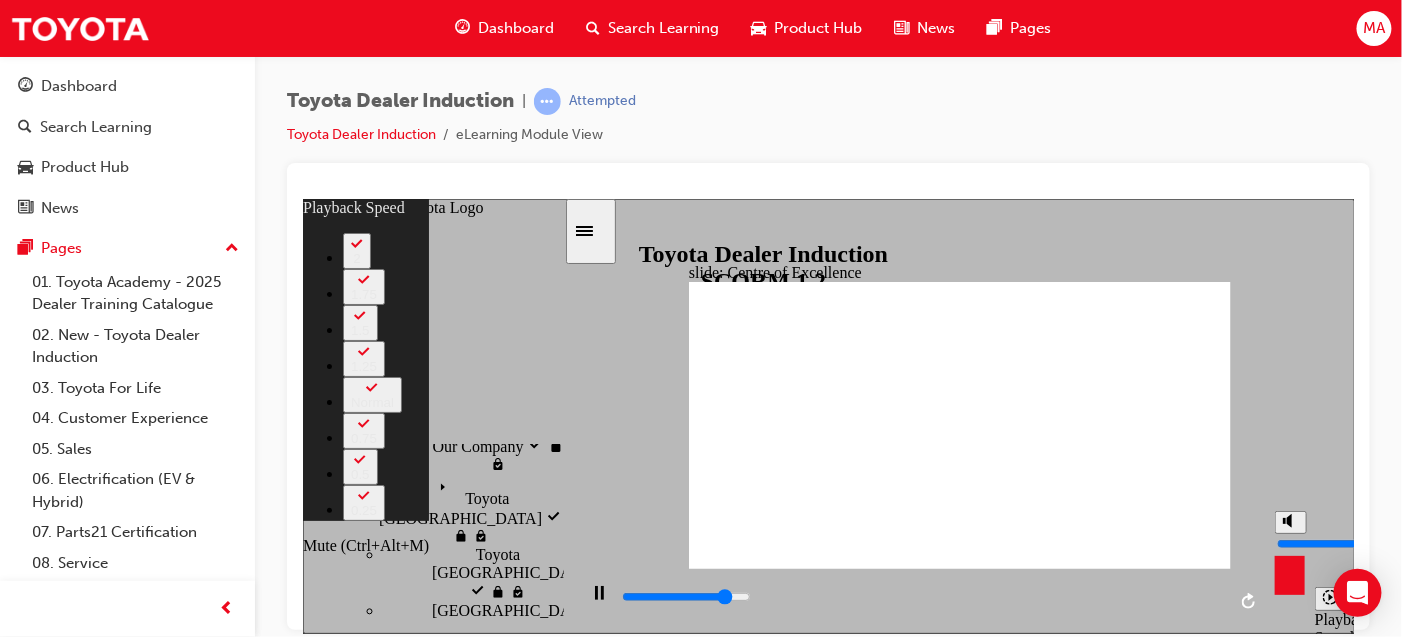 type on "12900" 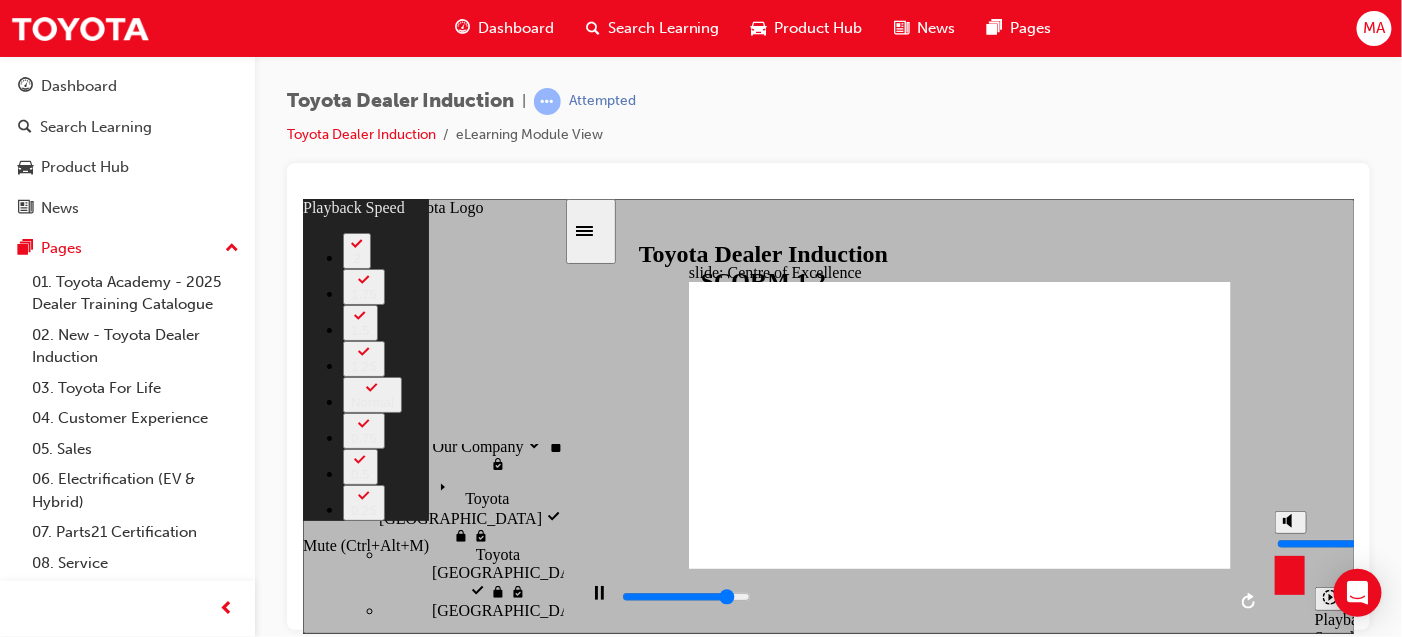 type on "13200" 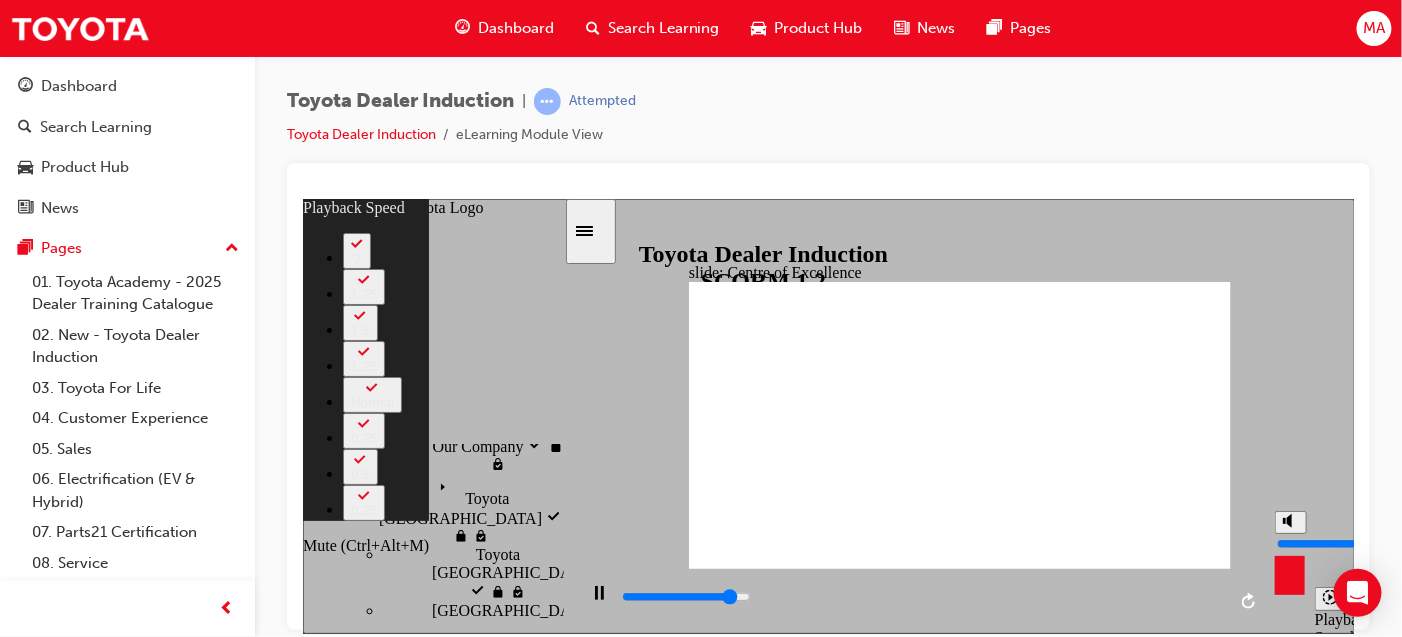 type on "13500" 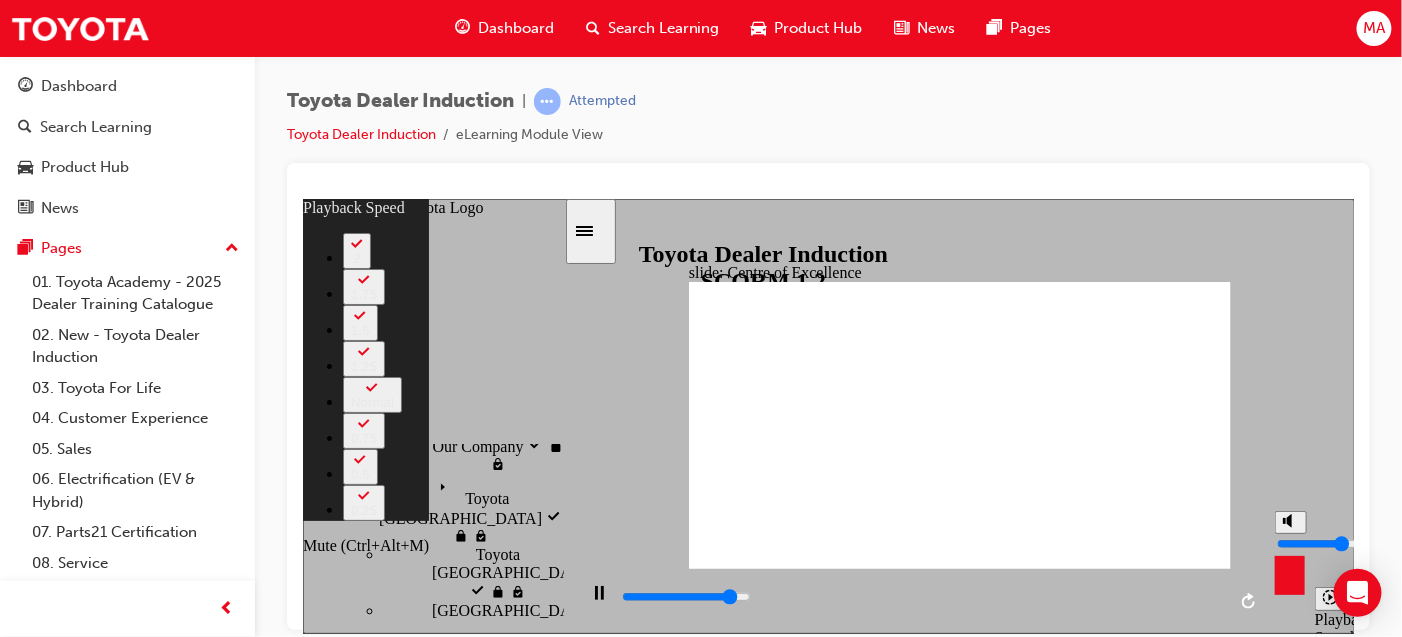 type on "9" 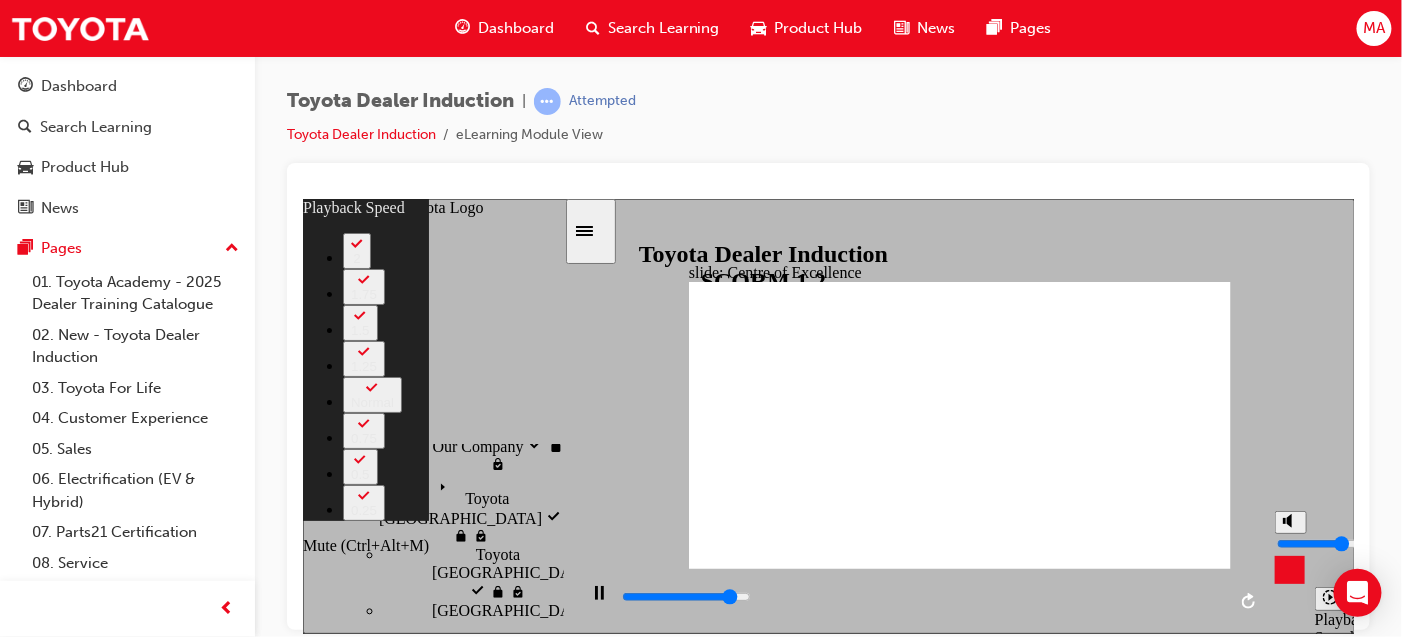 type on "13500" 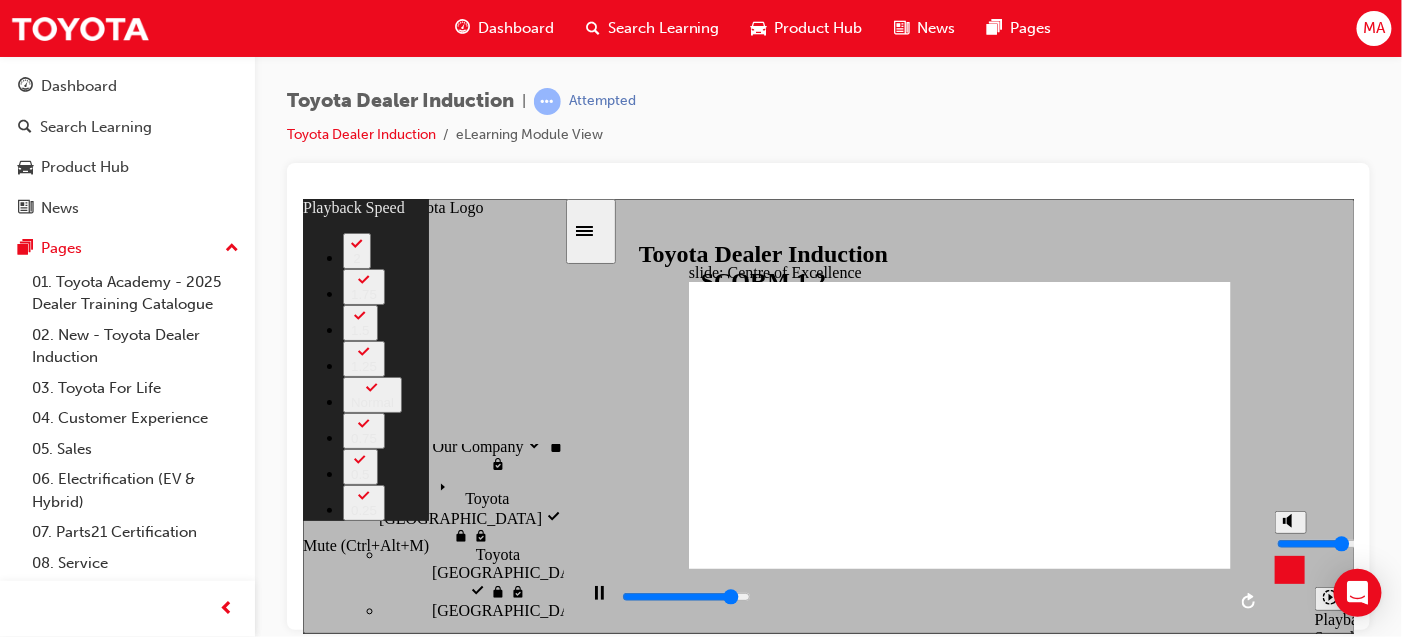 type on "13700" 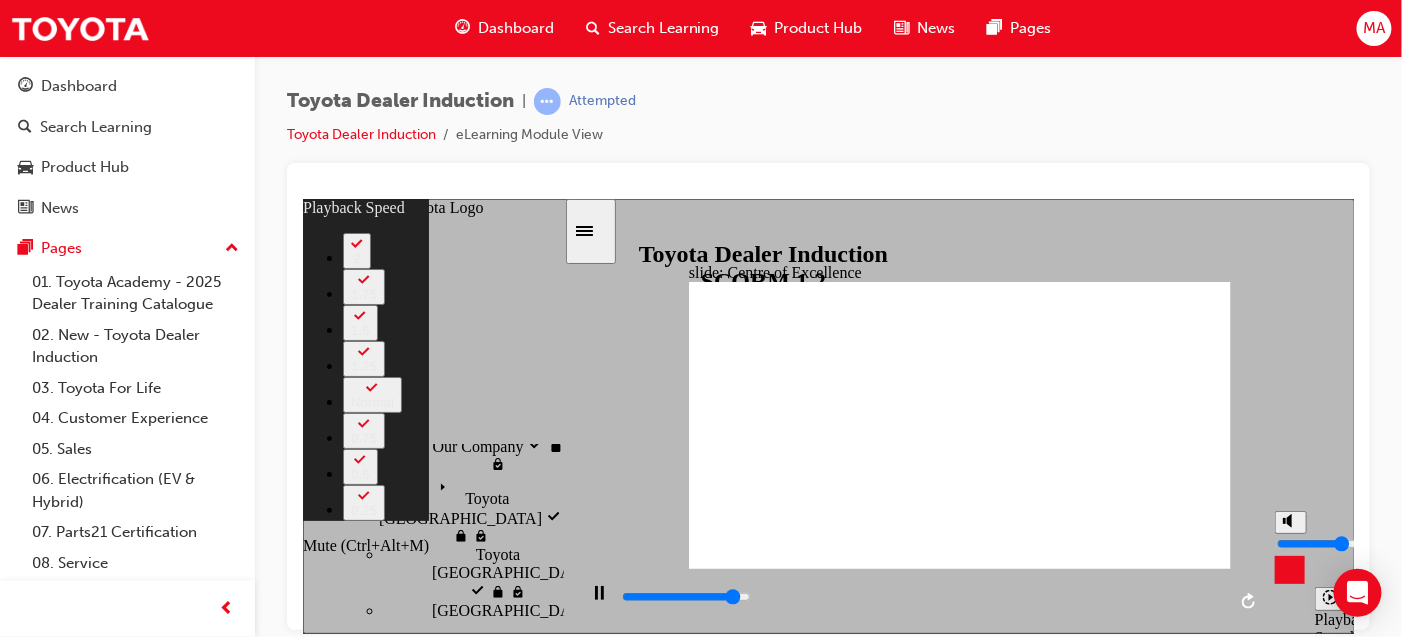 type on "14000" 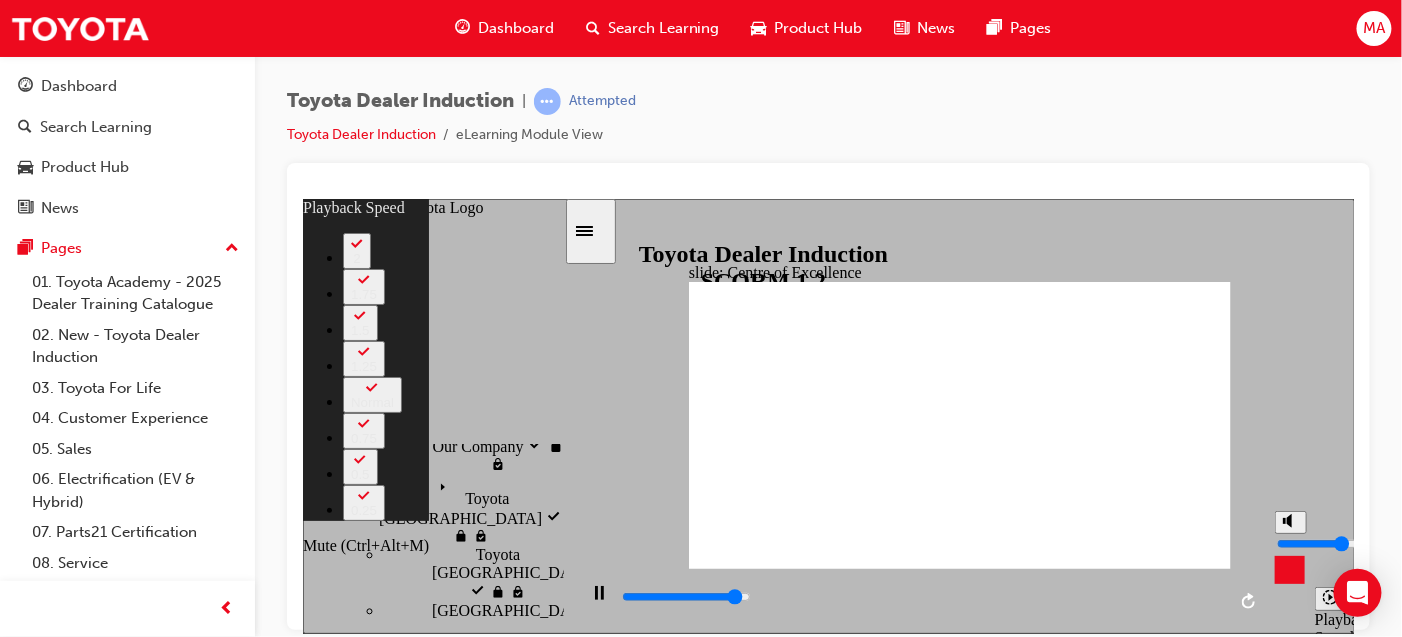 type on "14300" 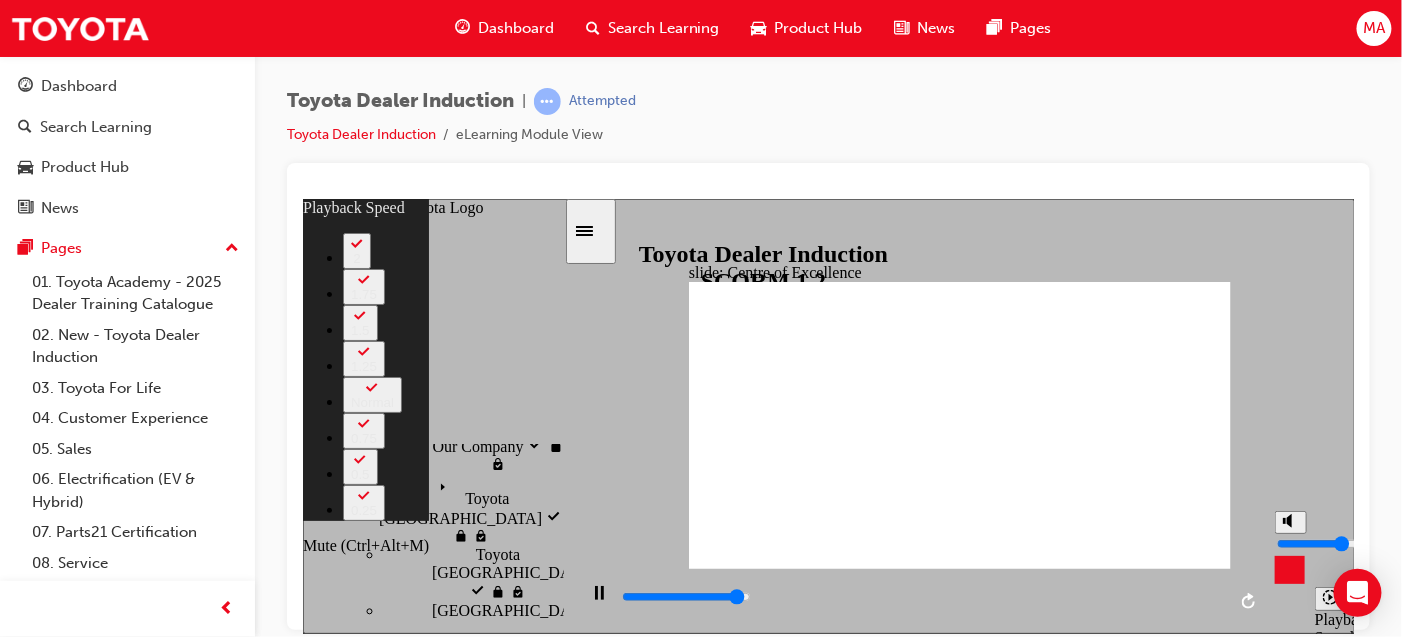 type on "14500" 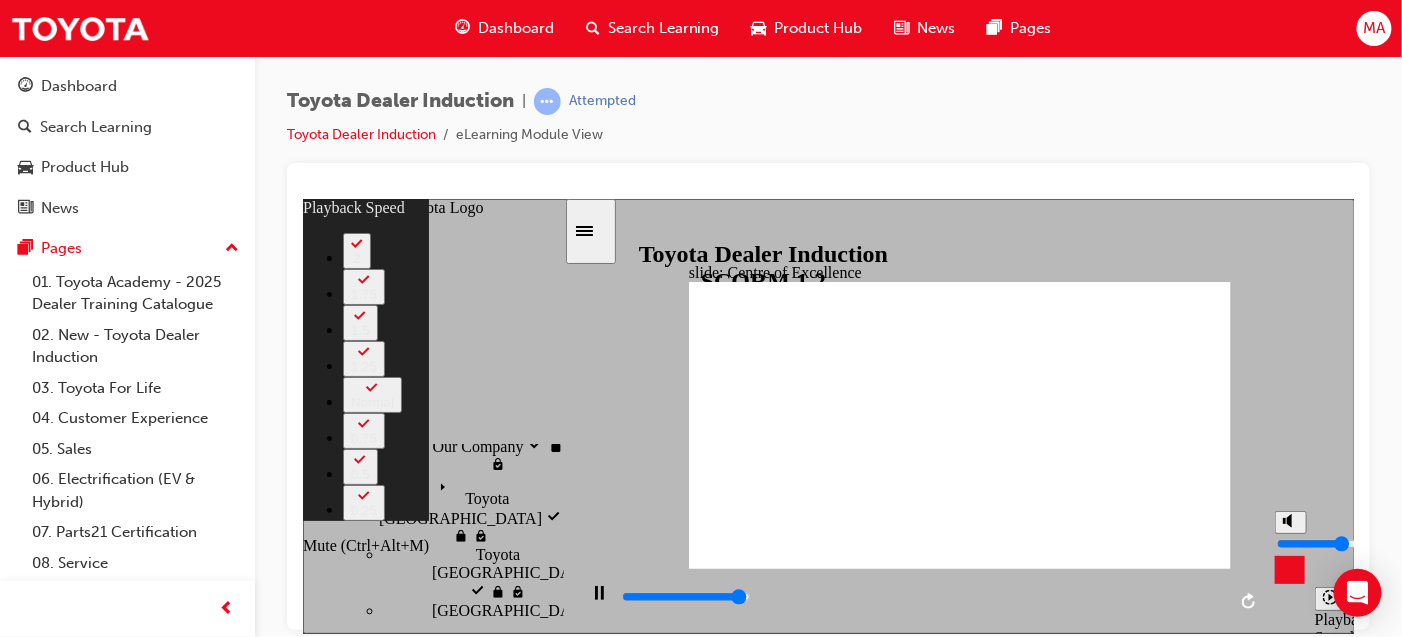 type on "14800" 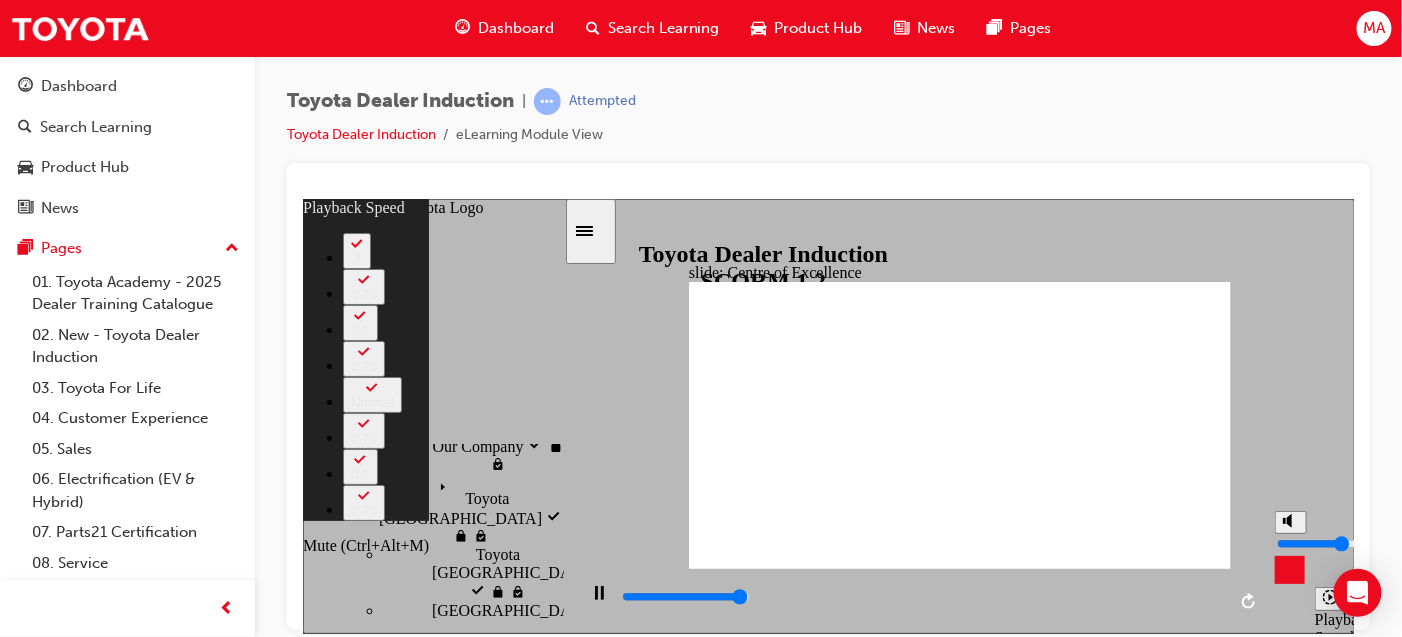 type on "14900" 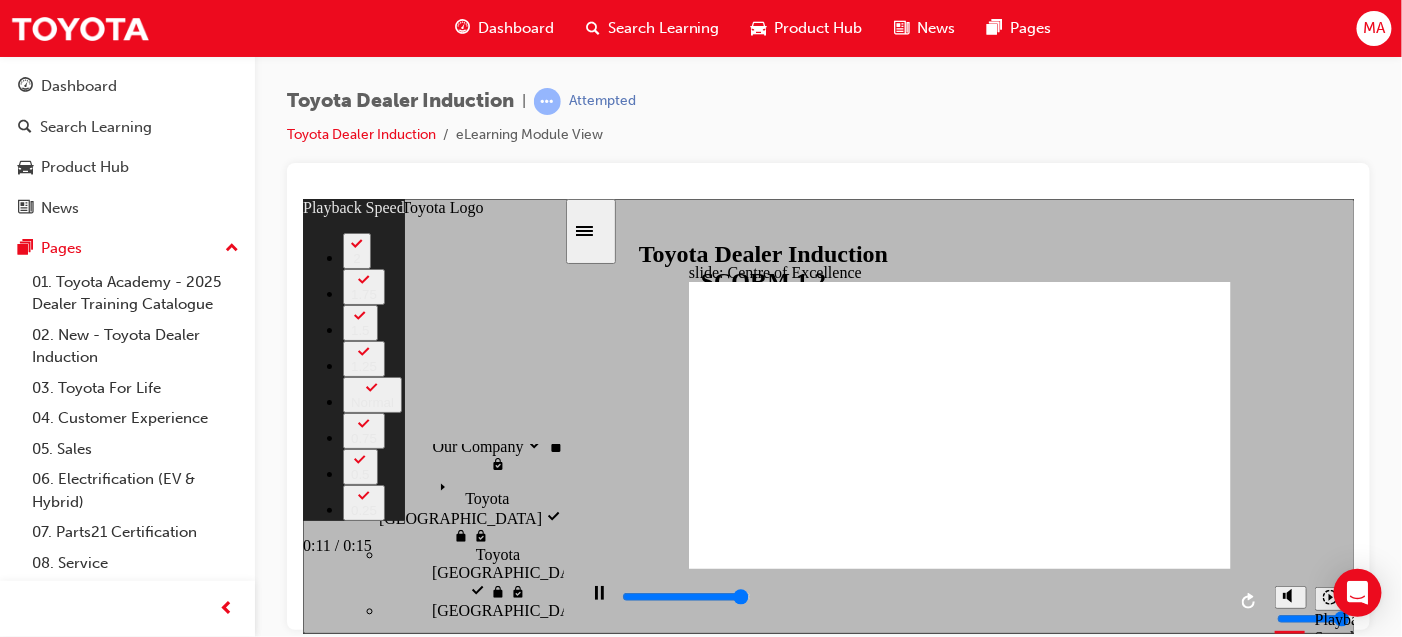 type on "15100" 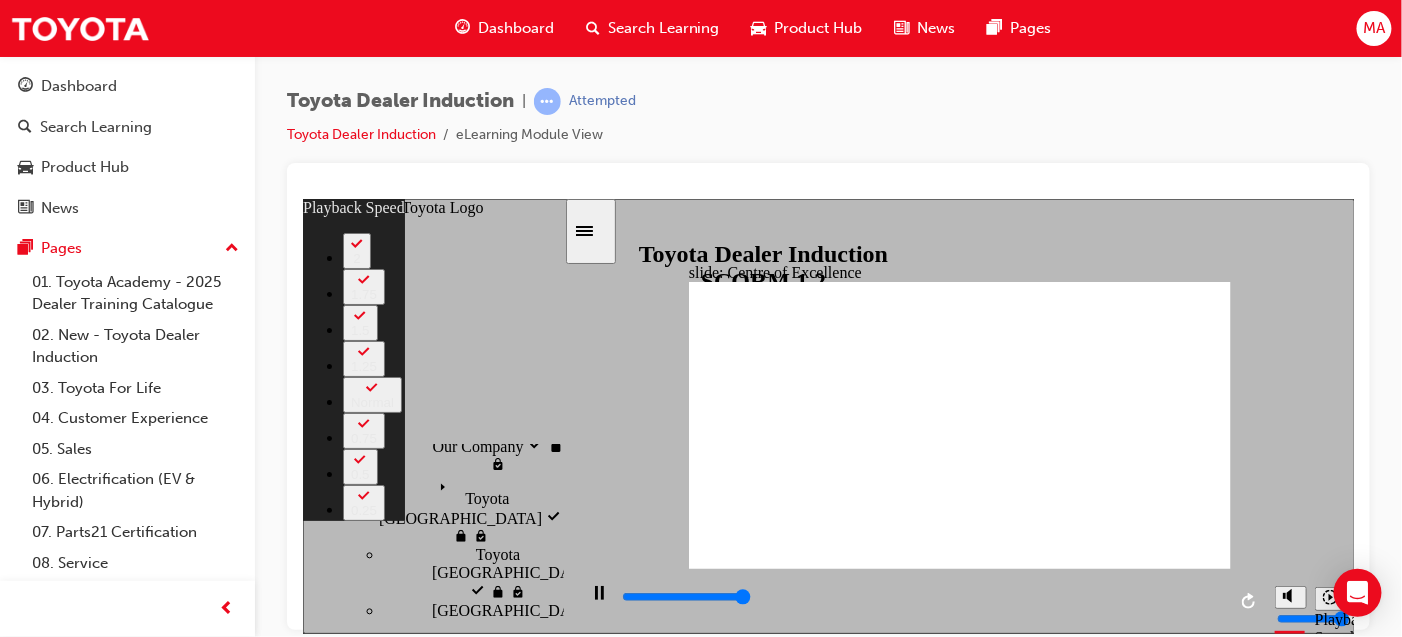 type on "15300" 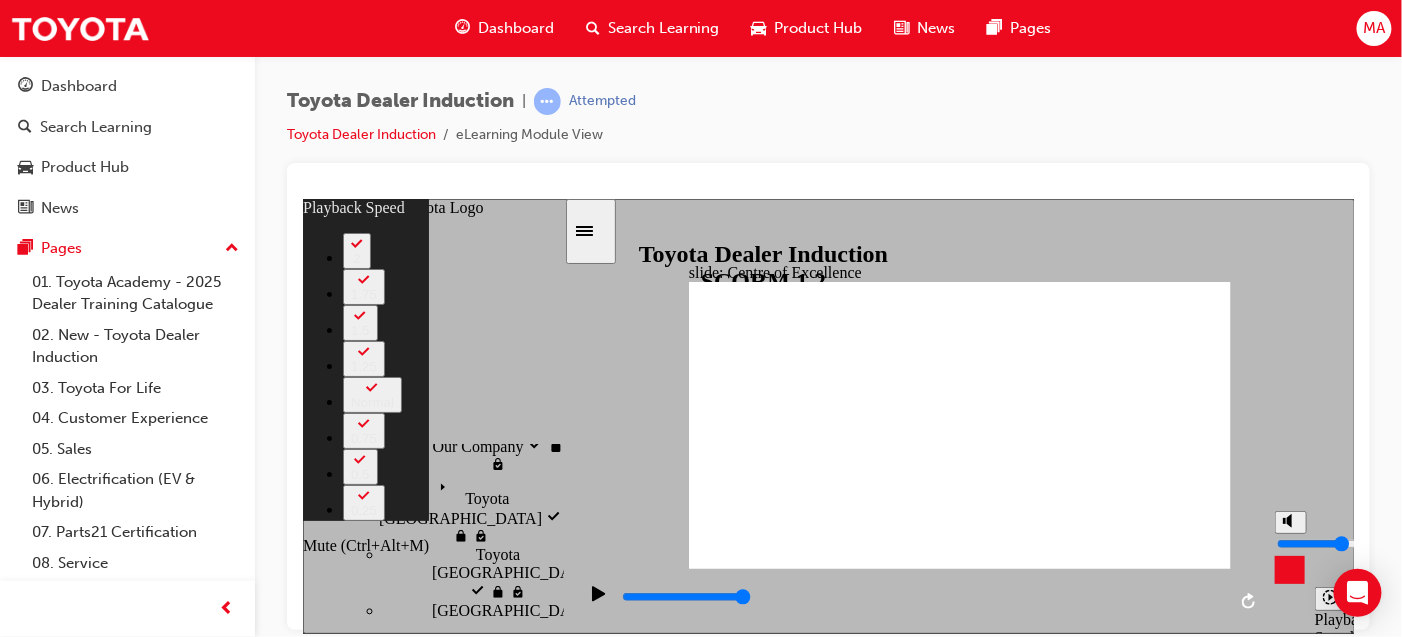 type on "27" 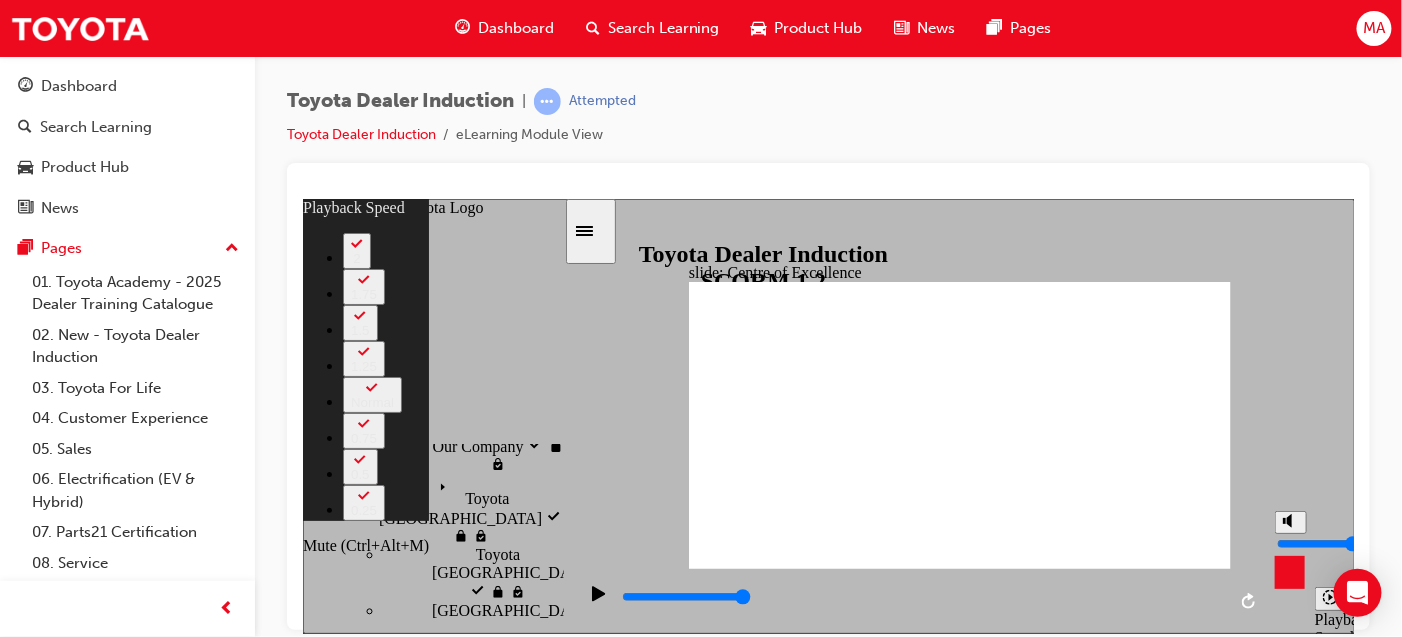 type on "30" 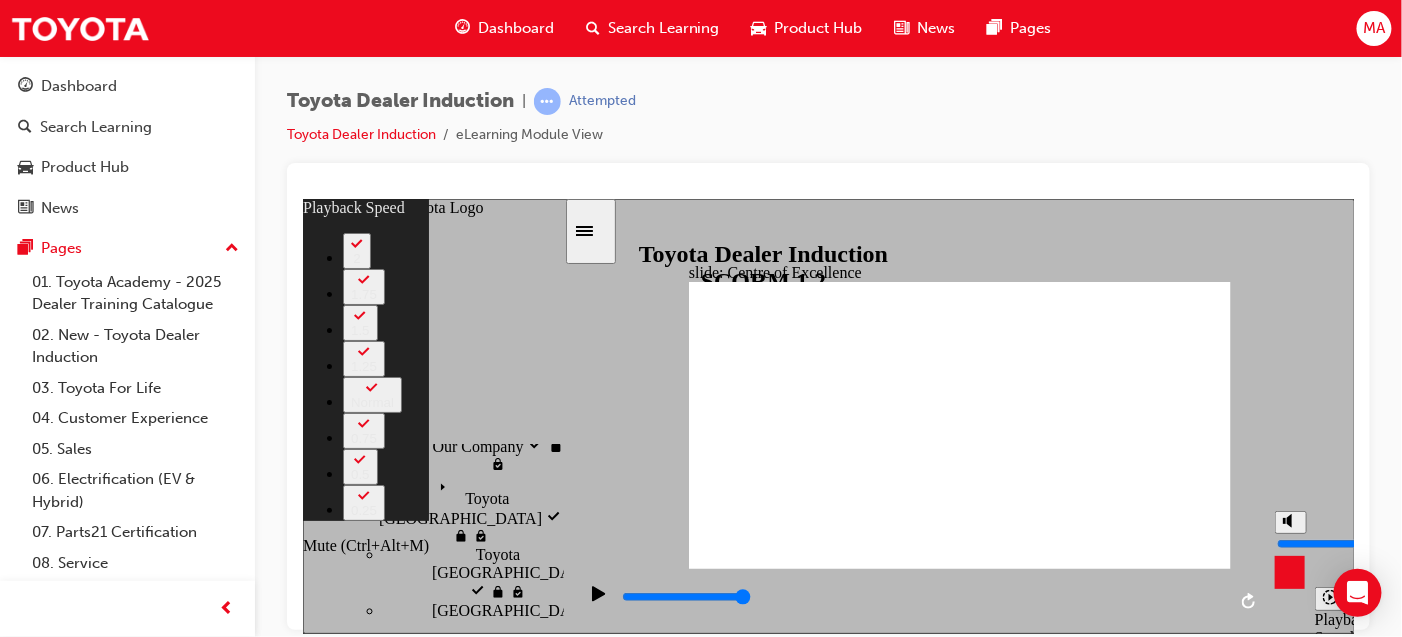 type on "77" 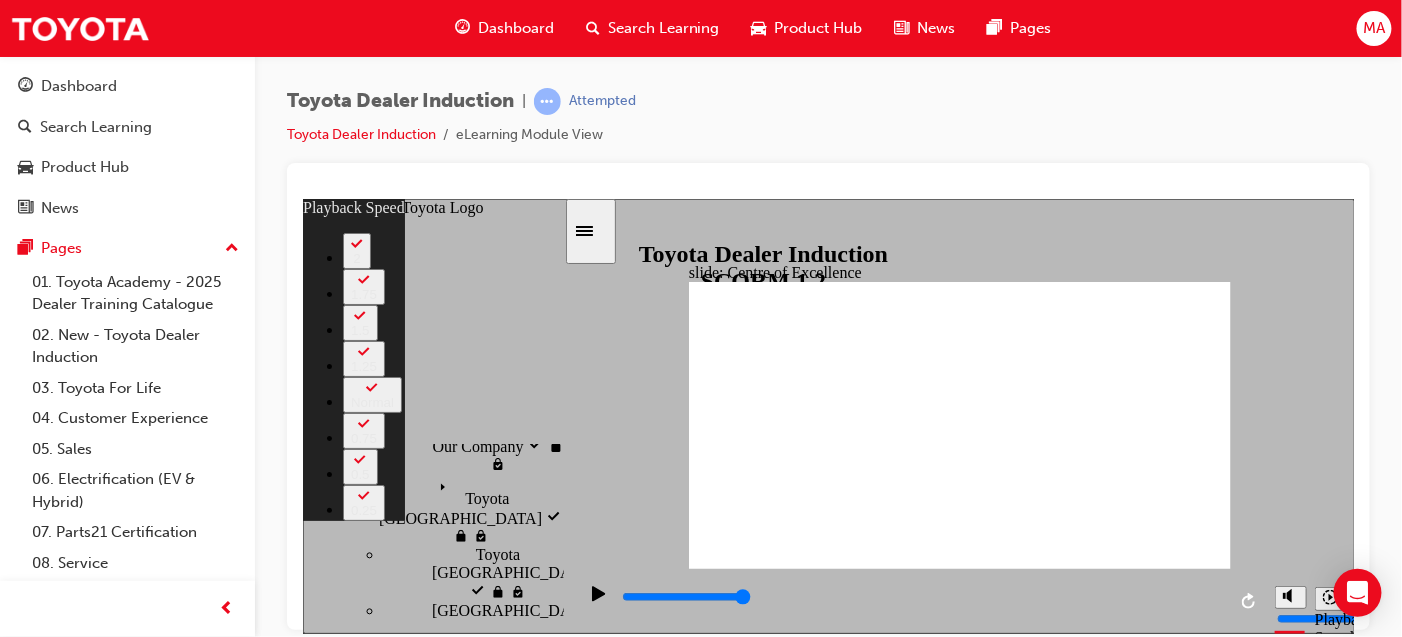 type on "248" 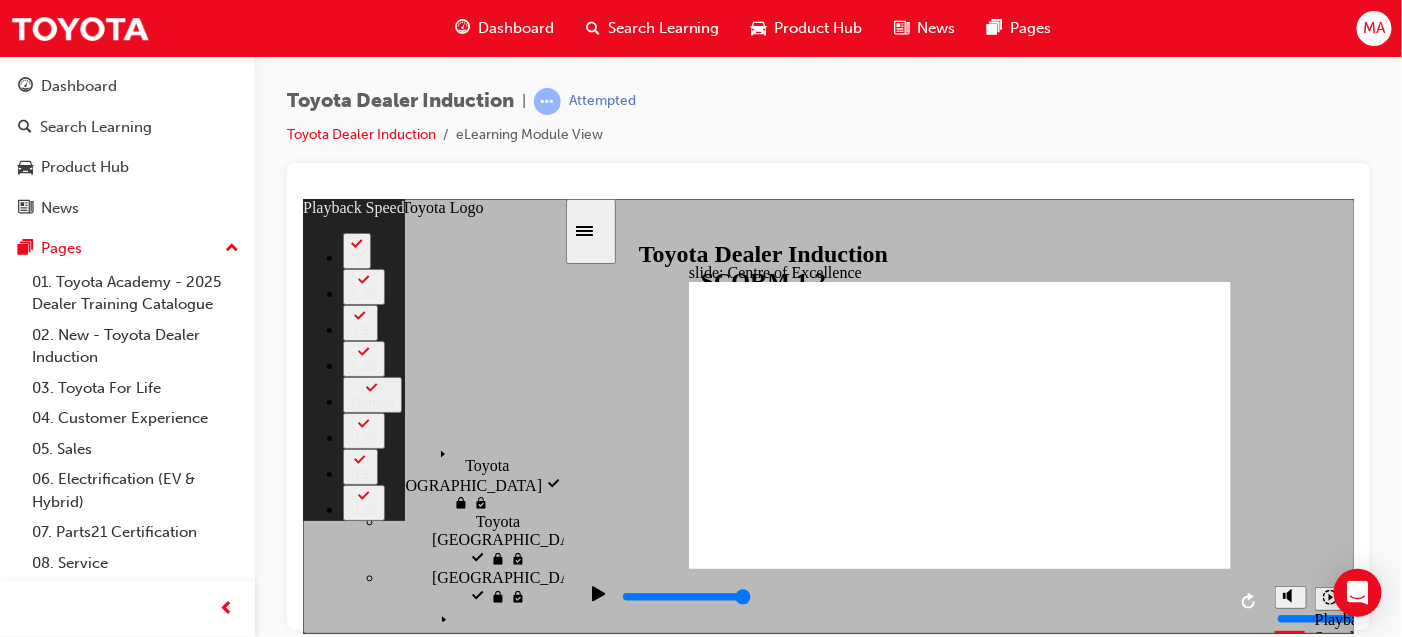 scroll, scrollTop: 300, scrollLeft: 0, axis: vertical 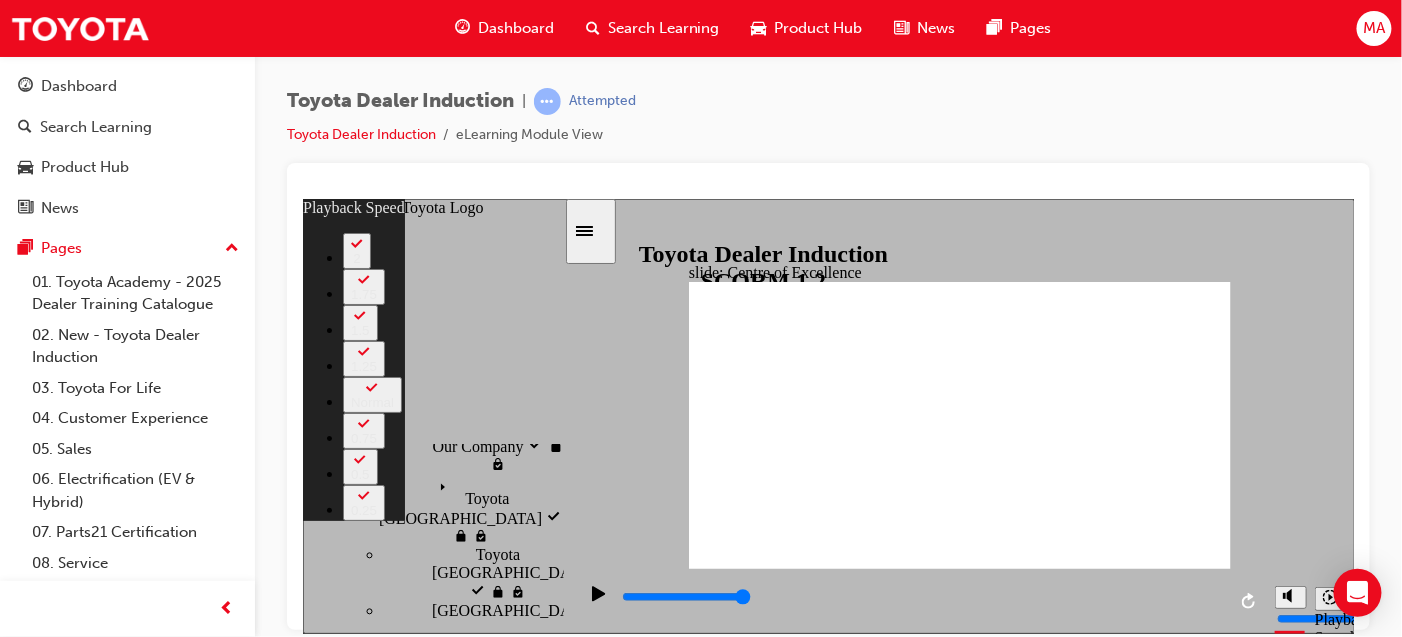 click on "Toyota Australia History" at bounding box center [532, 1898] 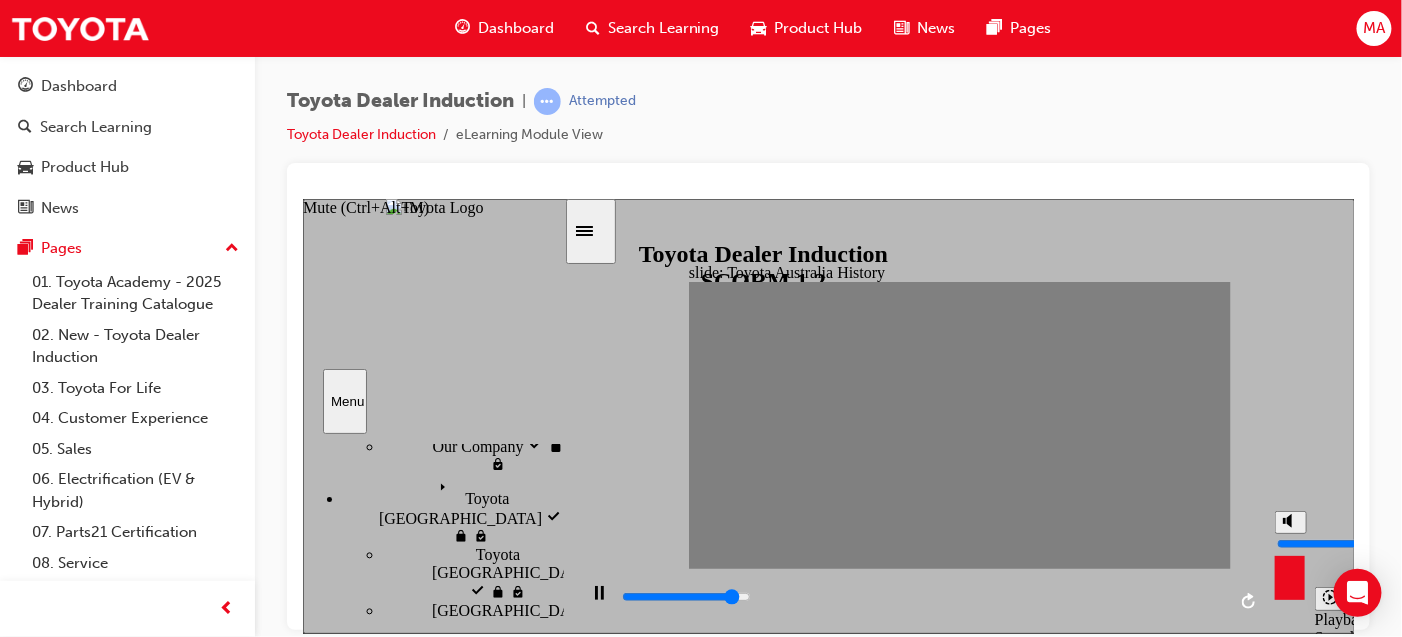 click at bounding box center [1340, 543] 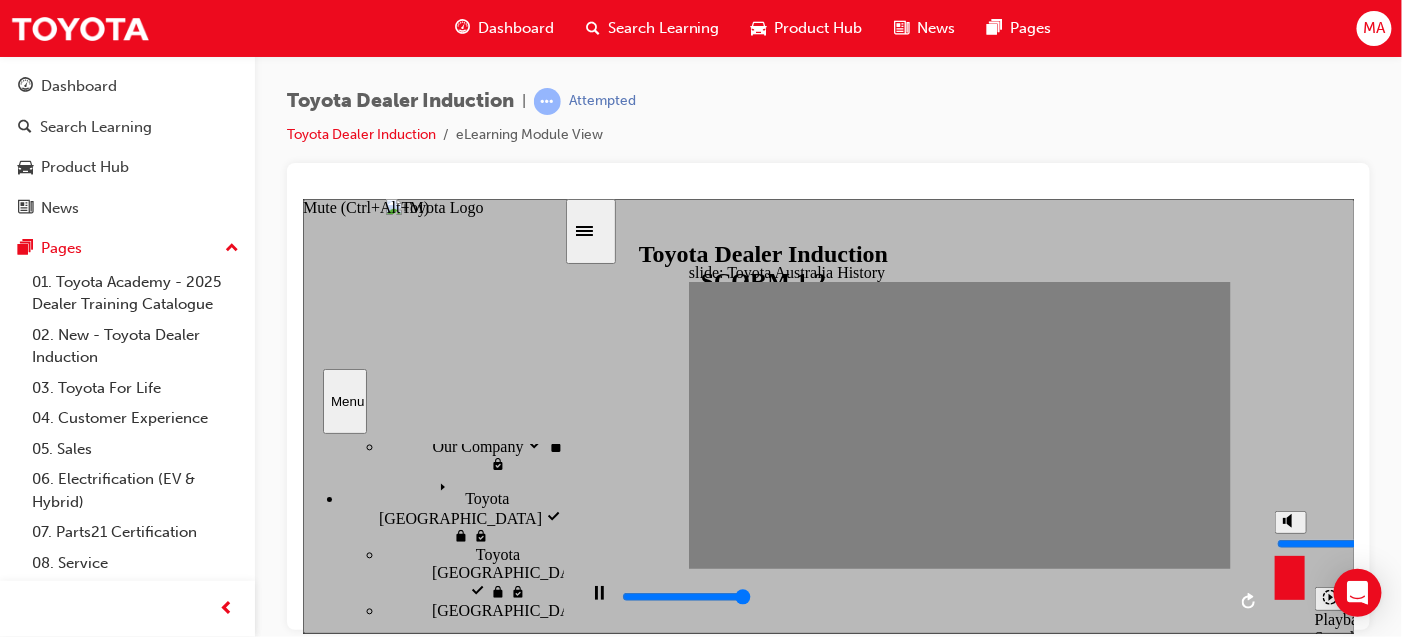 click at bounding box center [1340, 543] 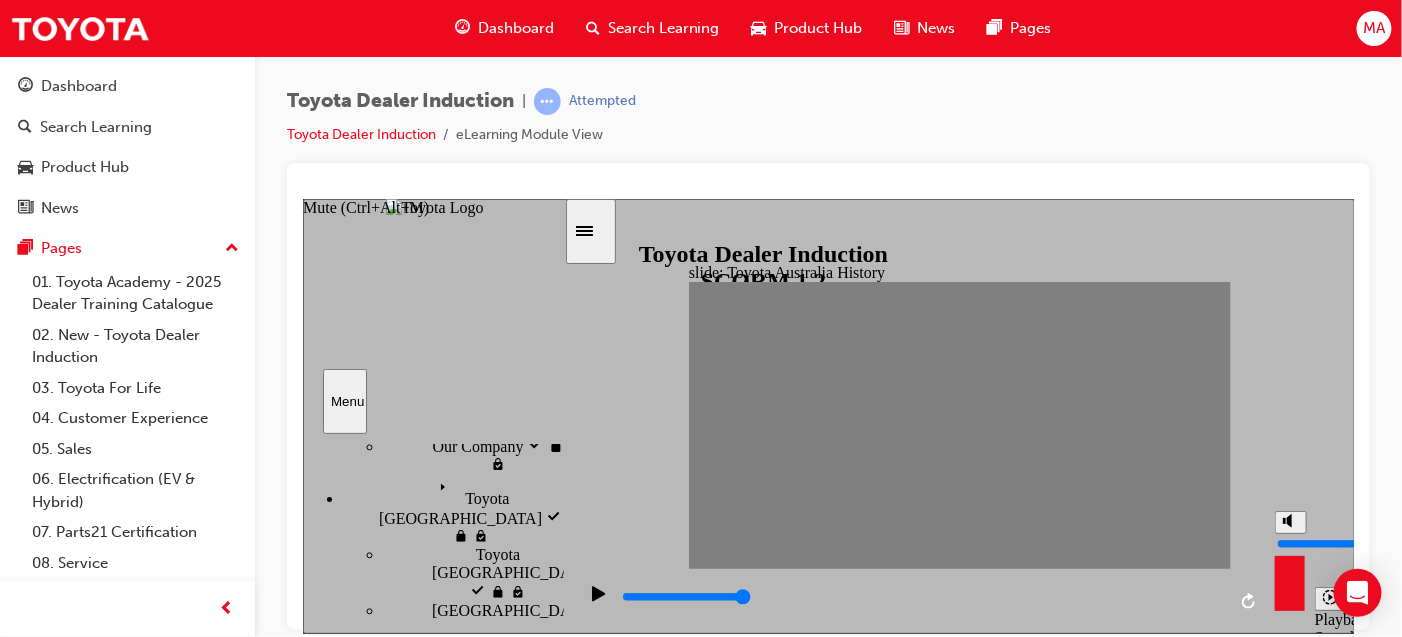 type on "10" 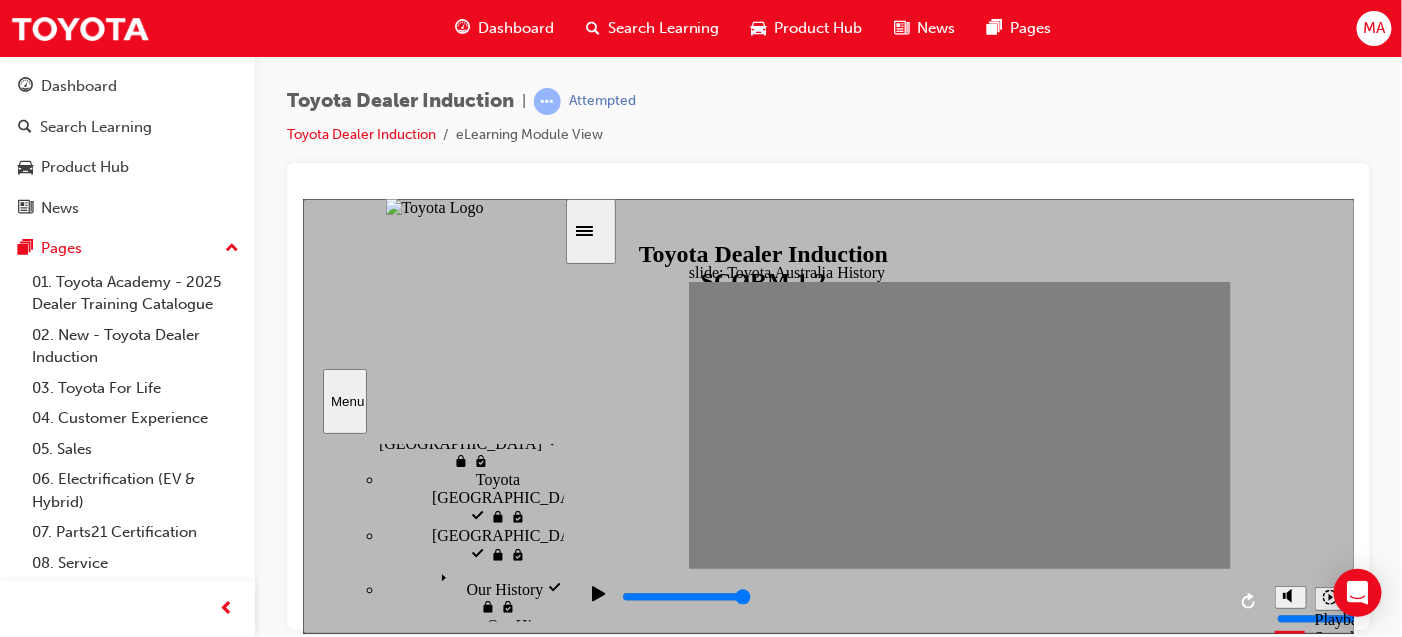 scroll, scrollTop: 399, scrollLeft: 0, axis: vertical 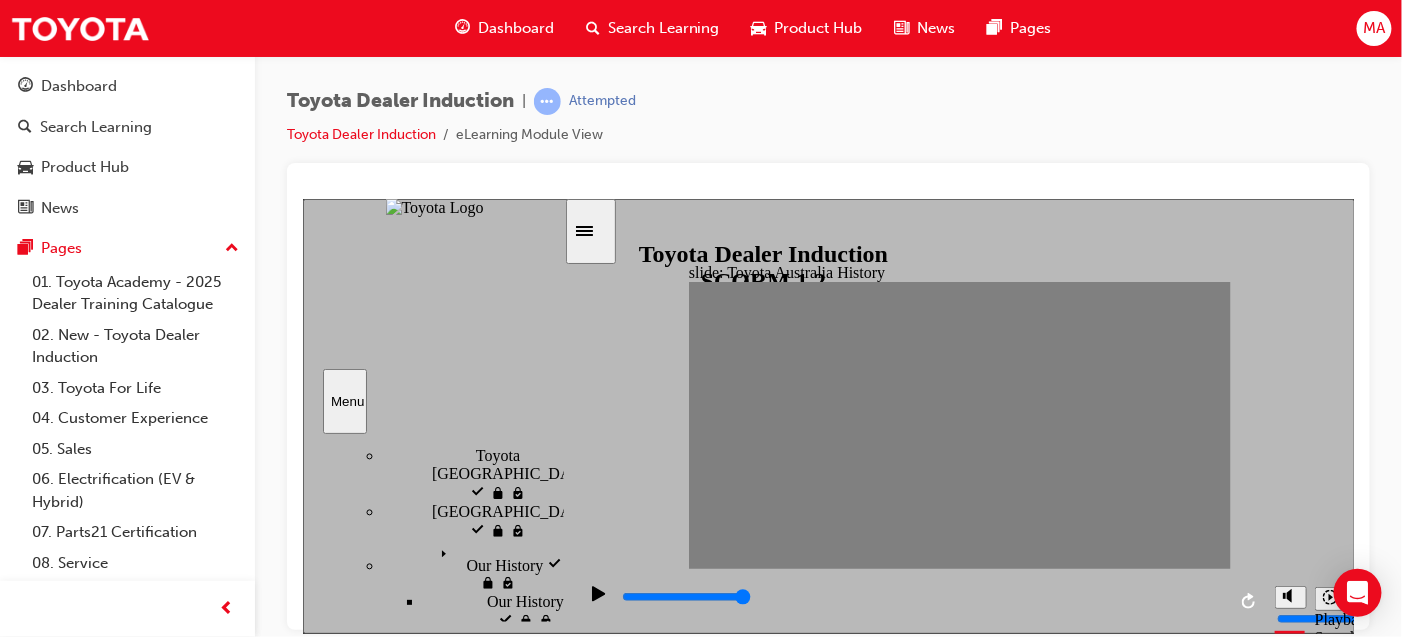 click on "Toyota Australia Organisation Chart" at bounding box center [543, 1882] 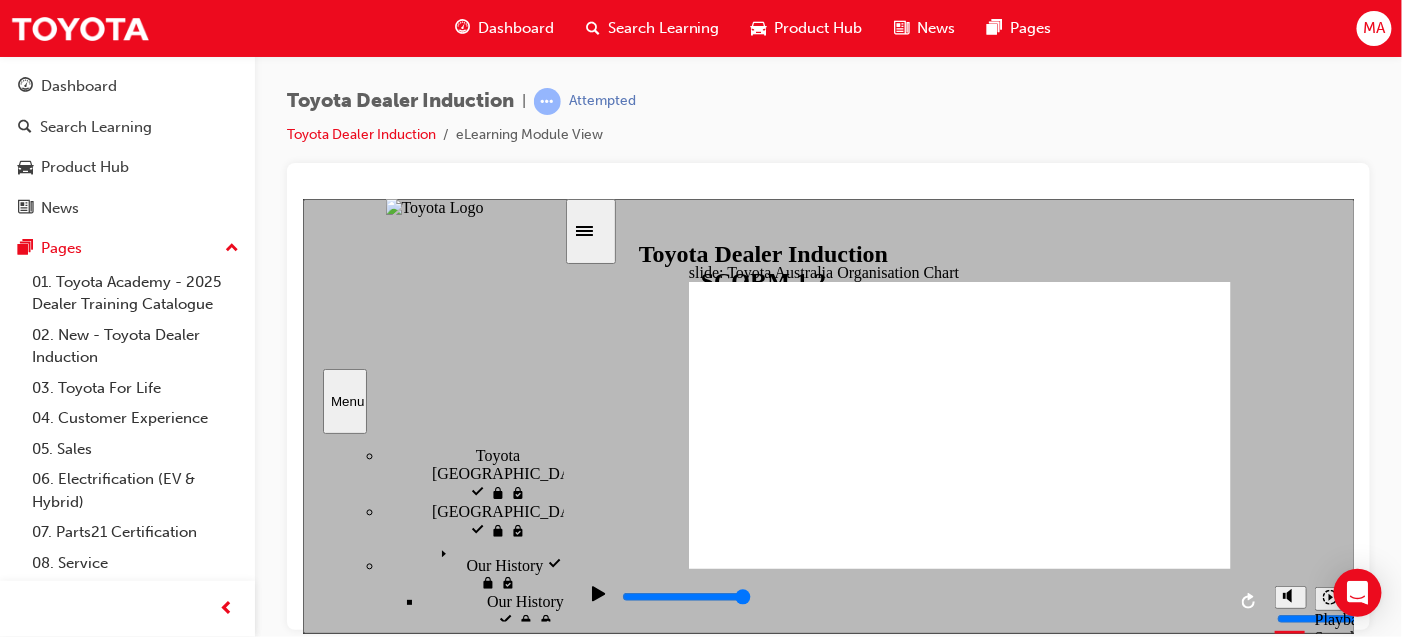 click 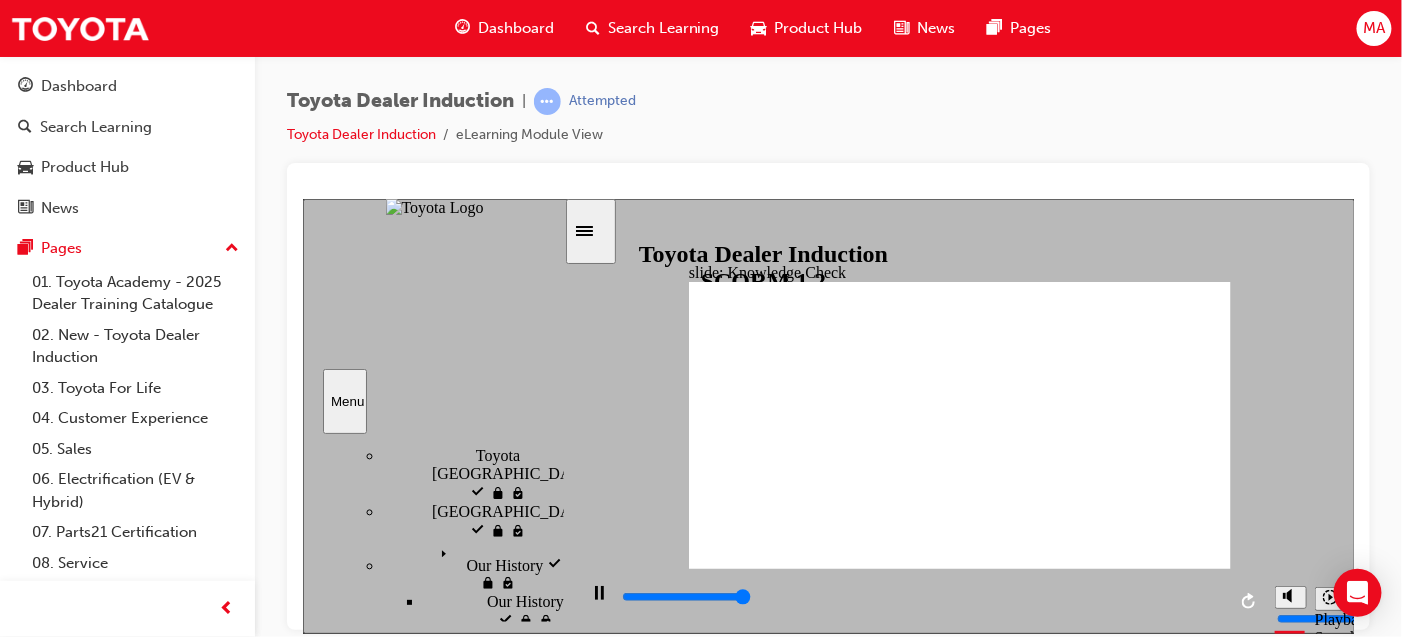 type on "5000" 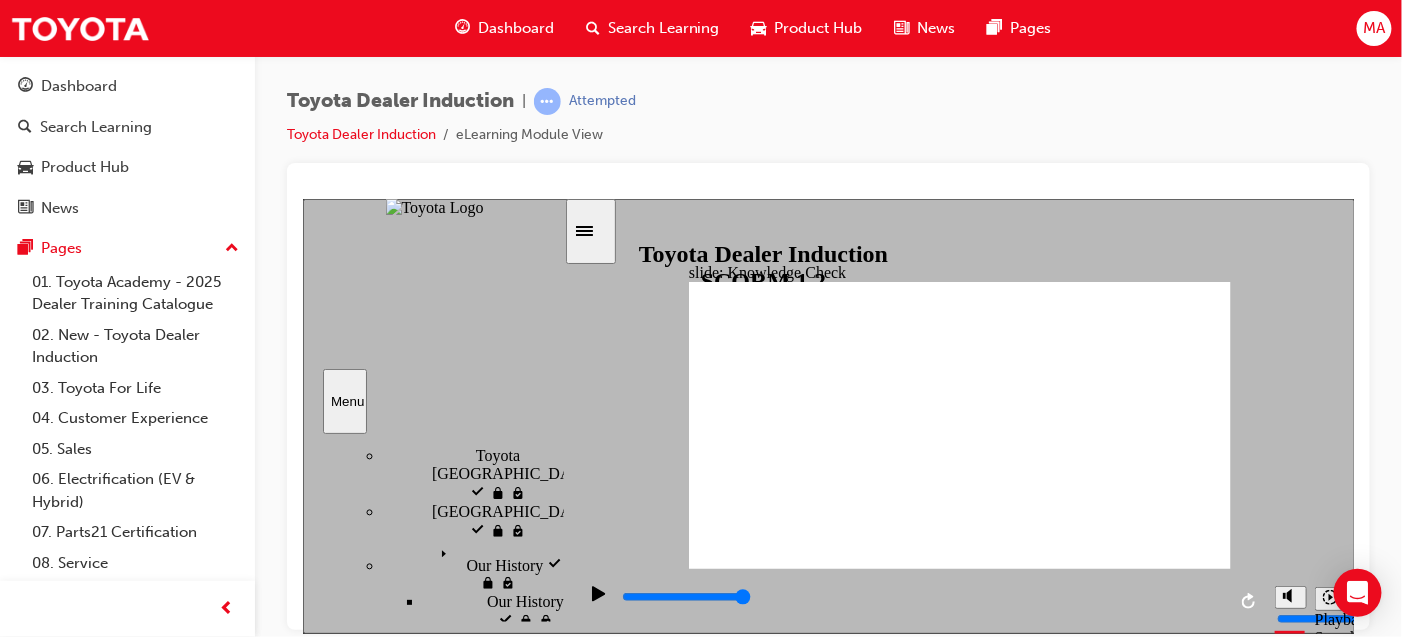 radio on "true" 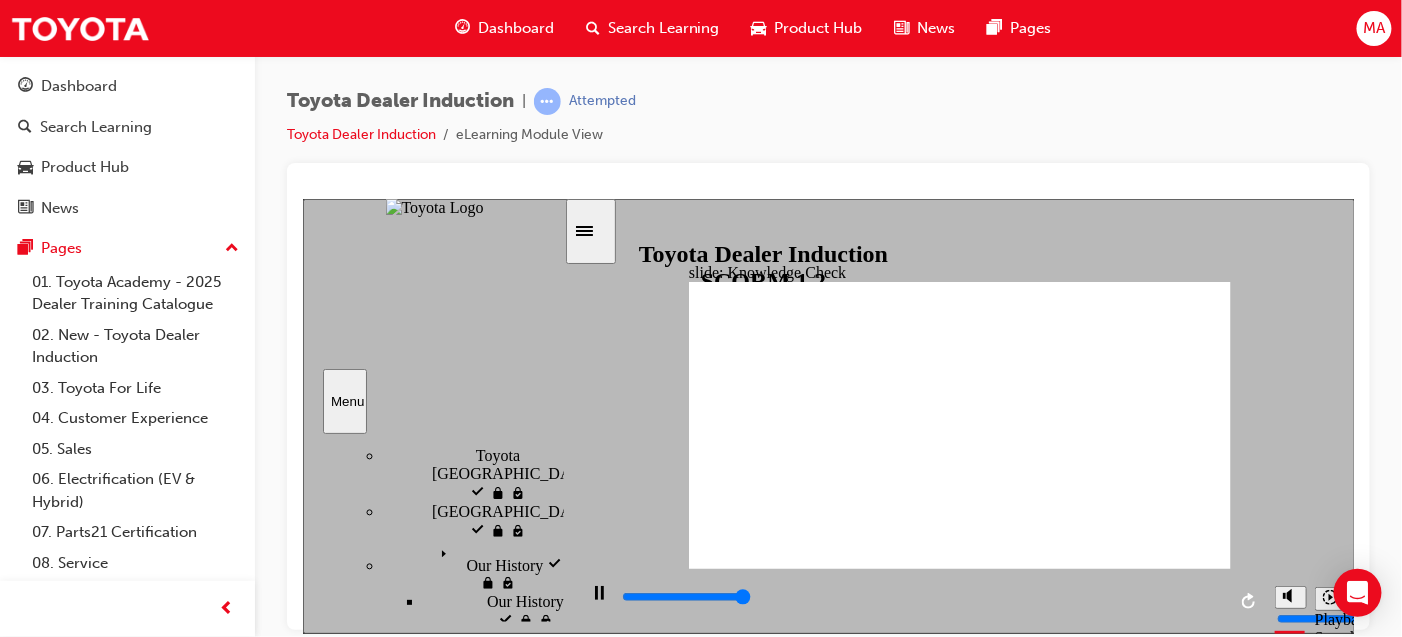 type on "5000" 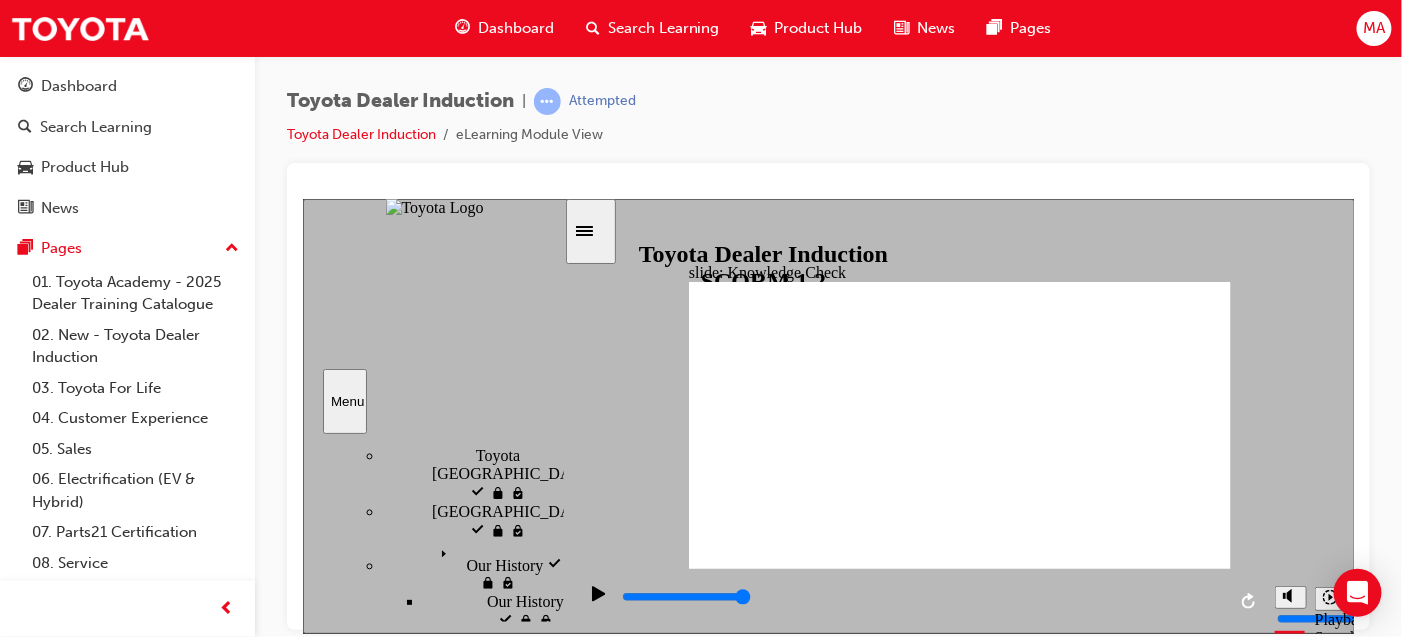 radio on "true" 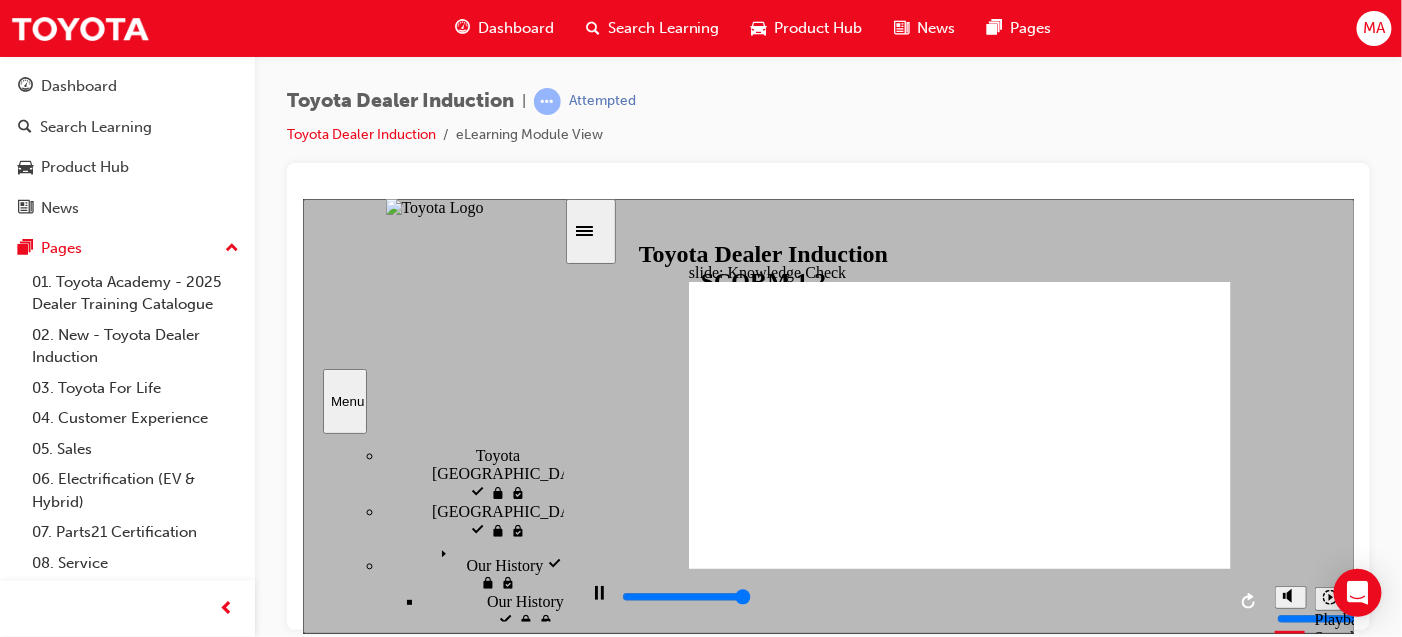 type on "5000" 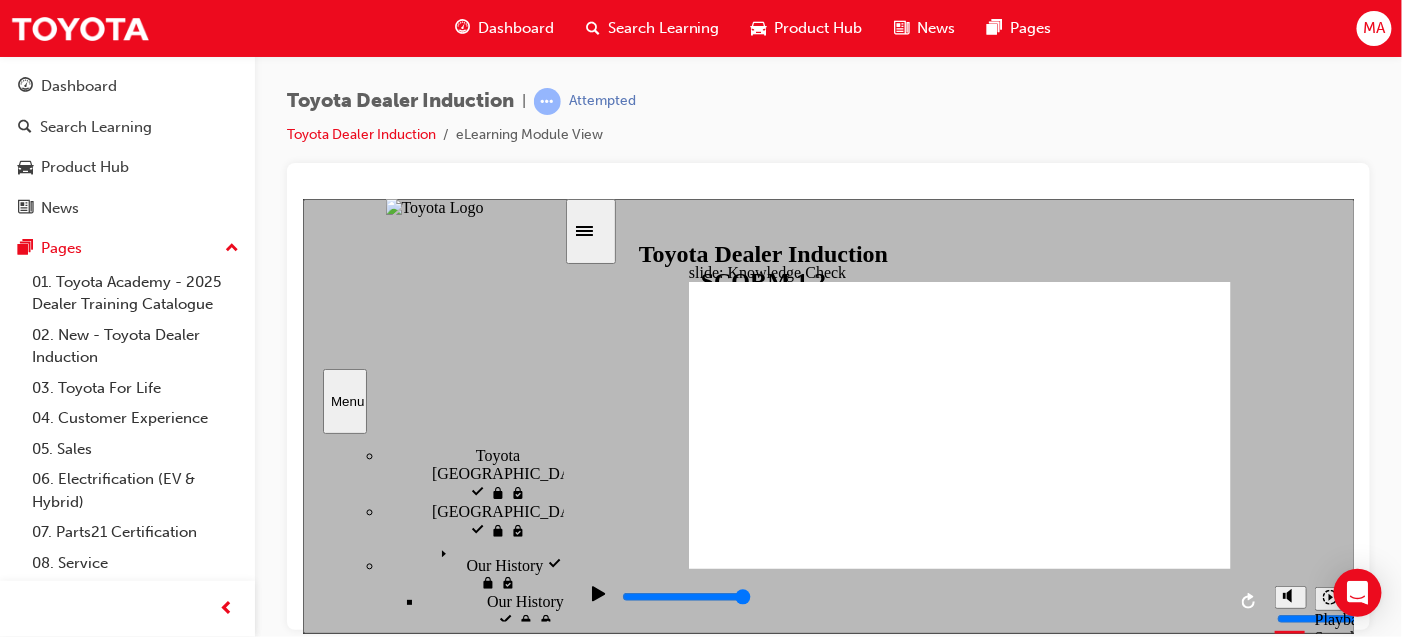 radio on "true" 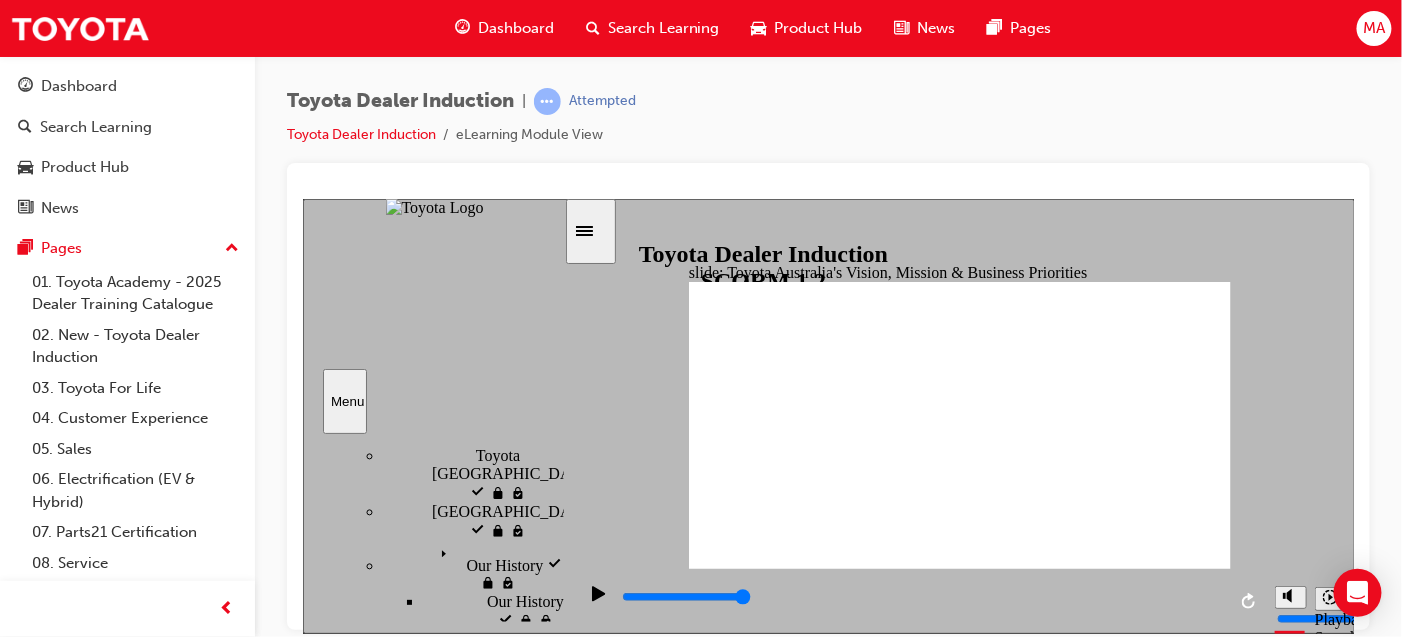 click 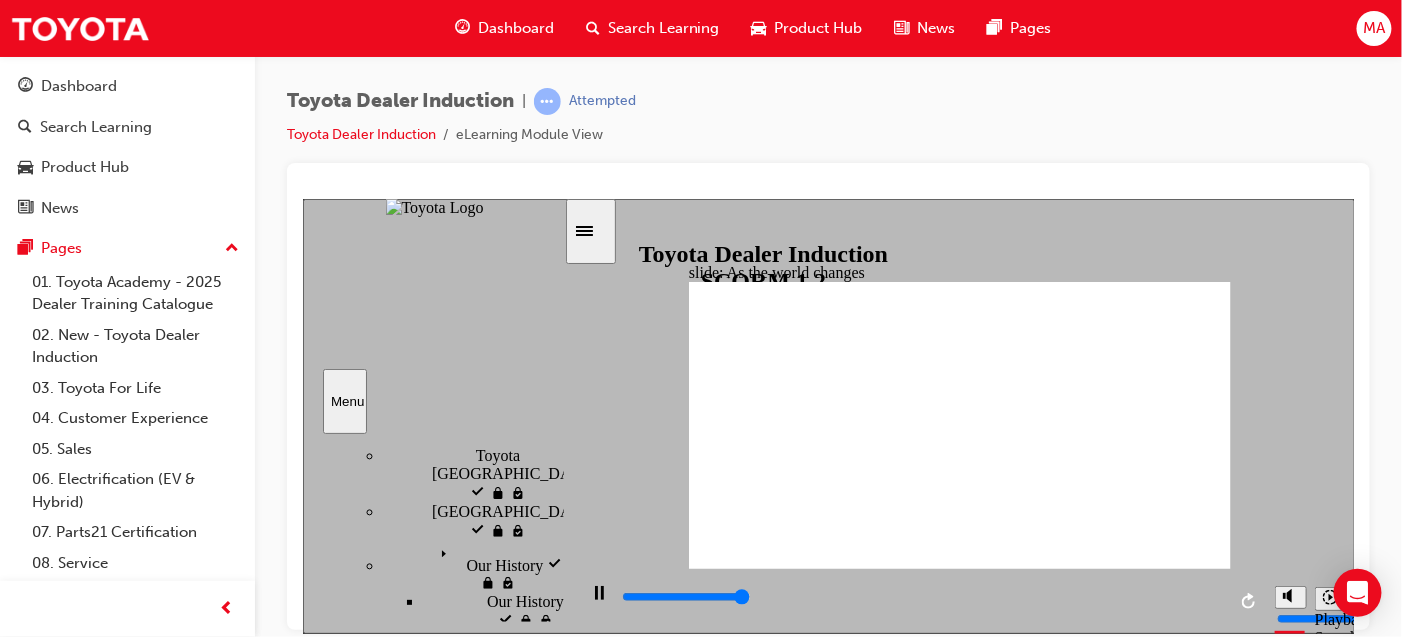 type on "9200" 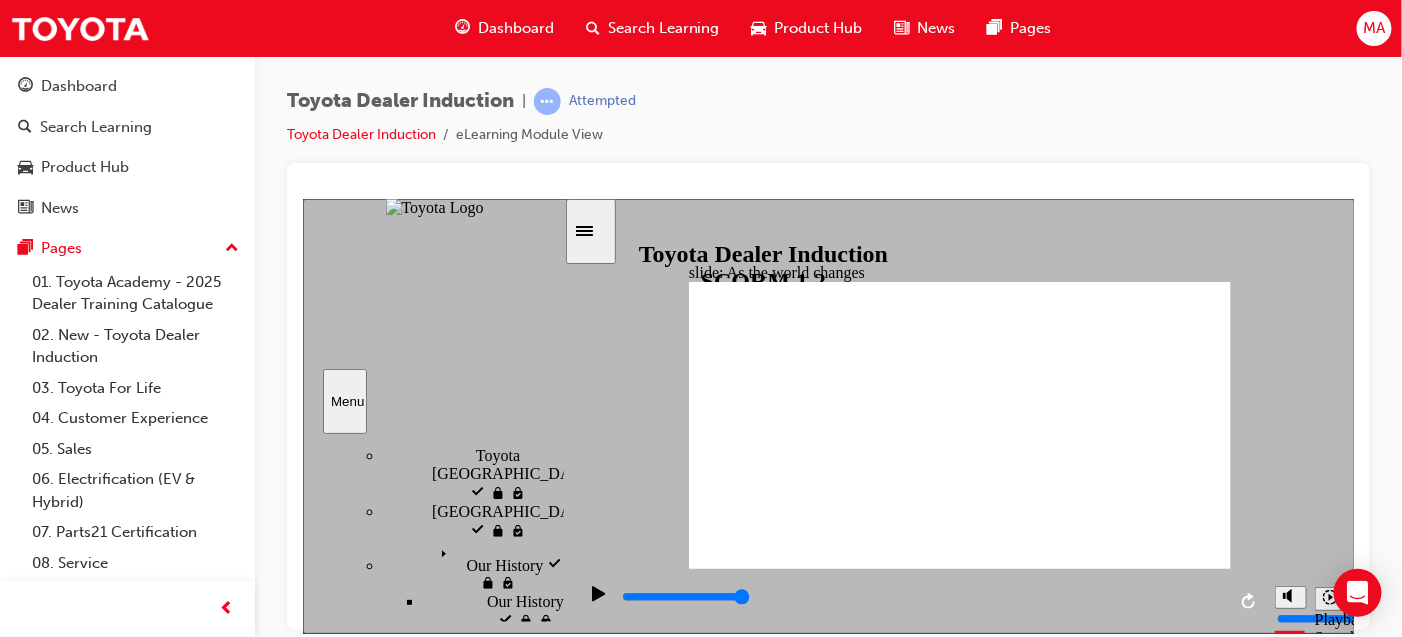click 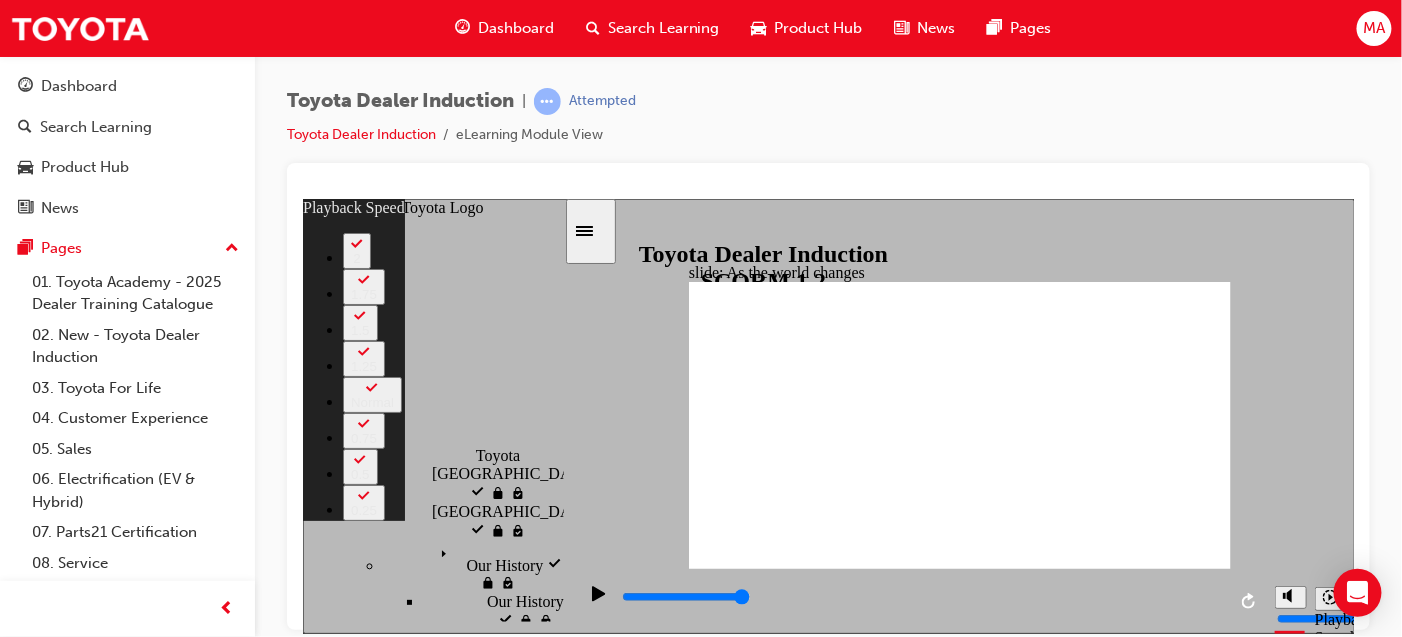 type on "128" 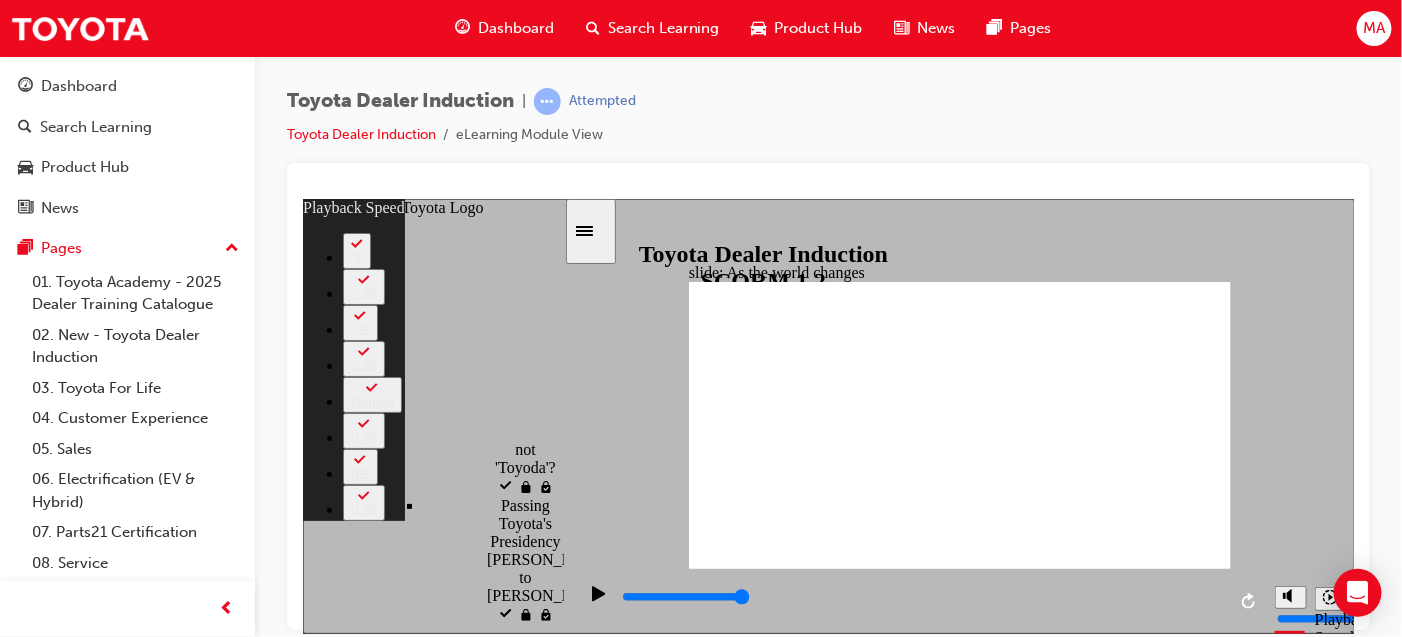 scroll, scrollTop: 700, scrollLeft: 0, axis: vertical 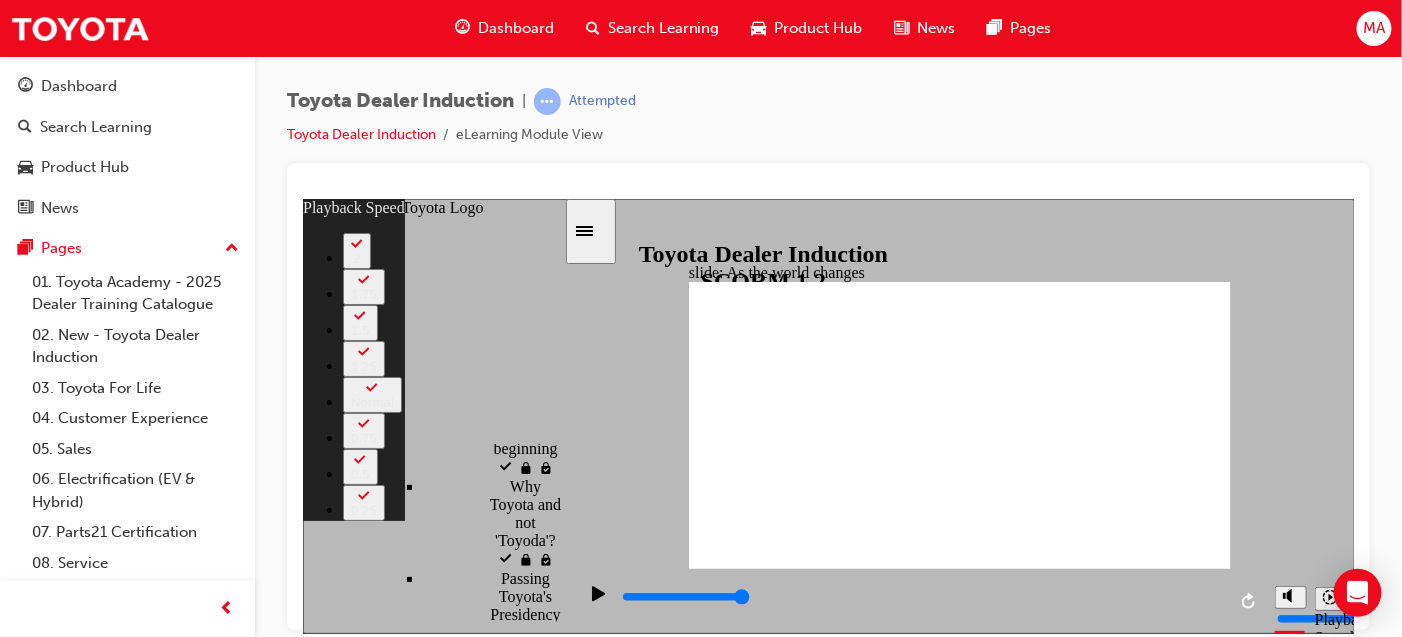 click on "Our Company Mission, Vision and Values" at bounding box center (572, 2331) 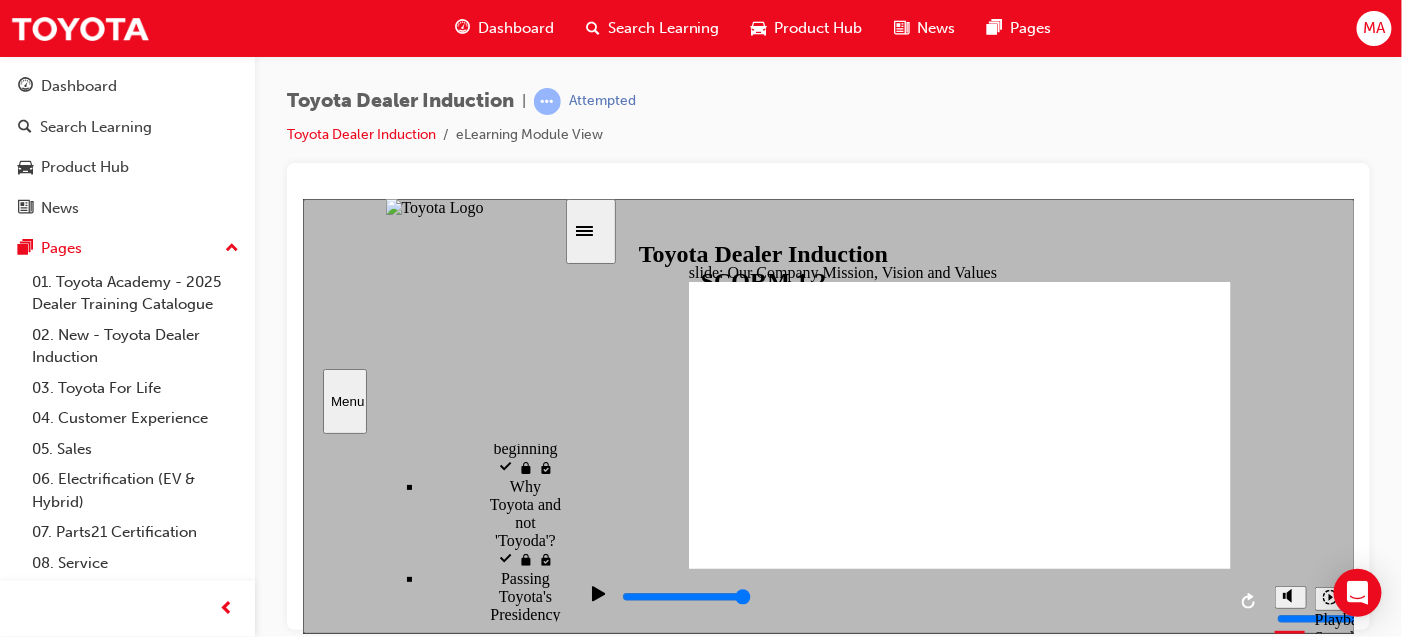 click 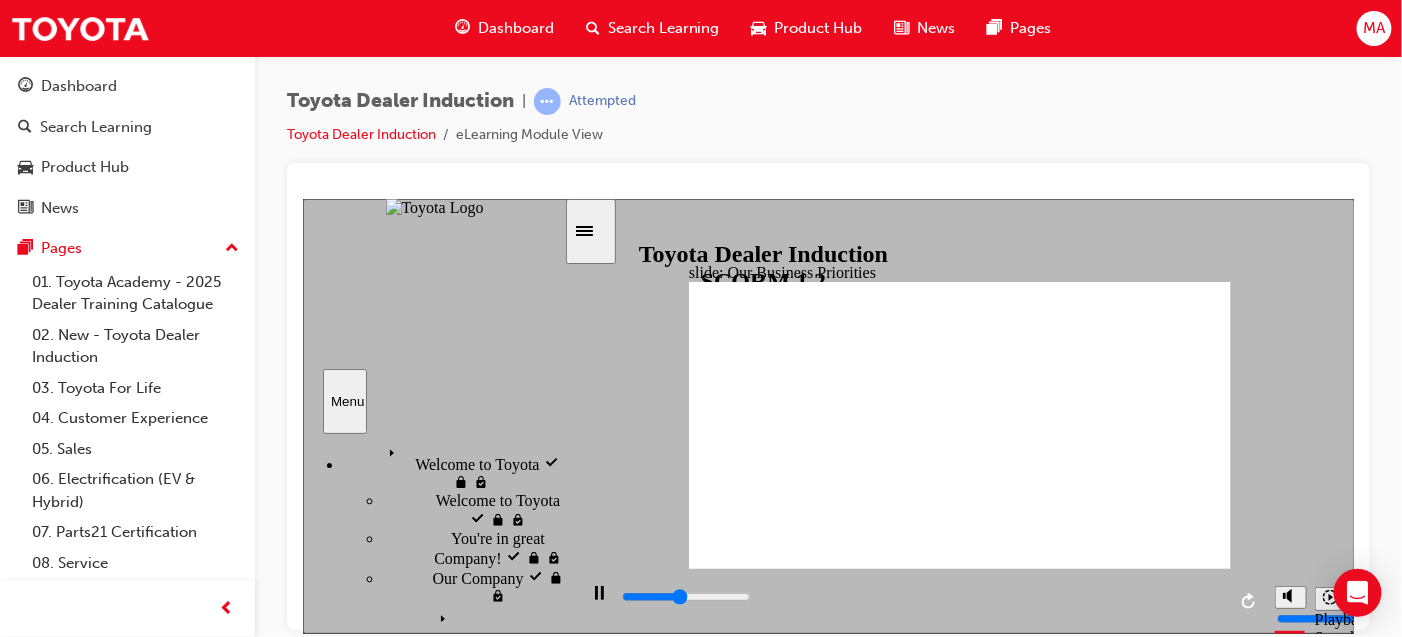 scroll, scrollTop: 0, scrollLeft: 0, axis: both 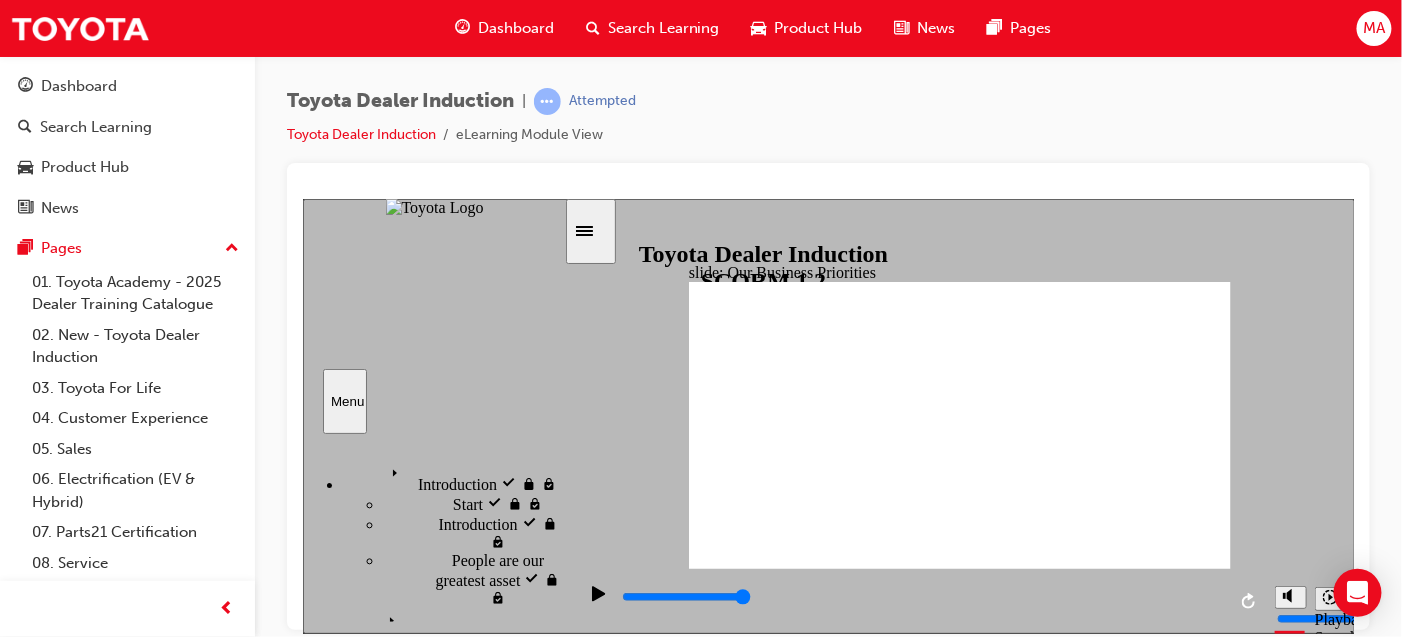 click 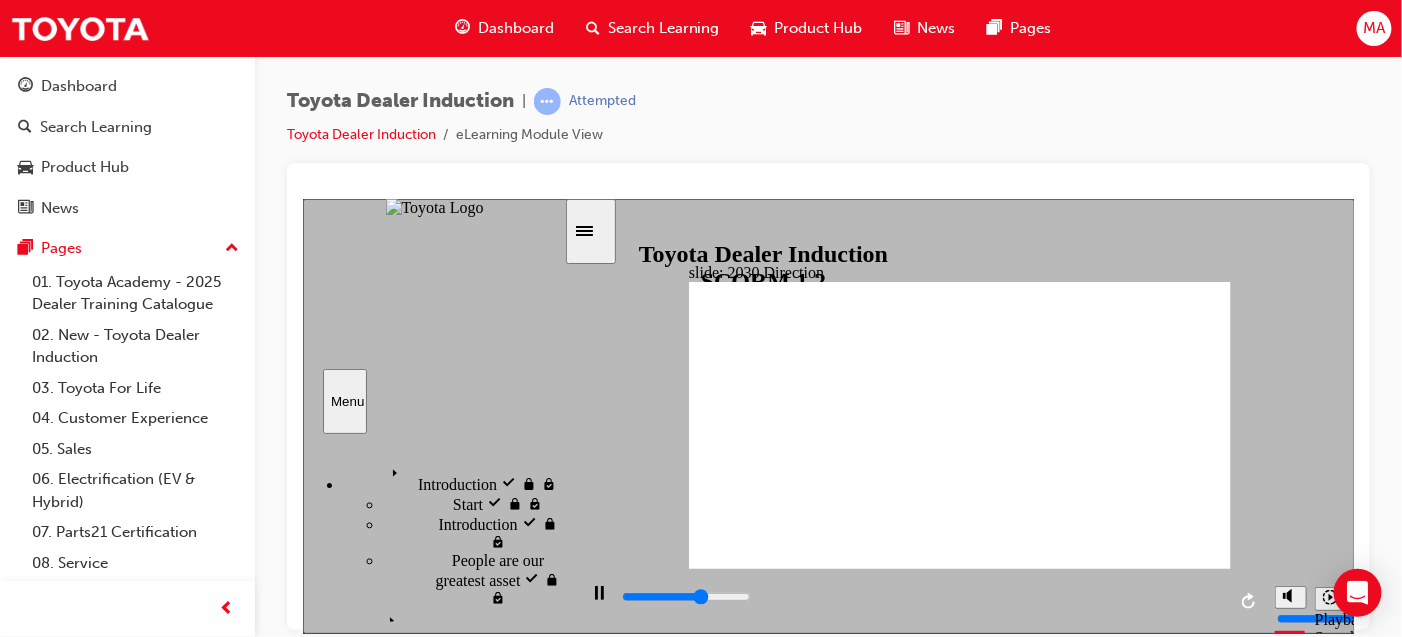 click on "Toyota Dealer Induction | Attempted Toyota Dealer Induction eLearning Module View" at bounding box center (828, 125) 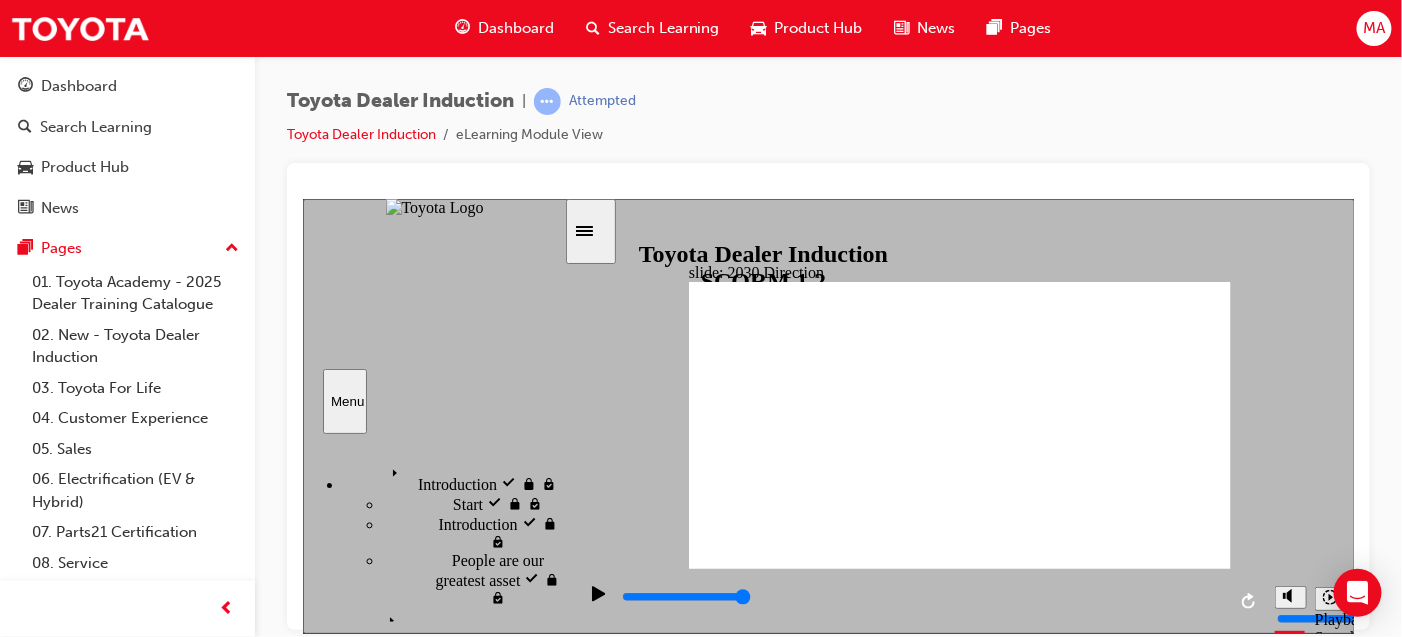 click 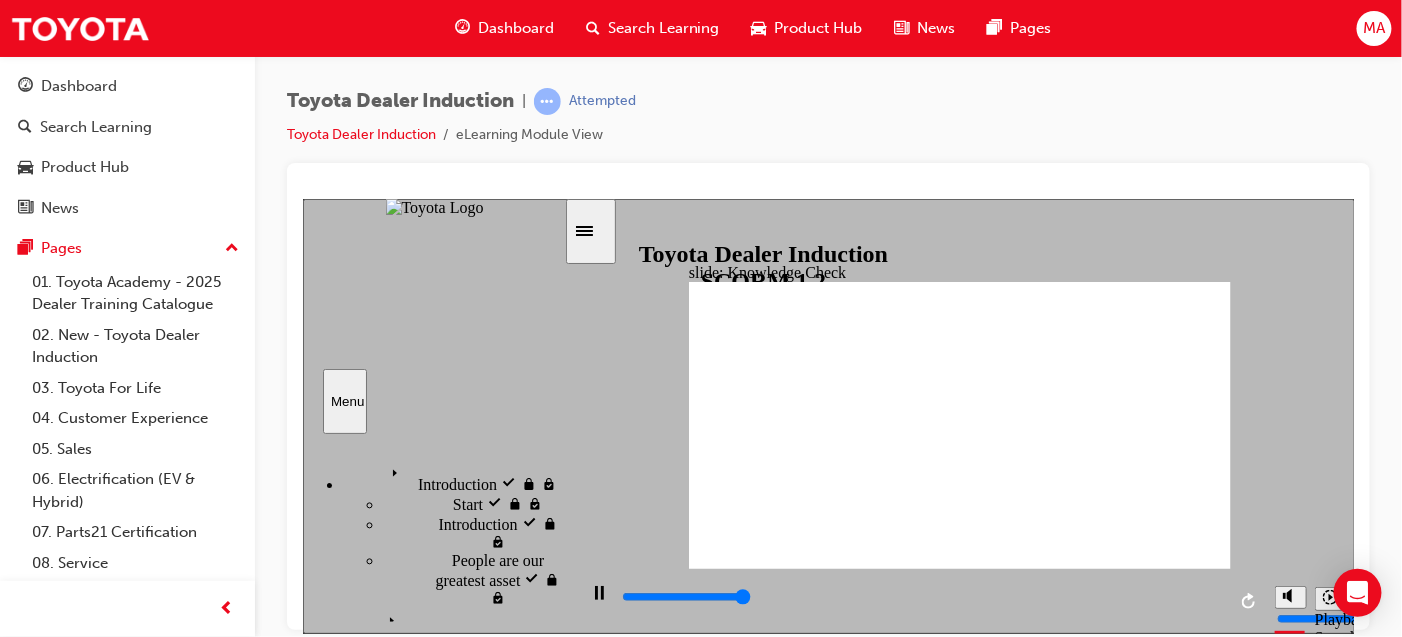 type on "5000" 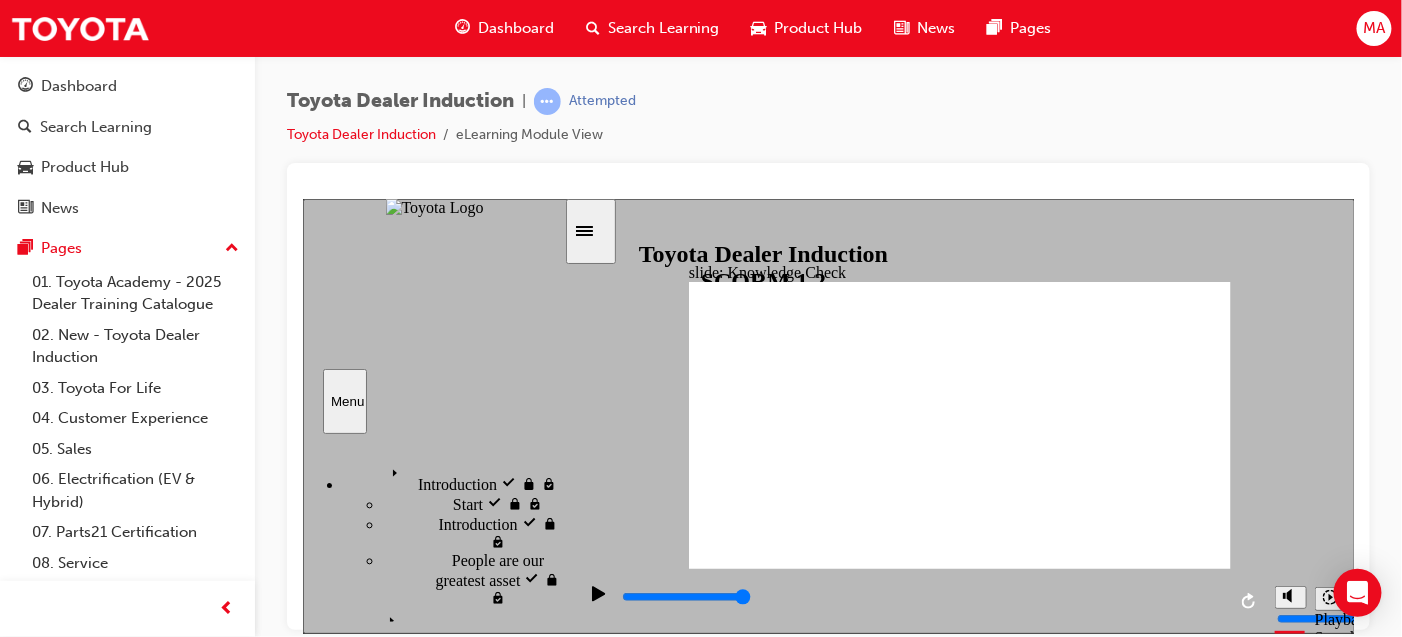 click 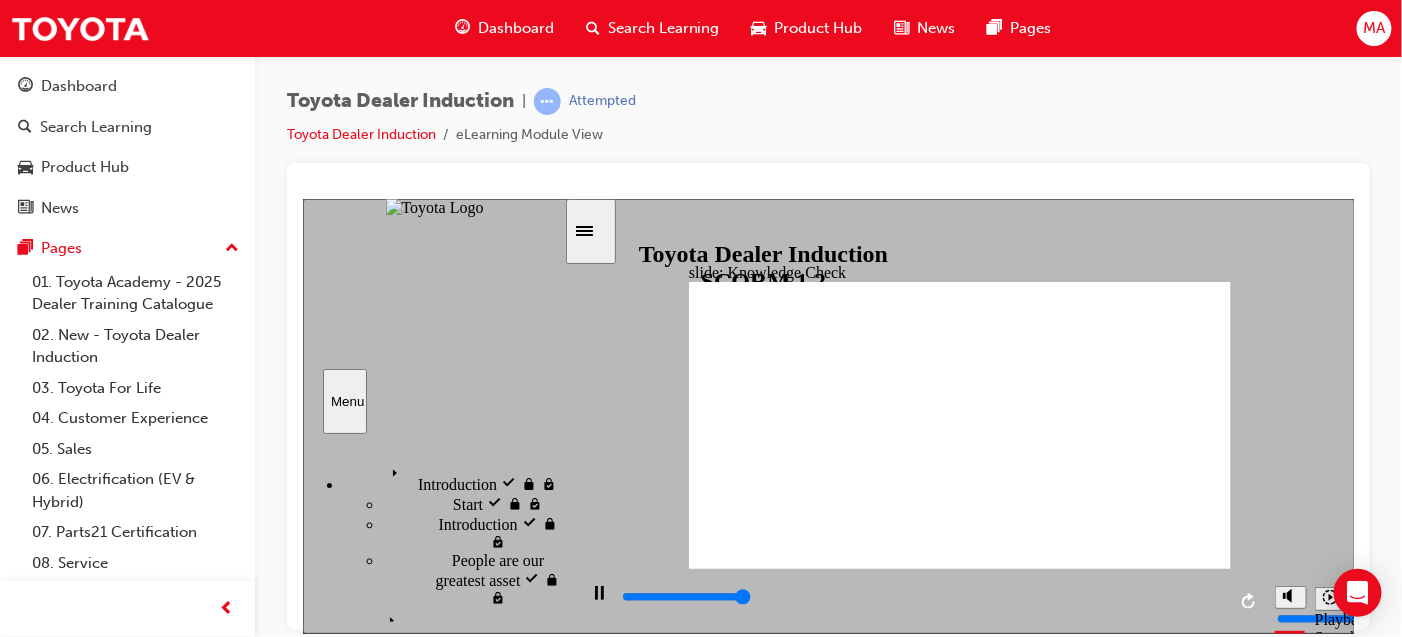 type on "5000" 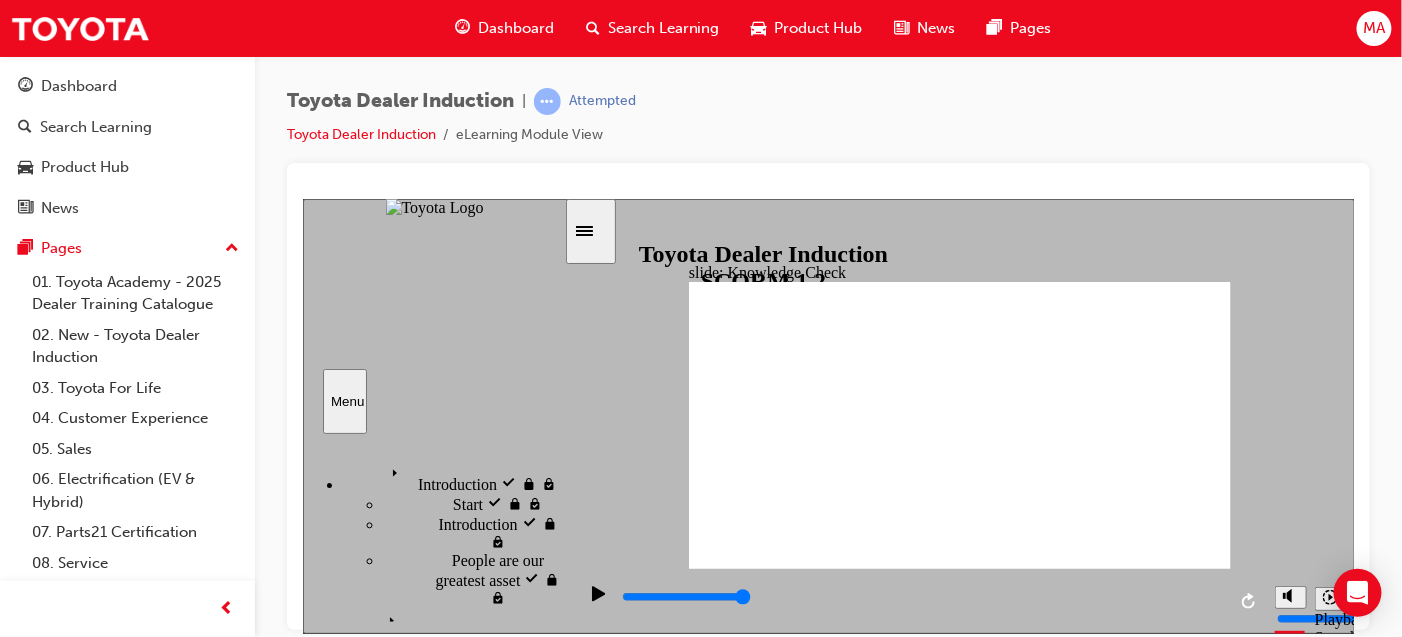 click at bounding box center [760, 1230] 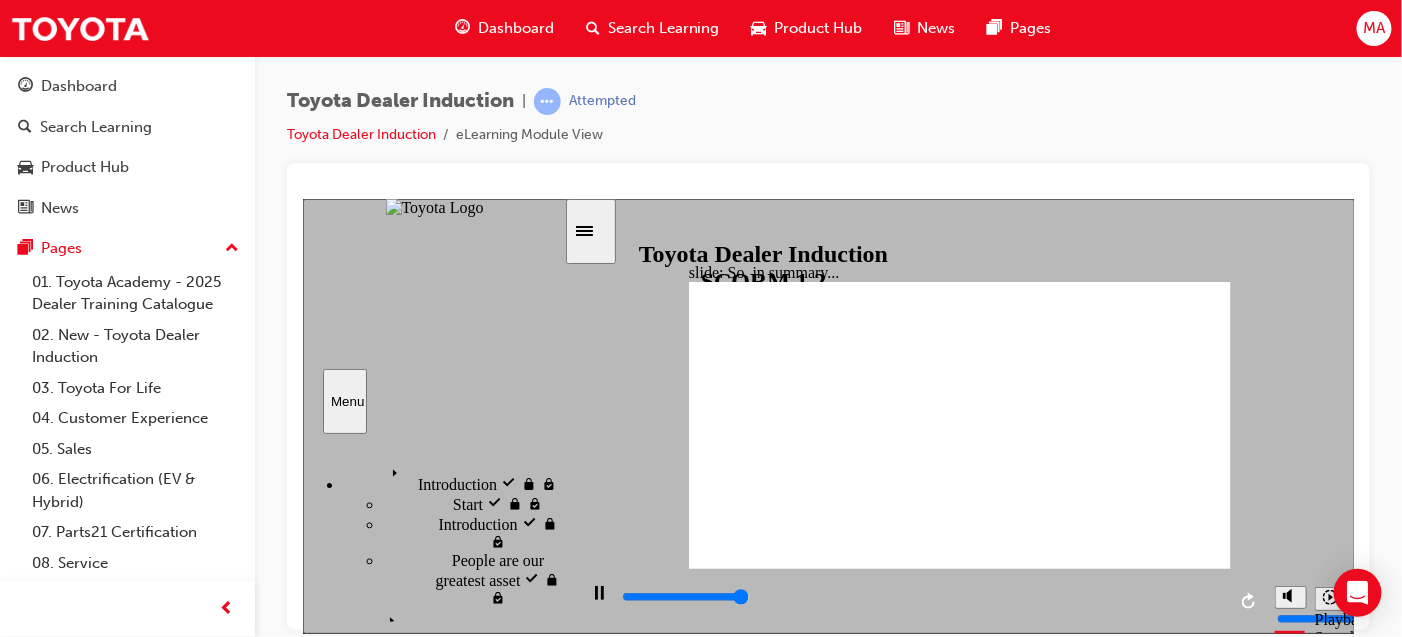 type on "6500" 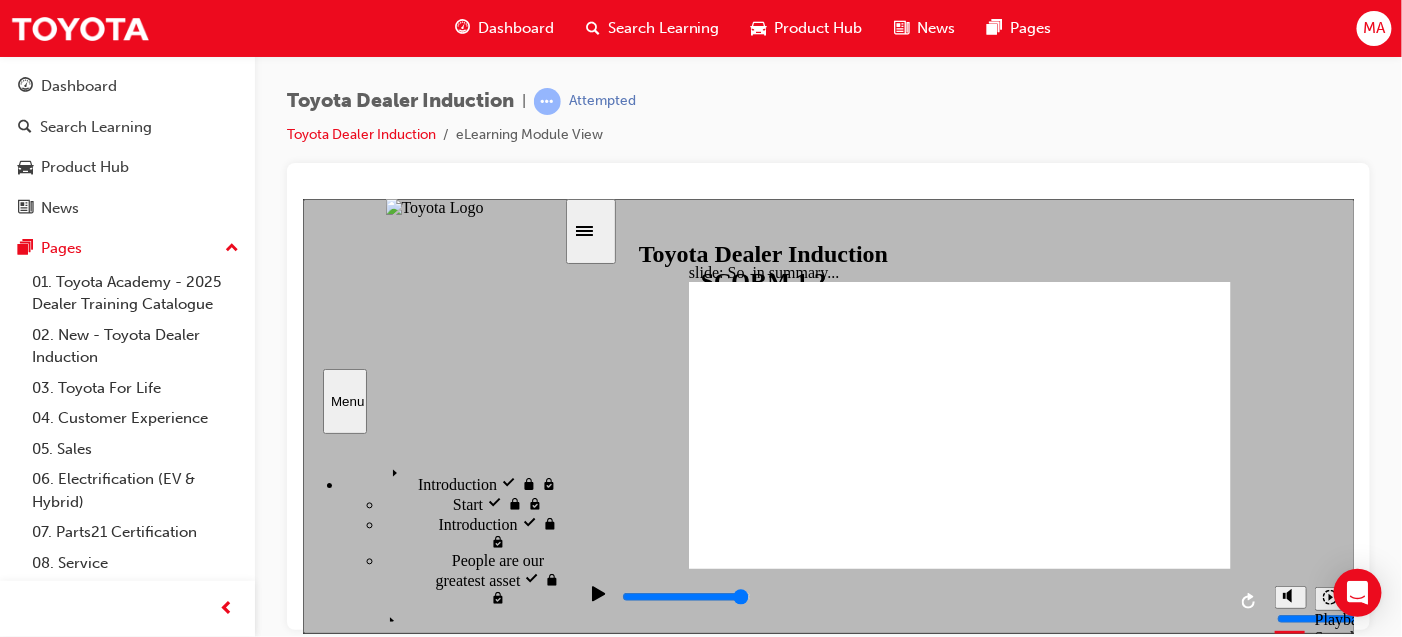 click 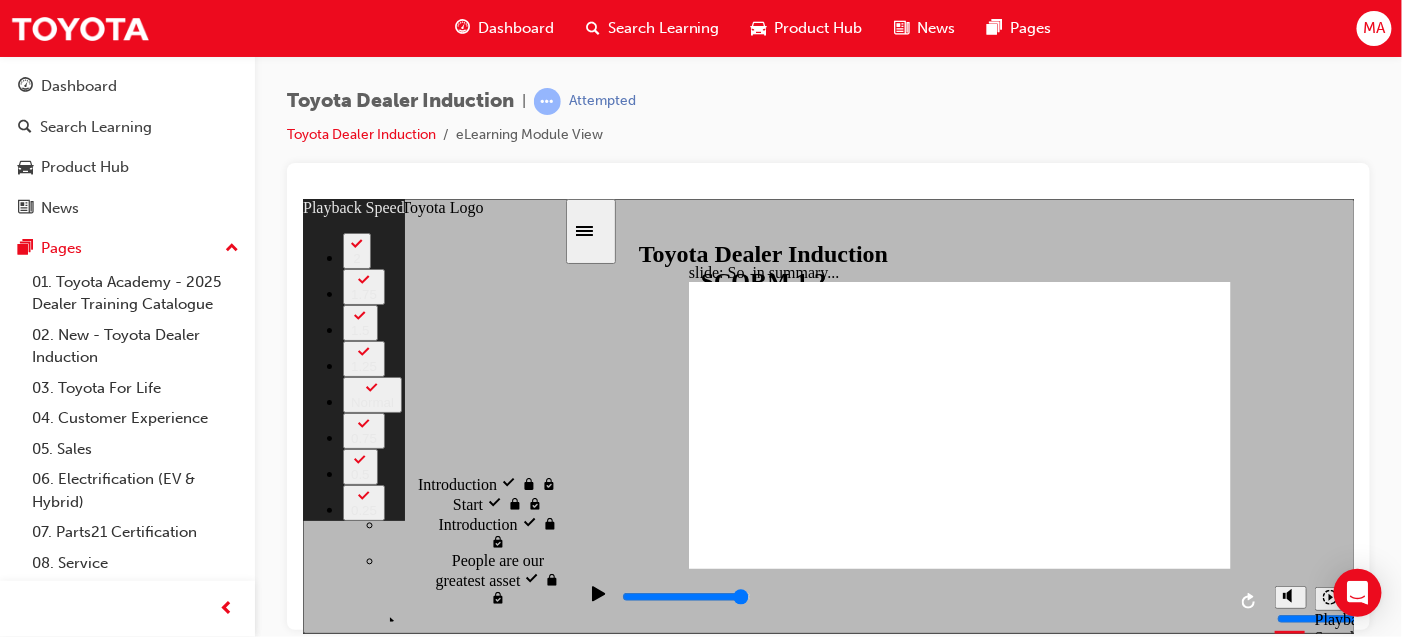 type on "2" 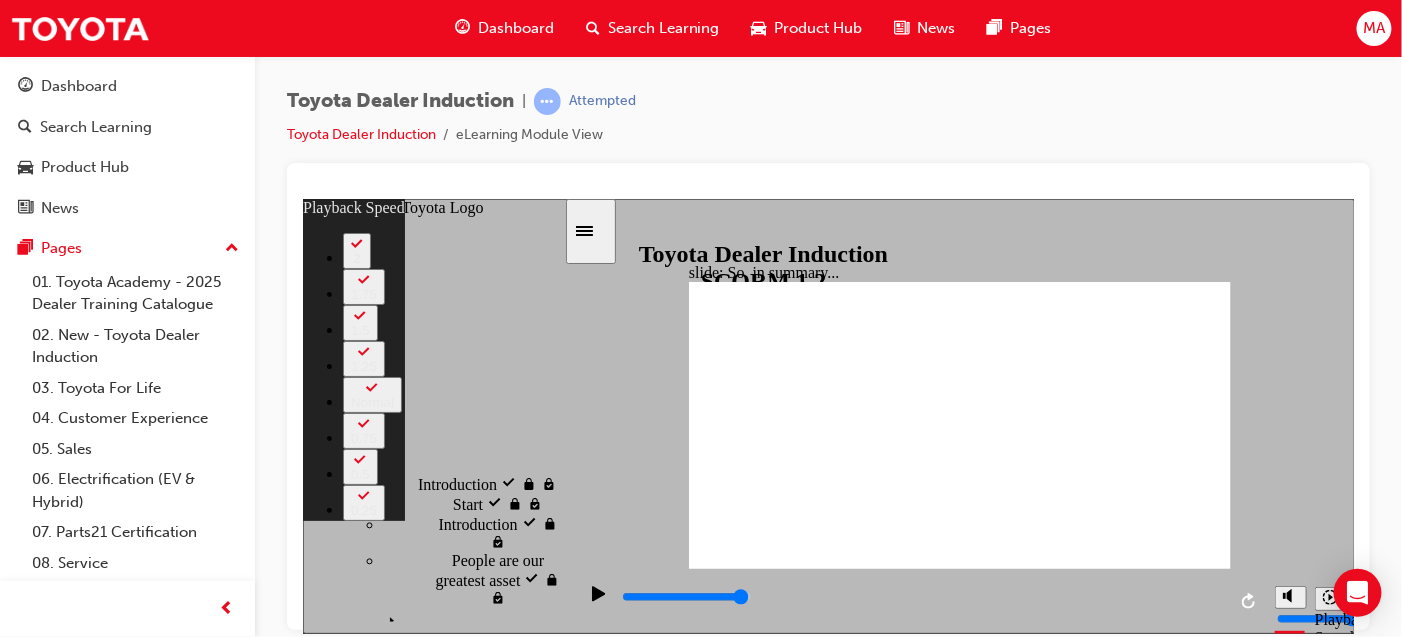type on "2" 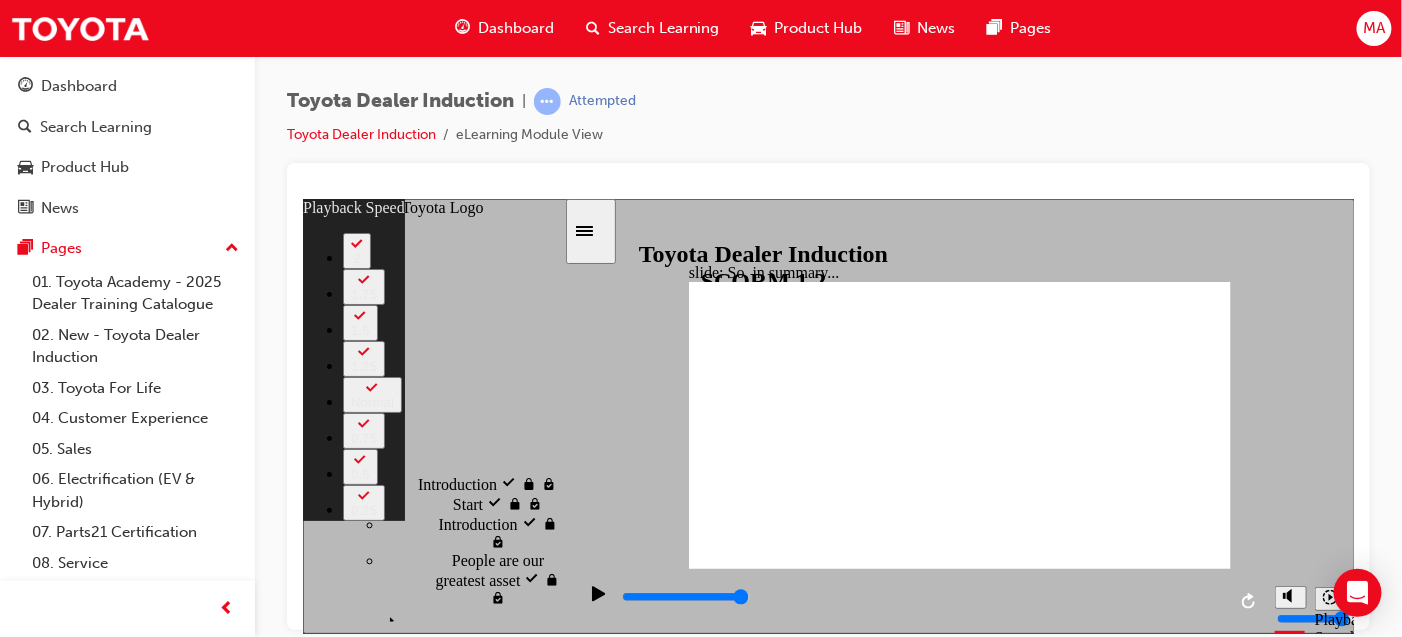 click at bounding box center (959, 3369) 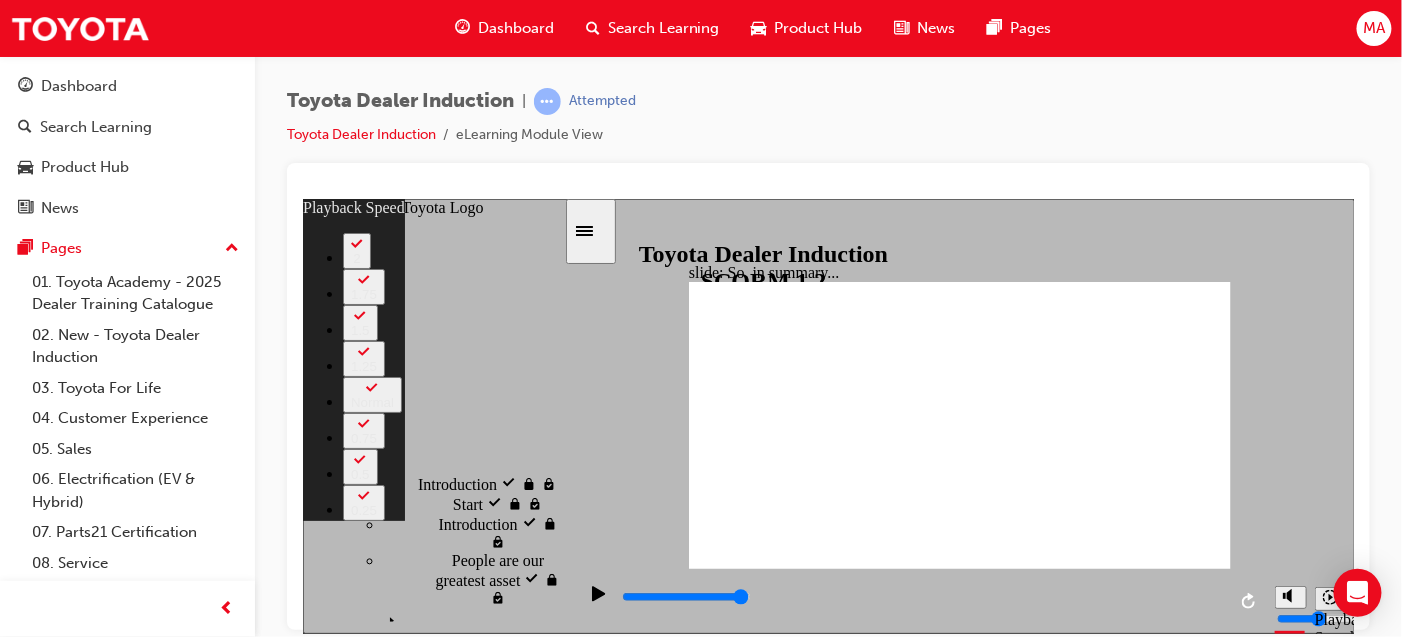 click at bounding box center (959, 3372) 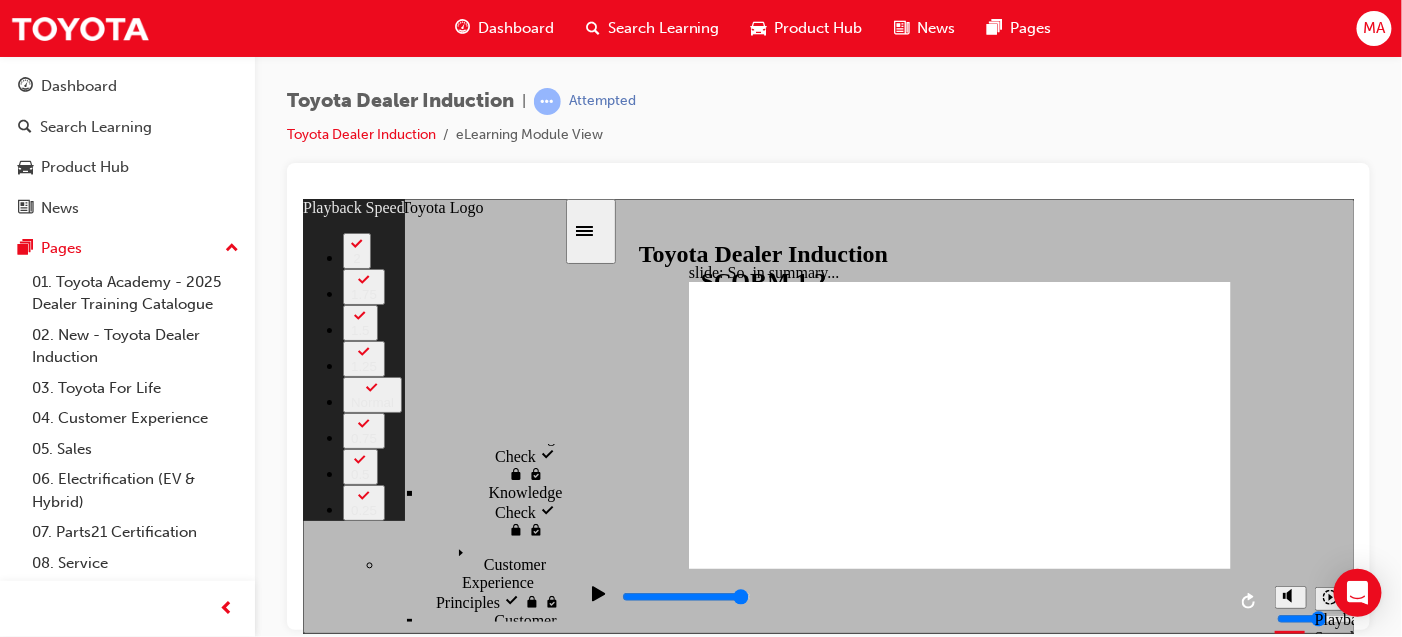 scroll, scrollTop: 1000, scrollLeft: 0, axis: vertical 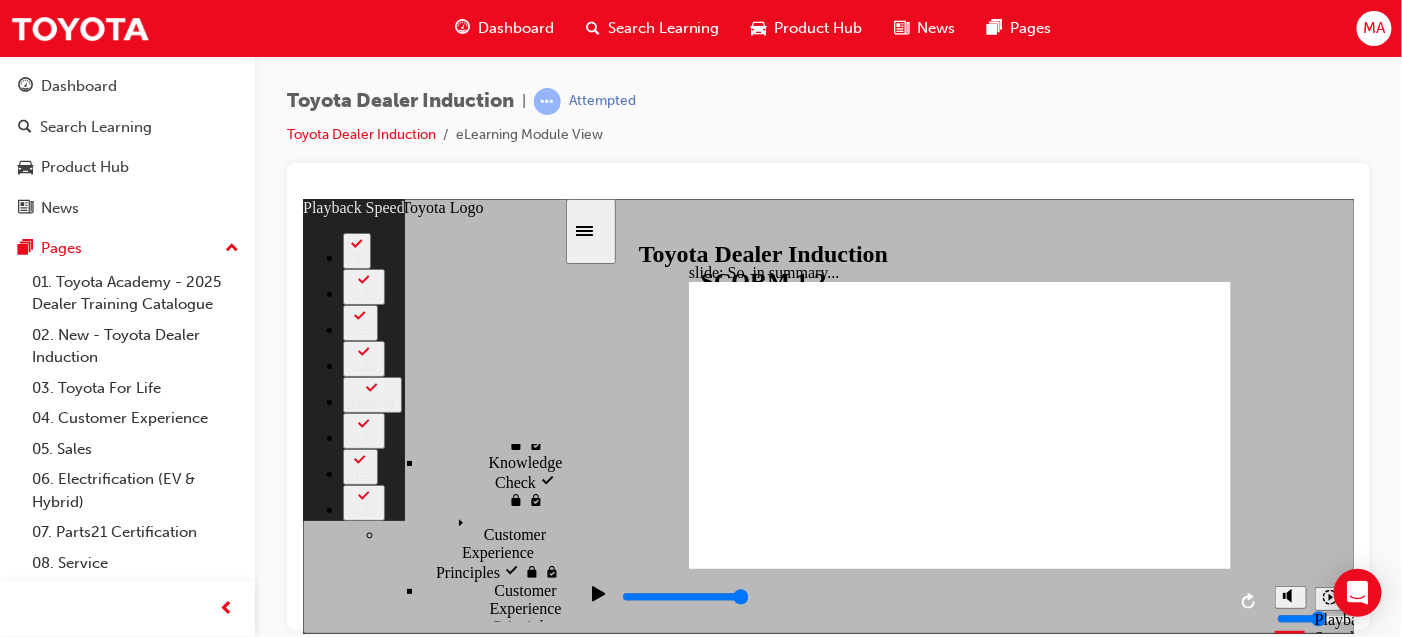 type on "17" 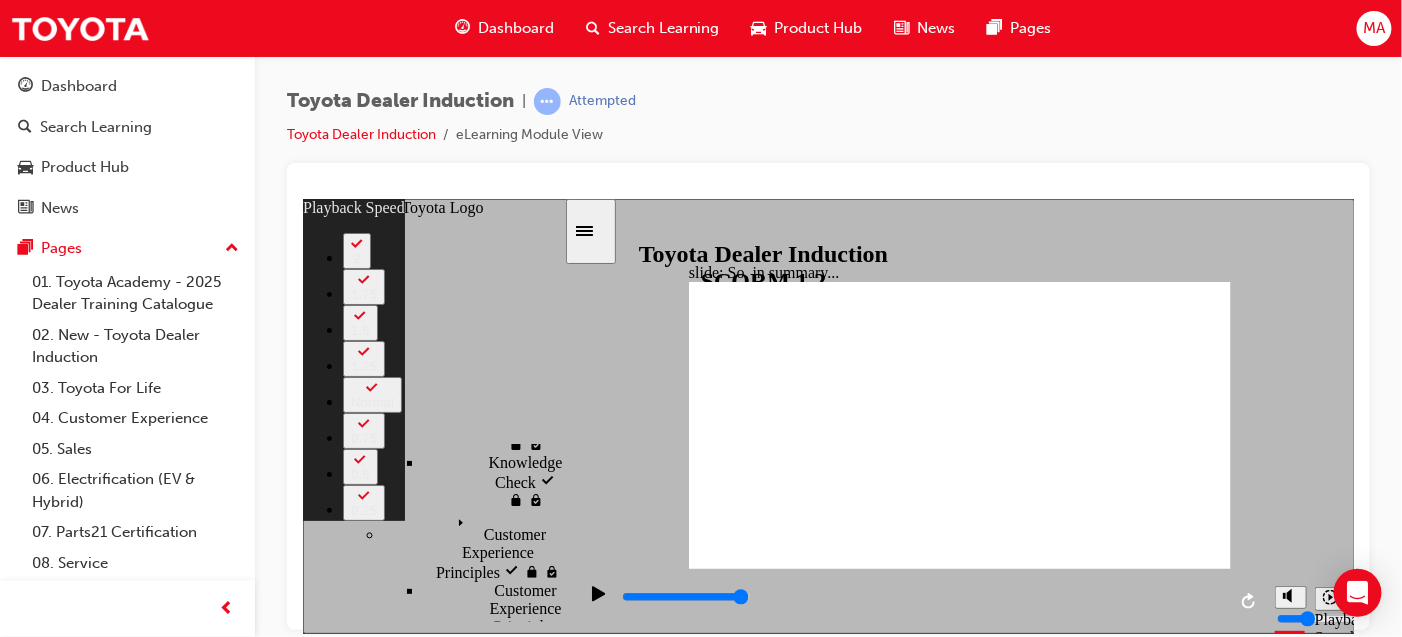 click at bounding box center [959, 3425] 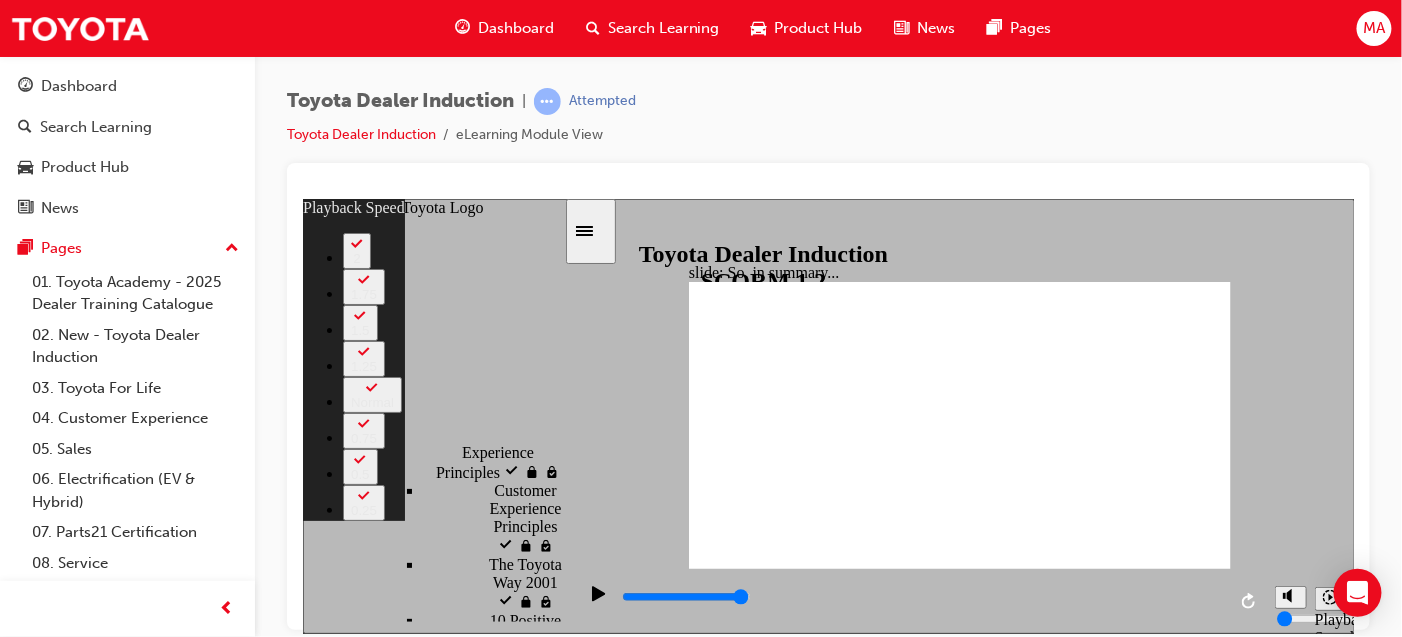 click on "Brand
Brand" at bounding box center (512, 2628) 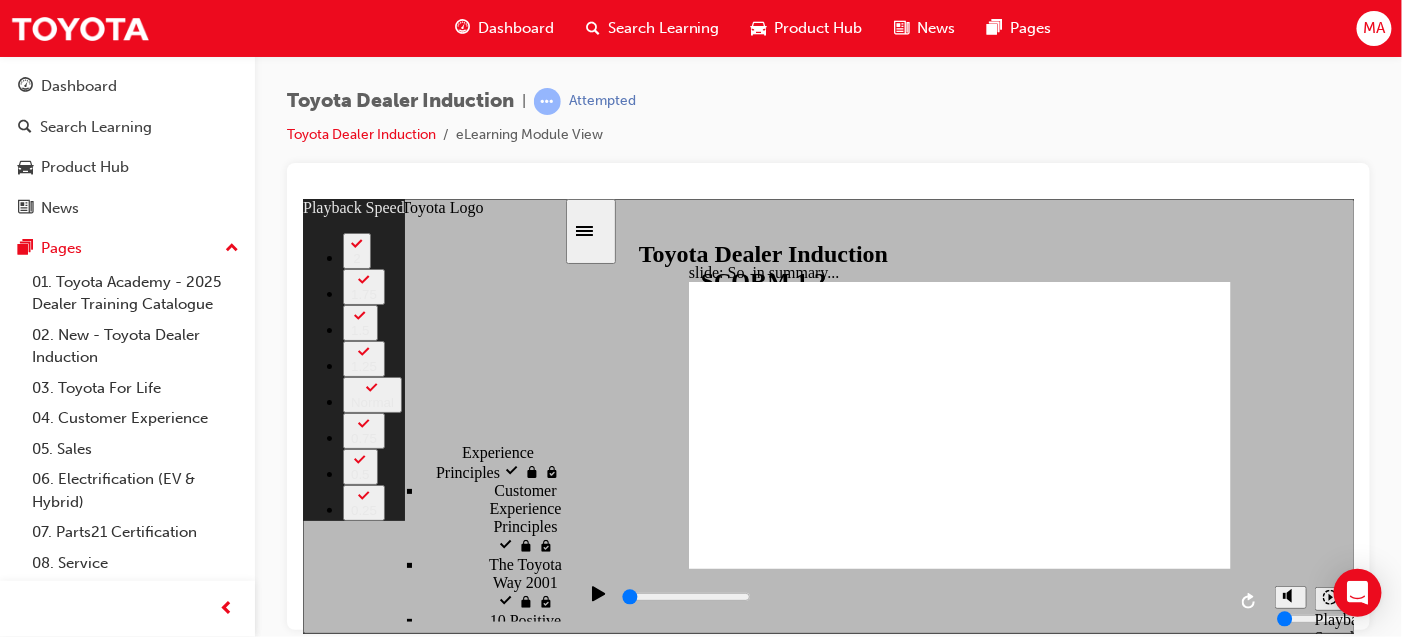 scroll, scrollTop: 739, scrollLeft: 0, axis: vertical 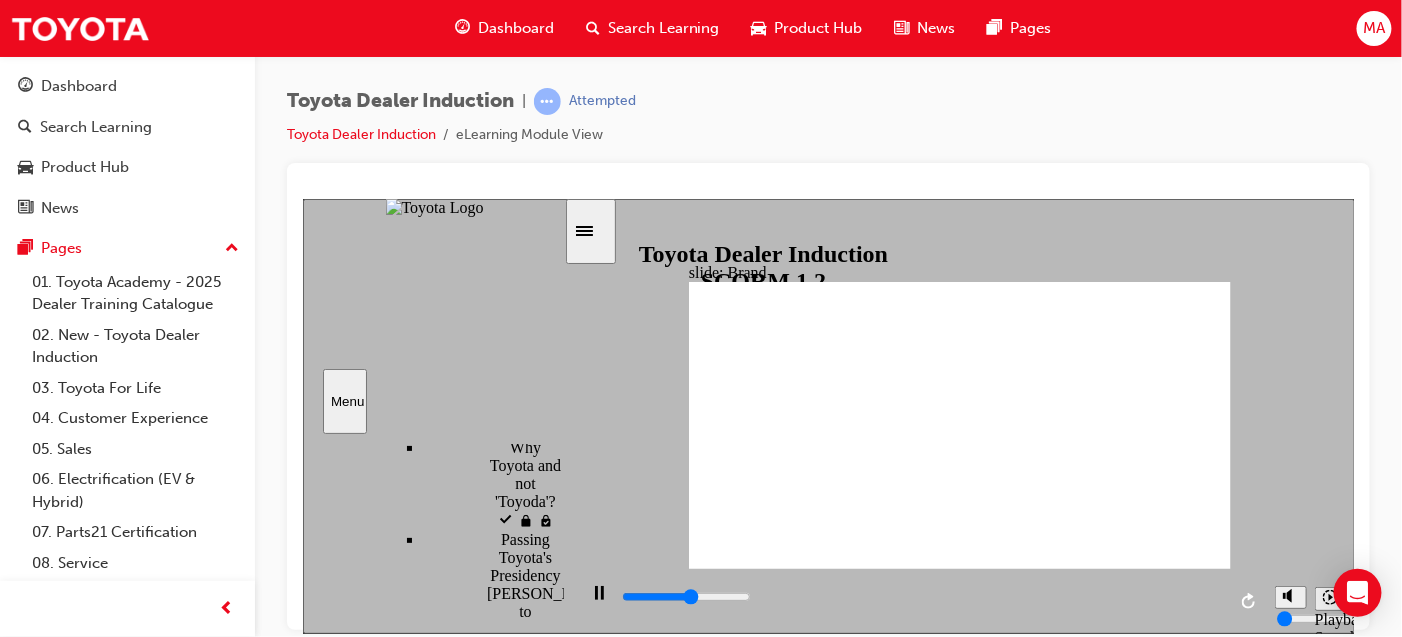 click 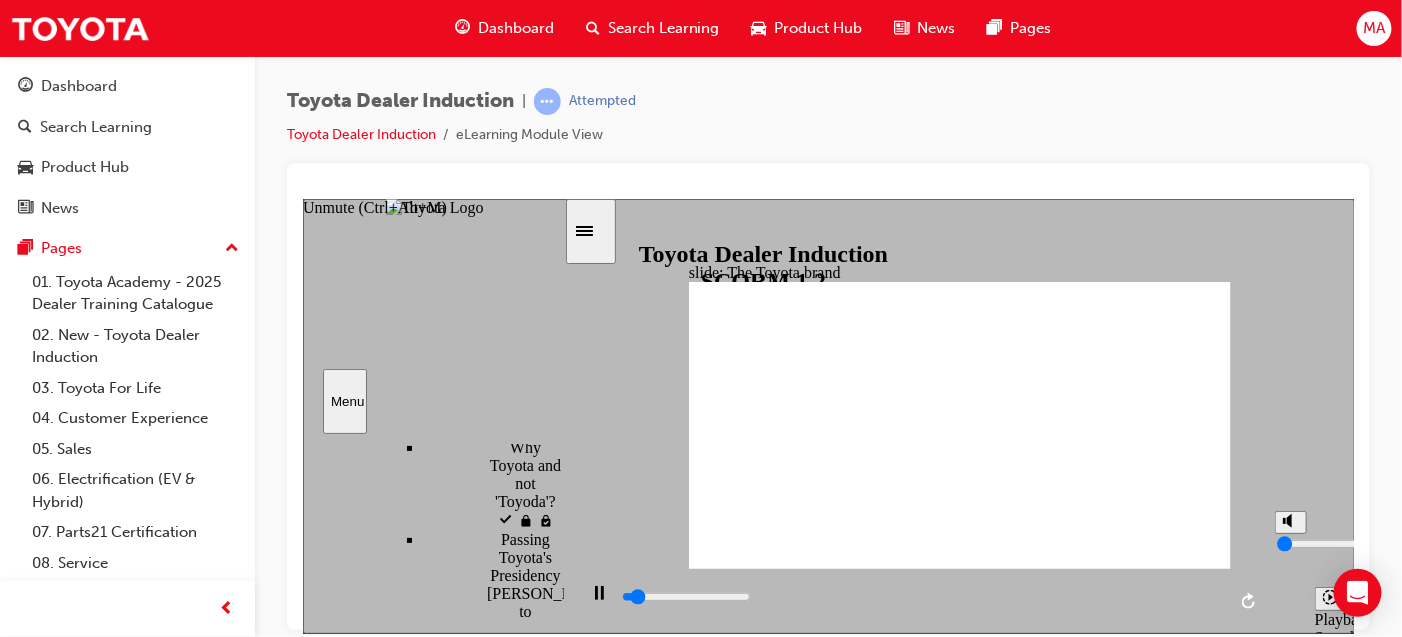 click at bounding box center [1340, 543] 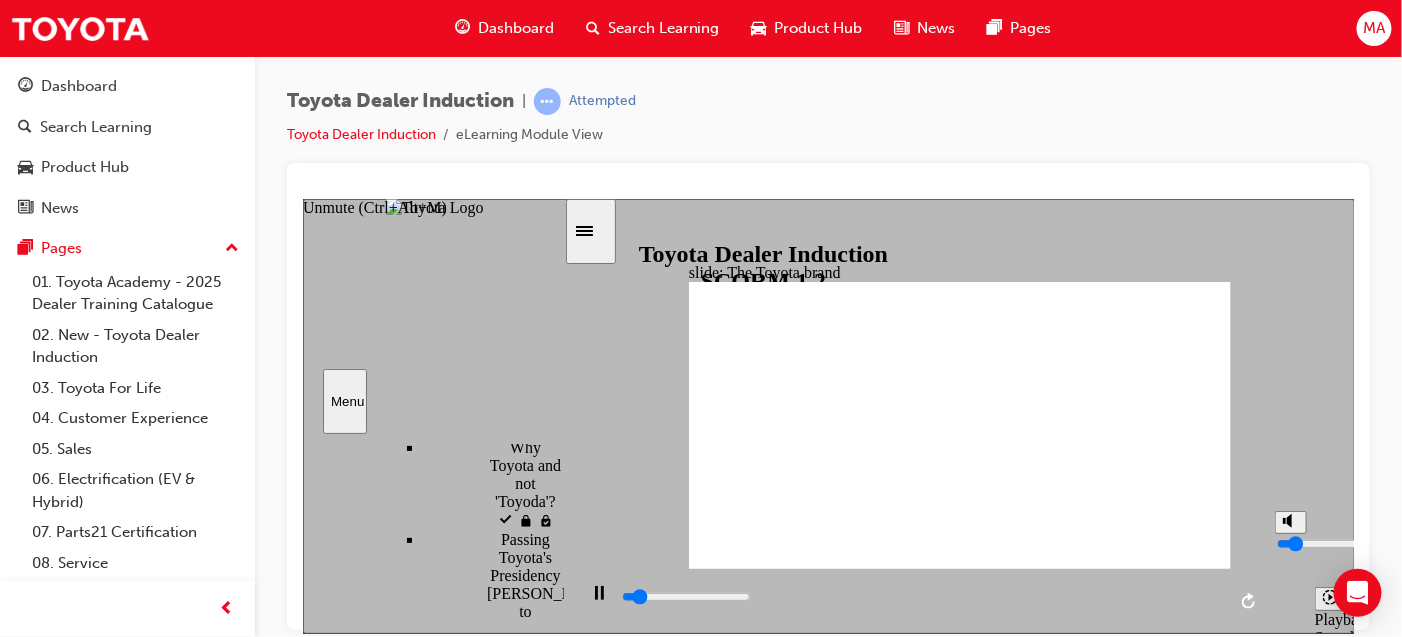 click at bounding box center (1340, 543) 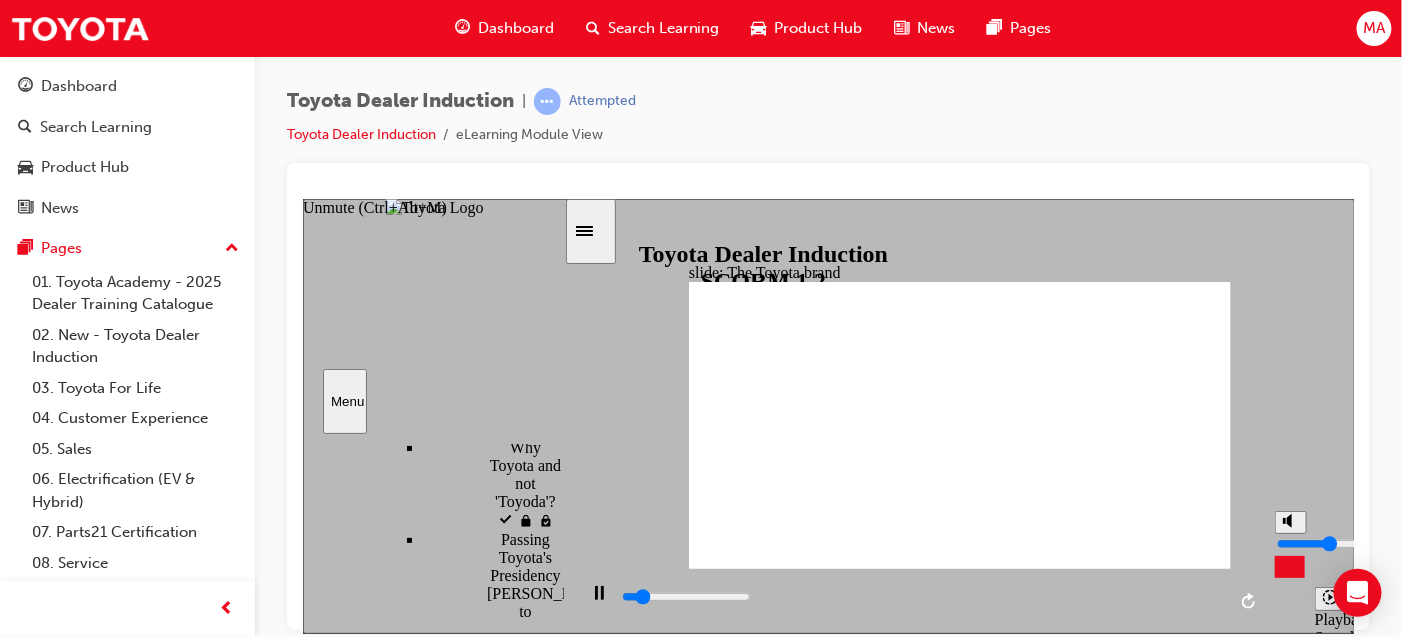 click at bounding box center [1340, 543] 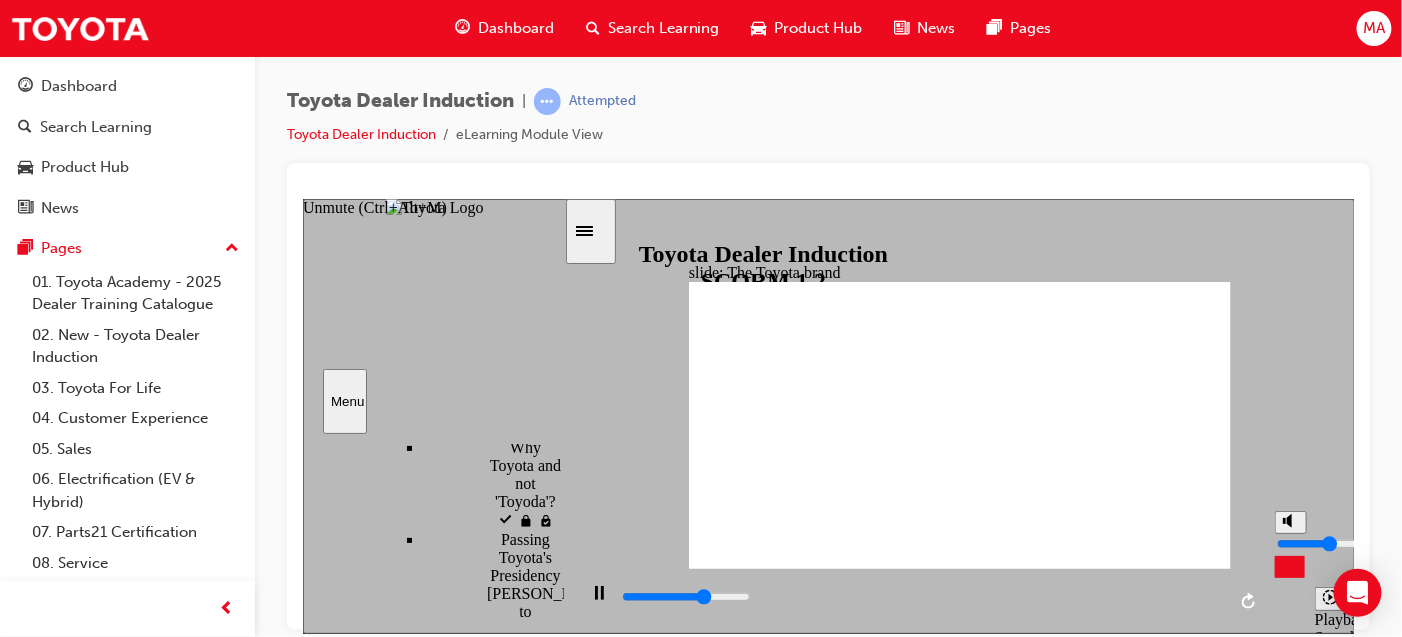 click at bounding box center [1340, 543] 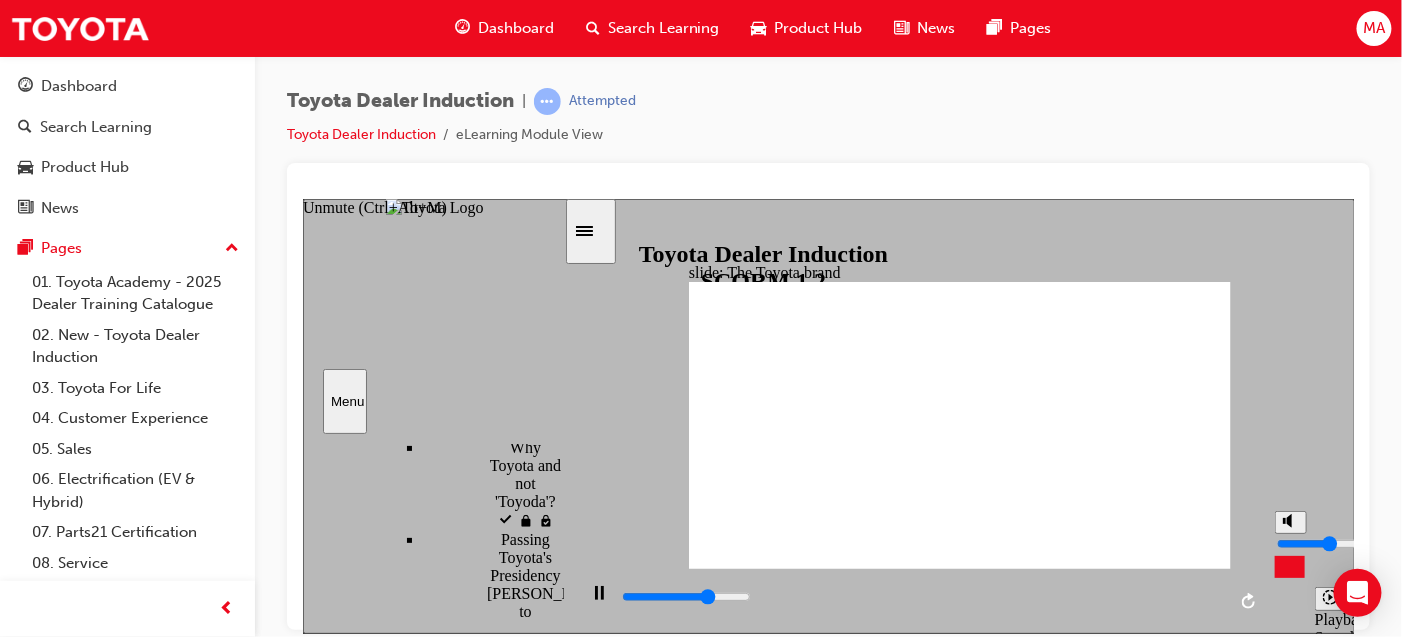 click at bounding box center (1340, 543) 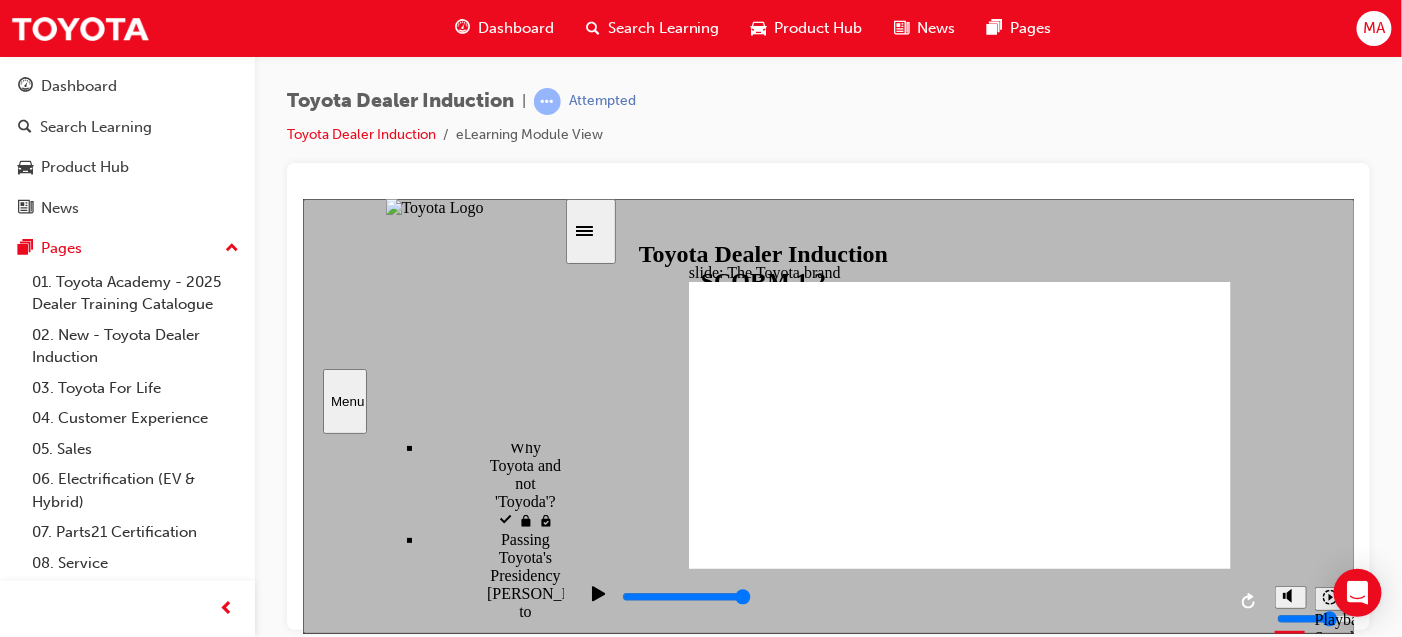 click 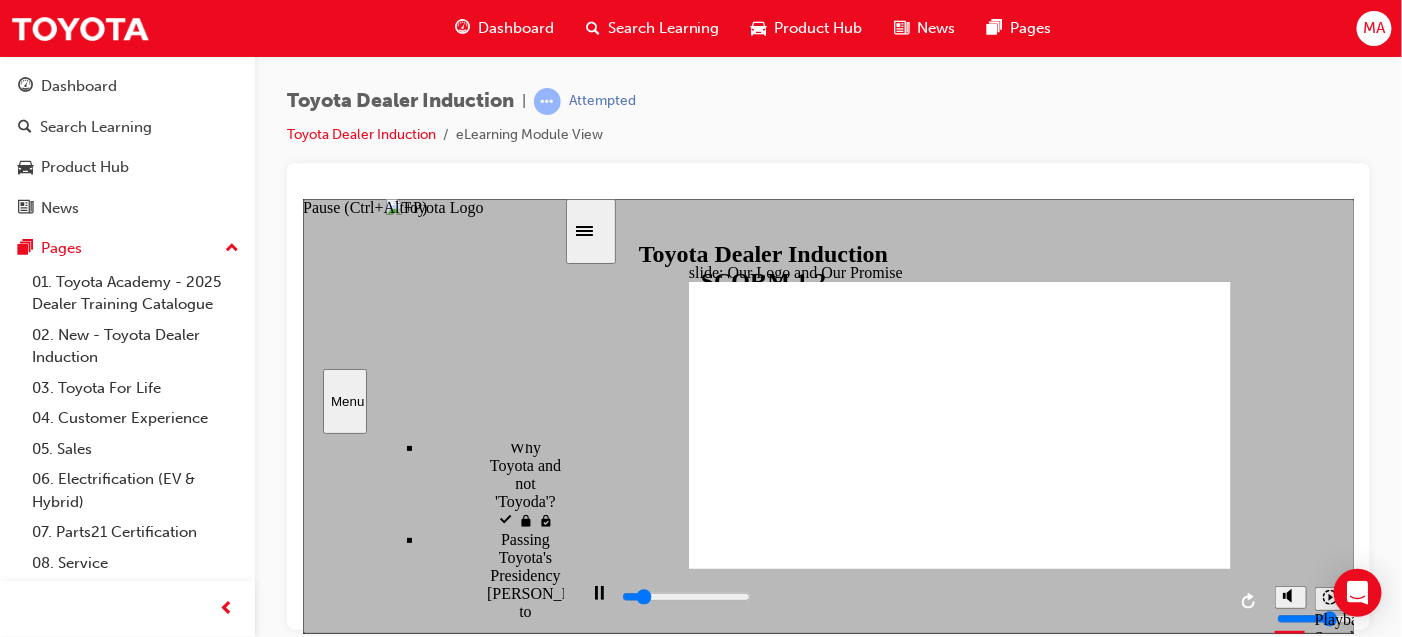 click 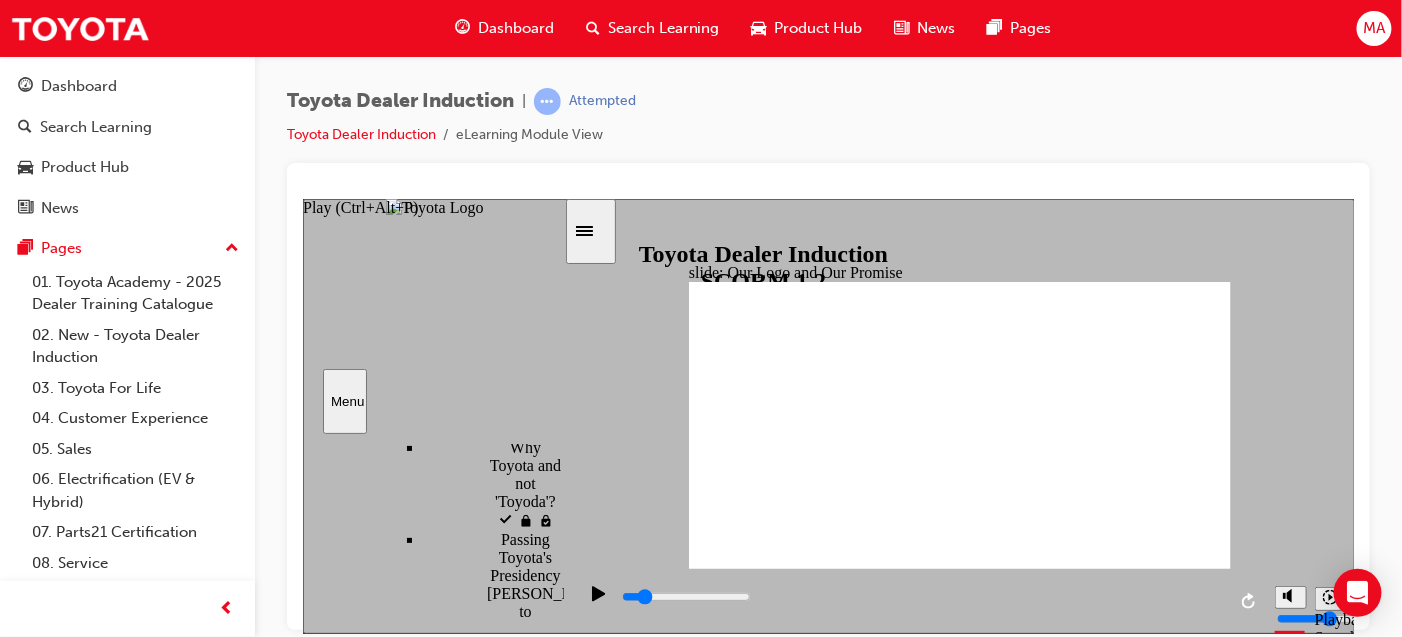 click 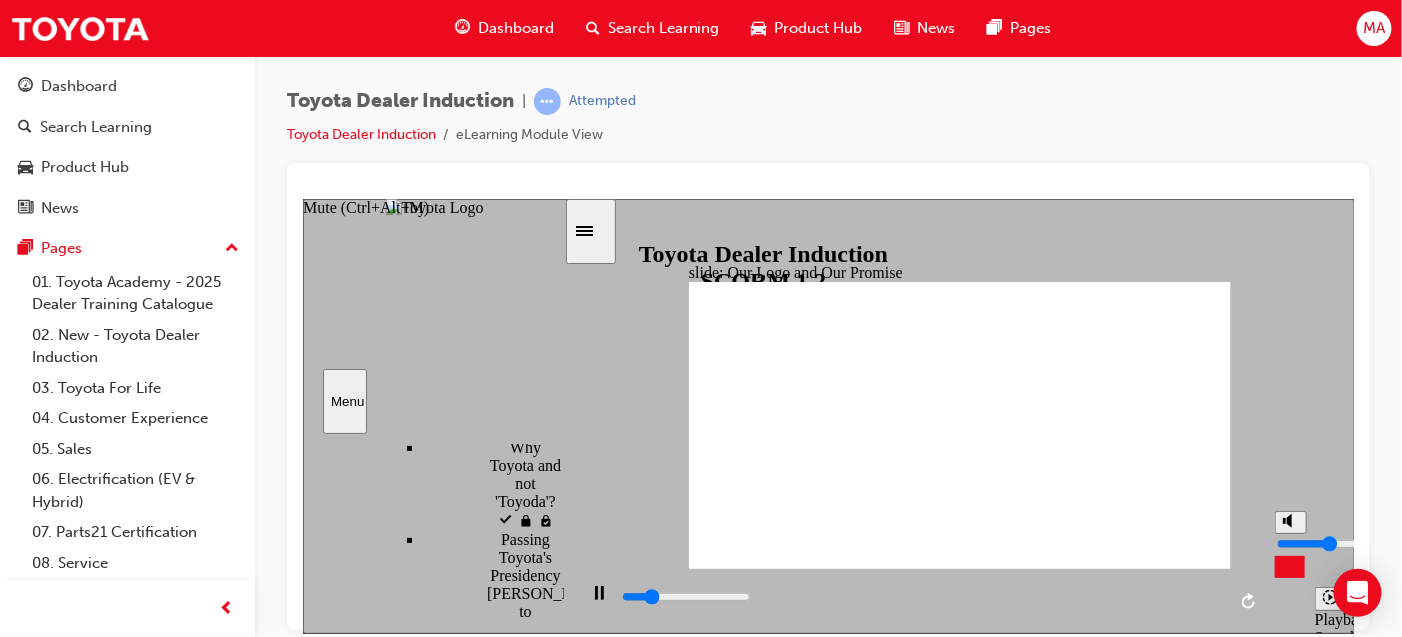 click at bounding box center [1340, 543] 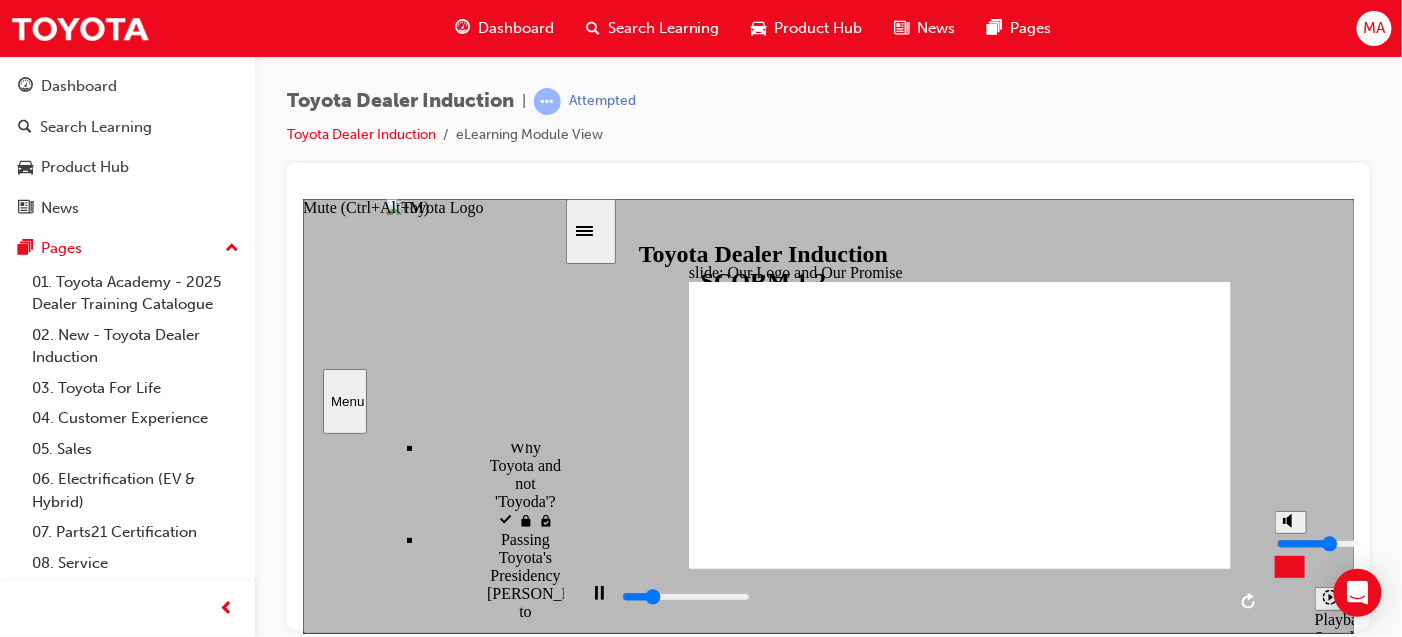 click at bounding box center [1340, 543] 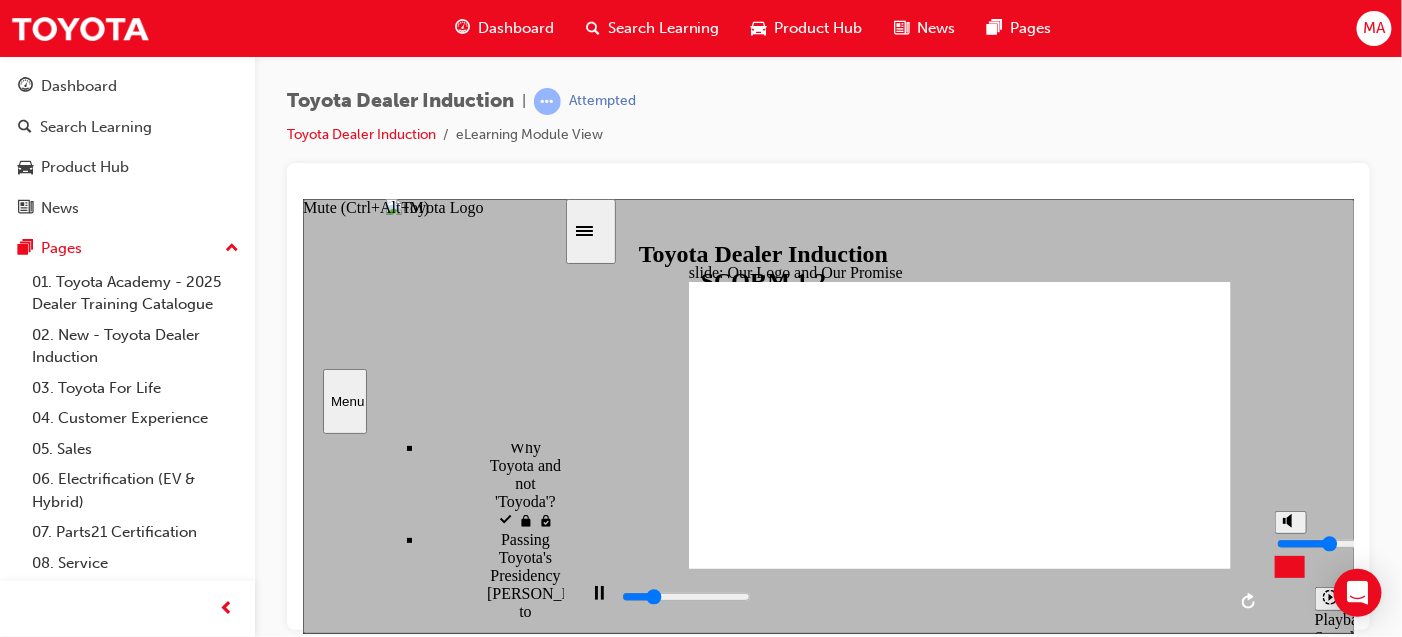click at bounding box center [1340, 543] 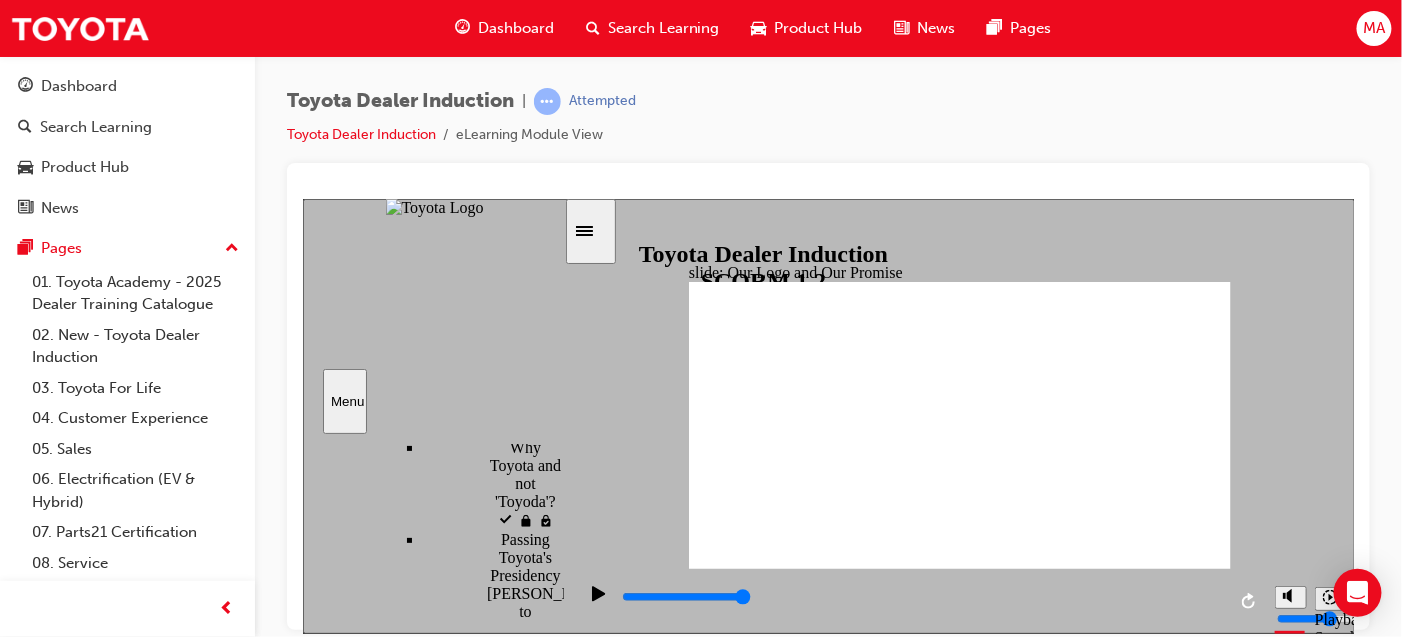 click 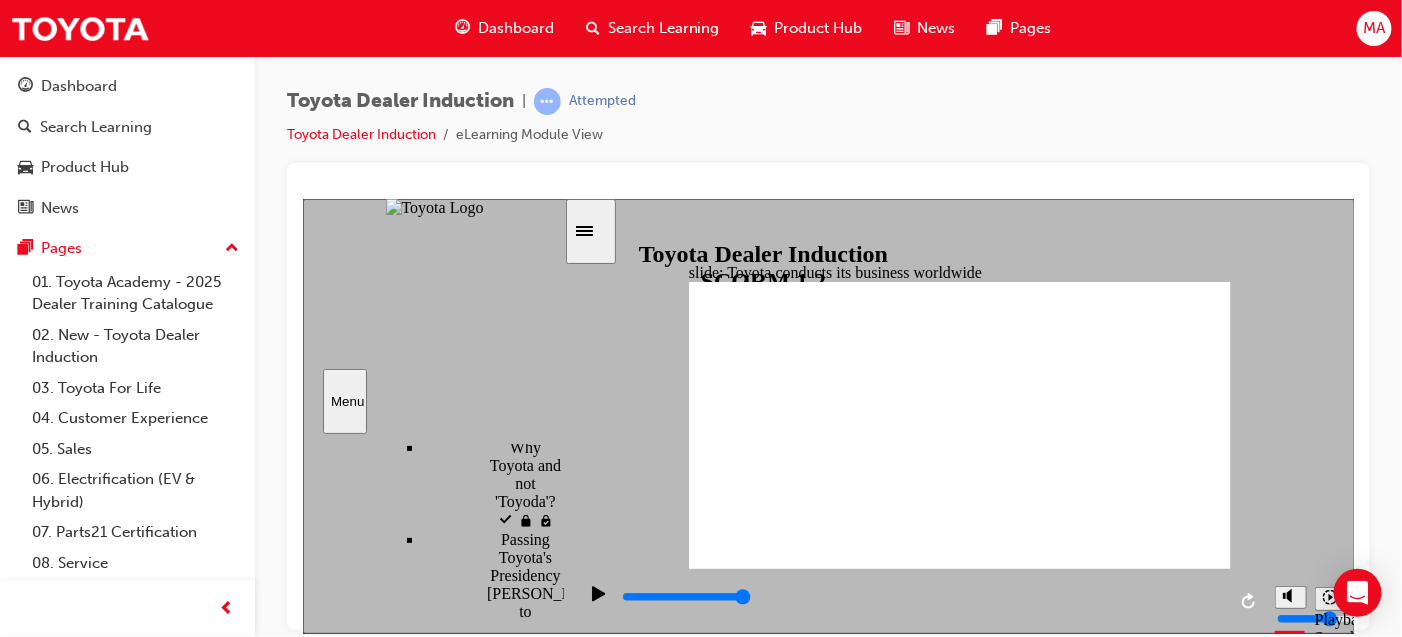 click 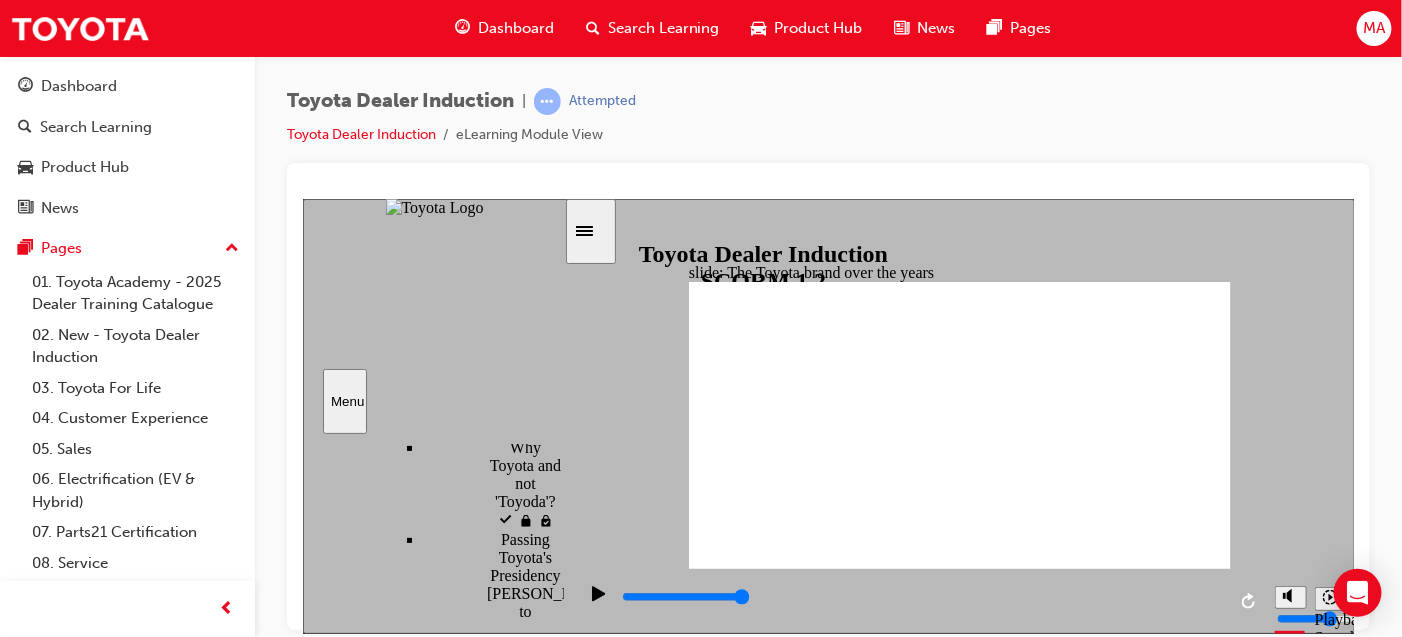 click 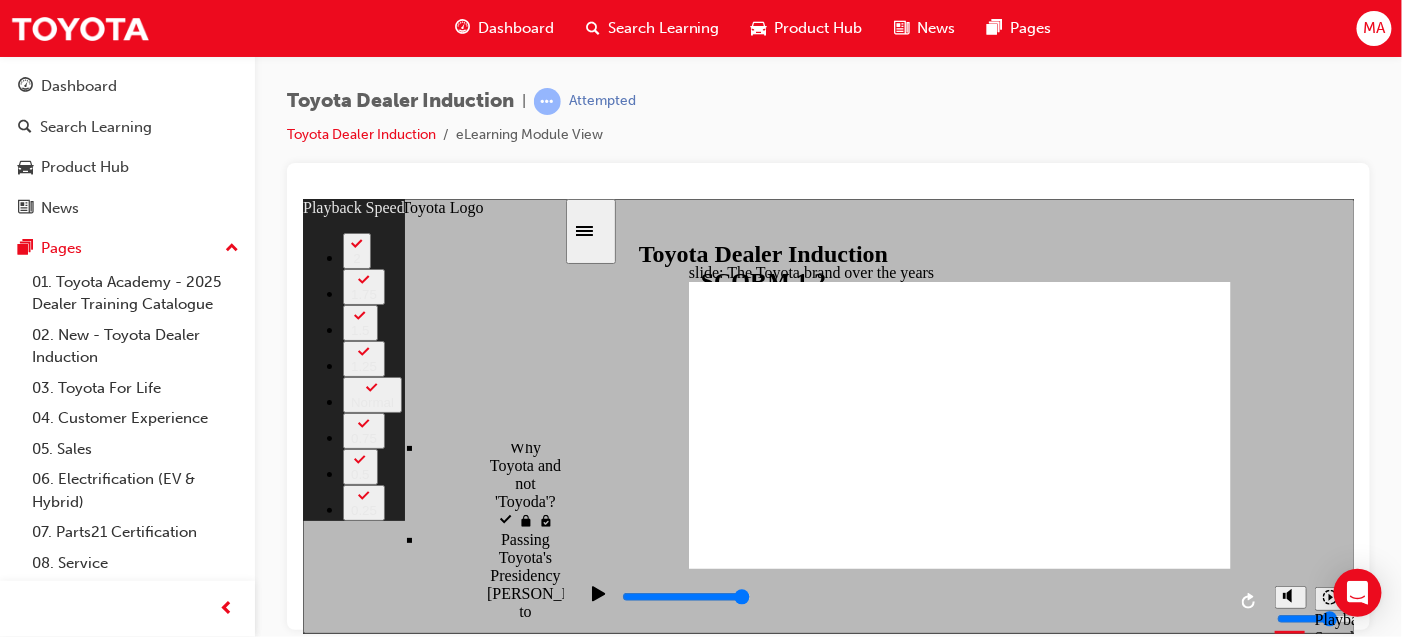 click 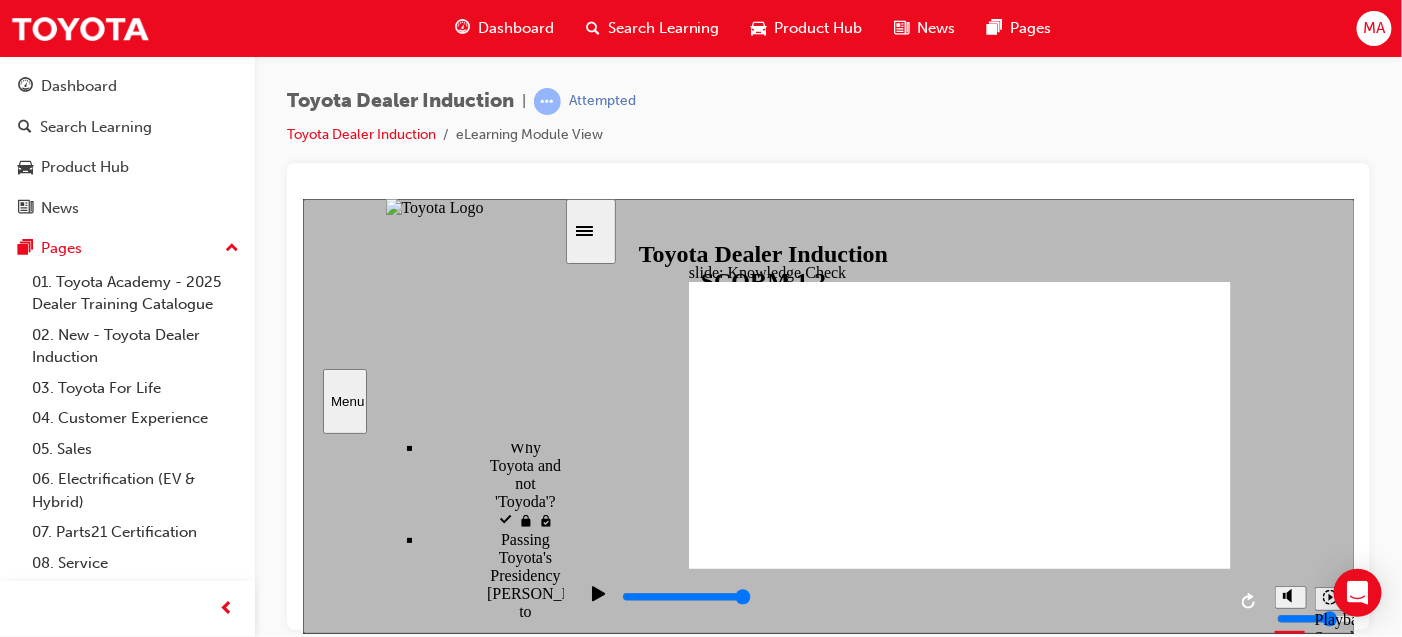click 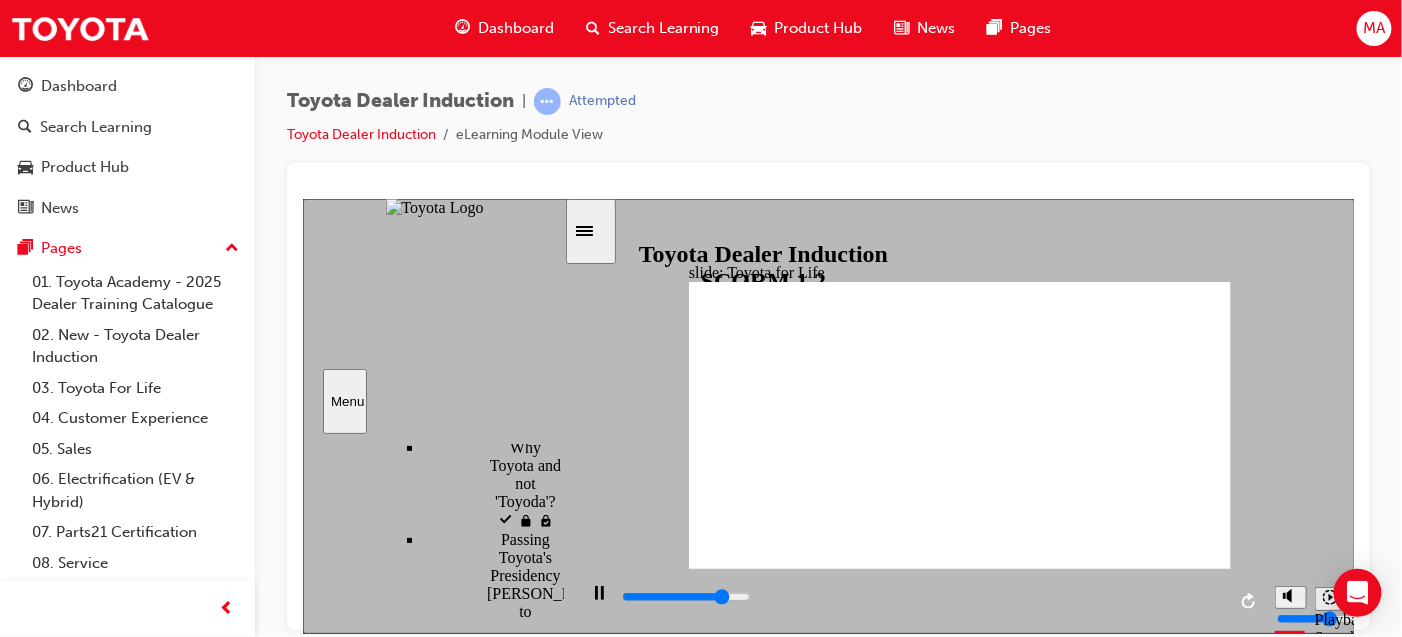 click 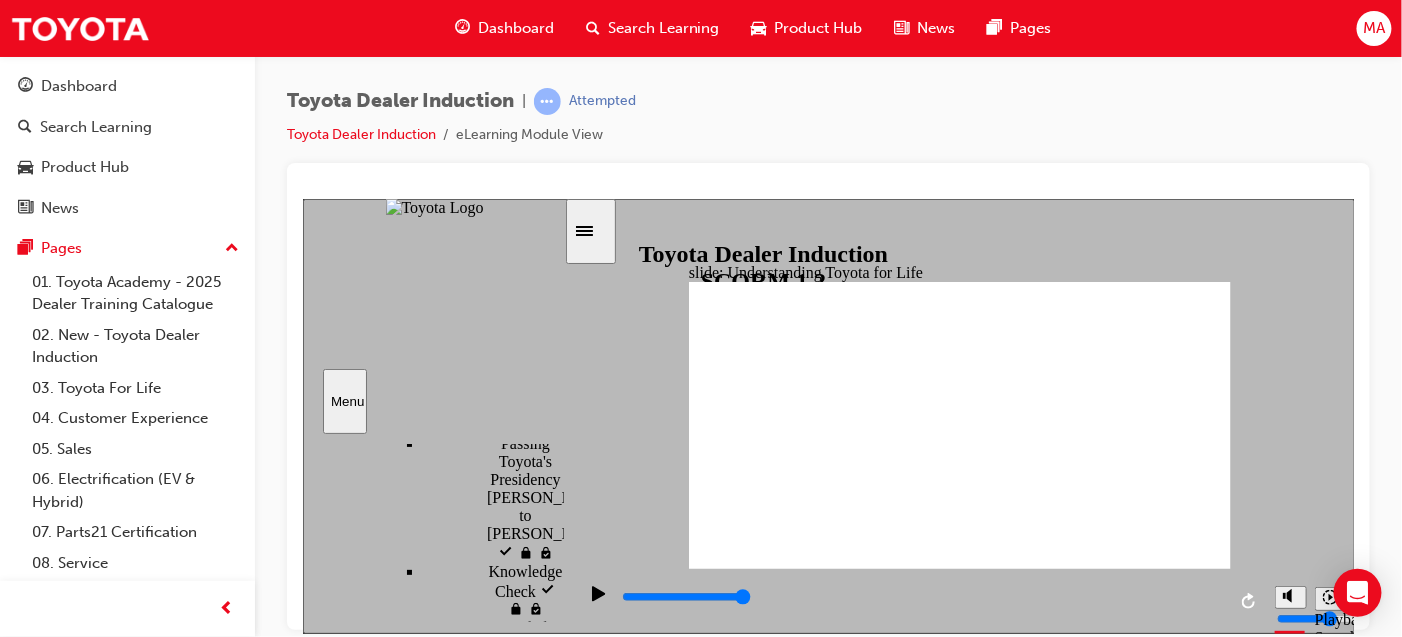 scroll, scrollTop: 1136, scrollLeft: 0, axis: vertical 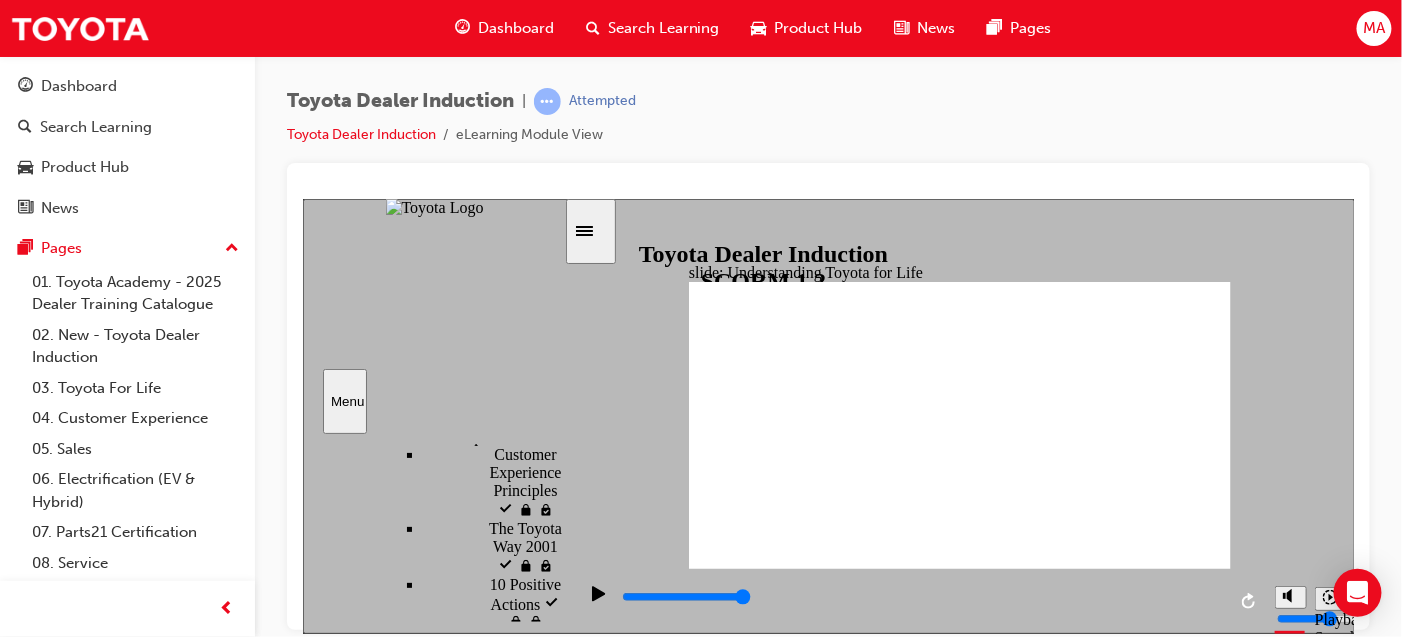 click 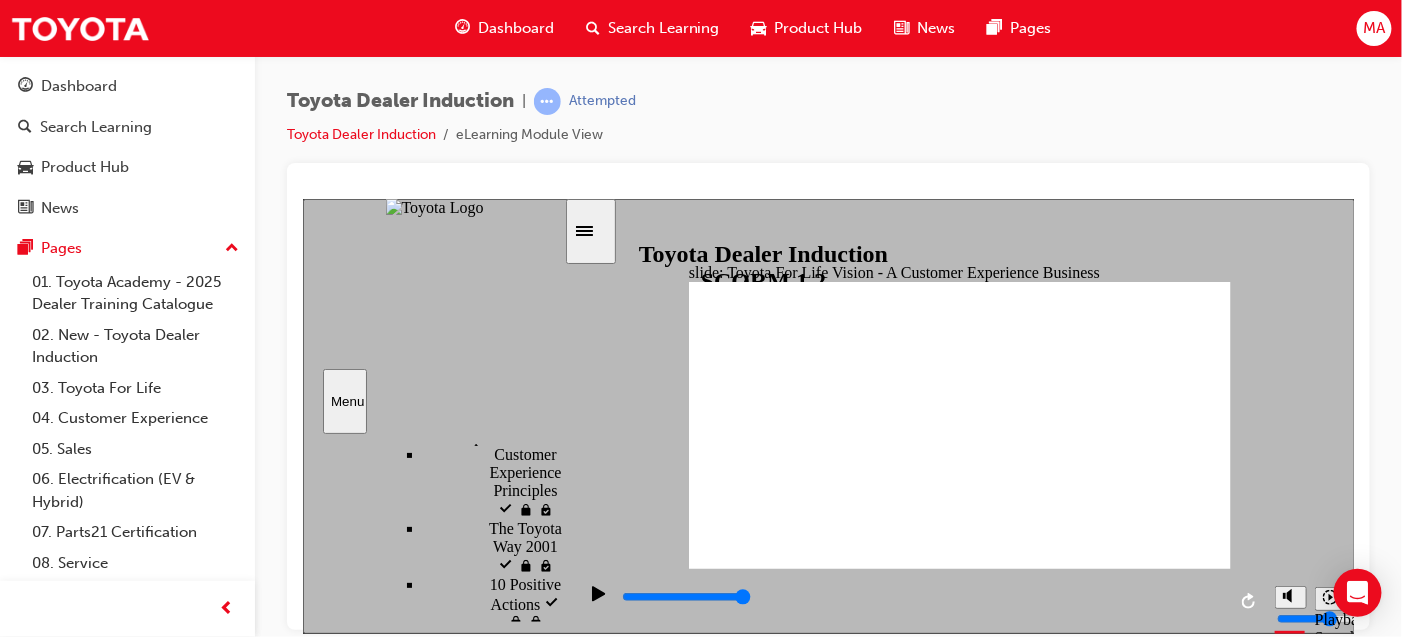 click 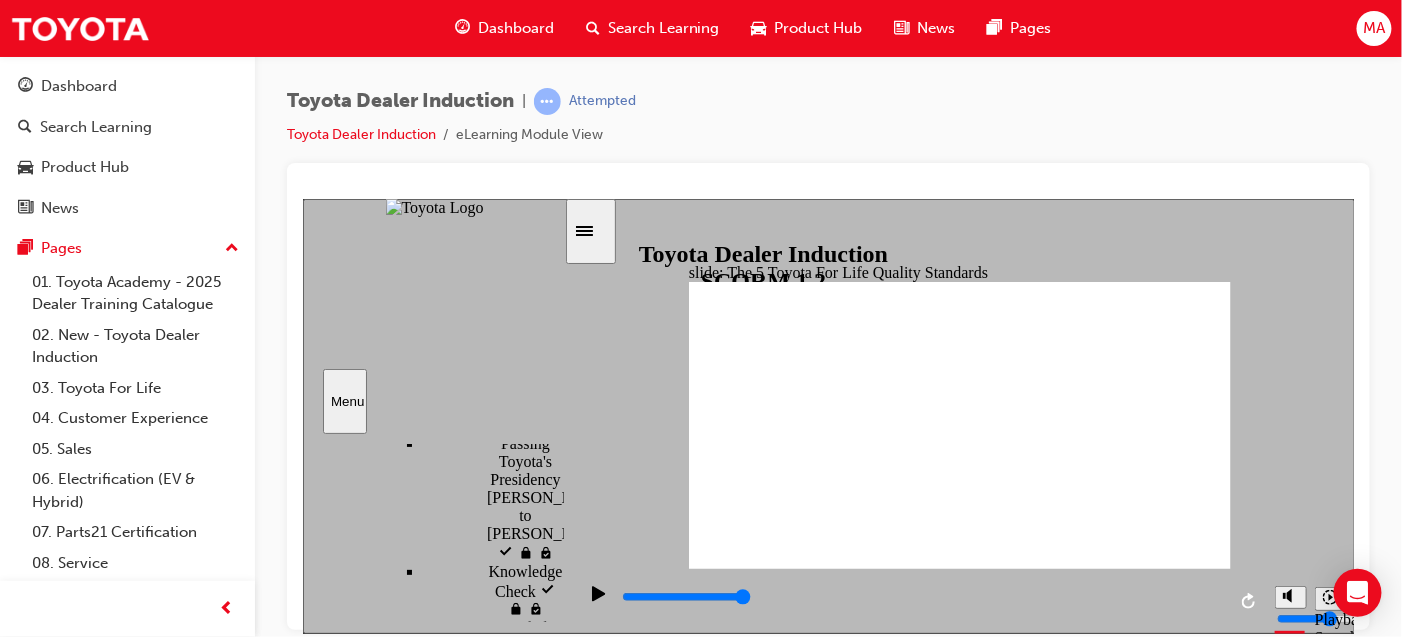 scroll, scrollTop: 936, scrollLeft: 0, axis: vertical 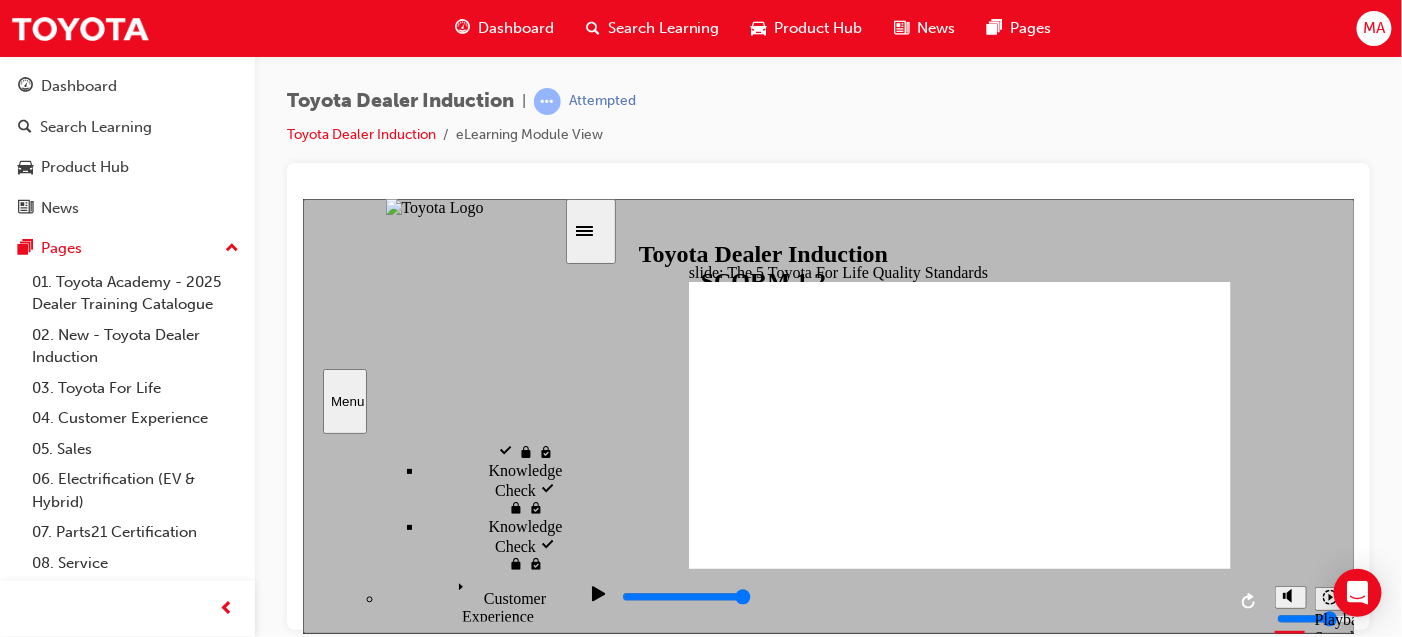 click on "9 TFL Components
9 TFL Components" at bounding box center (512, 4252) 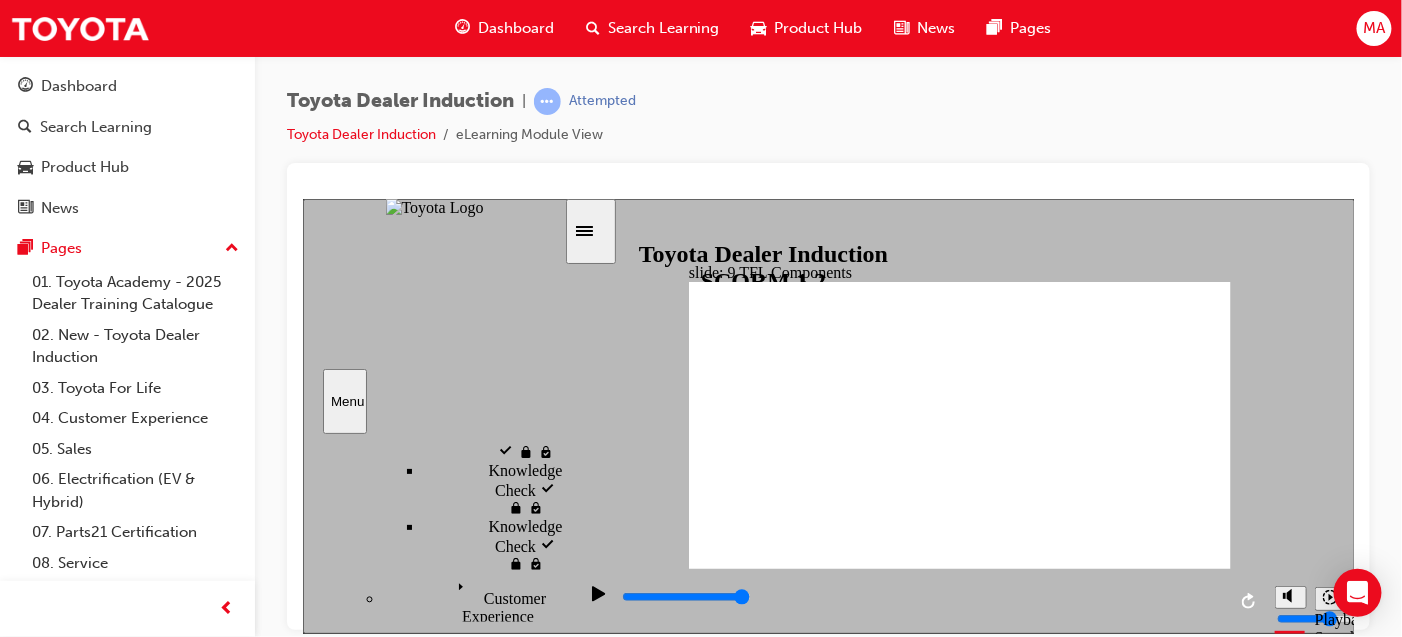 click 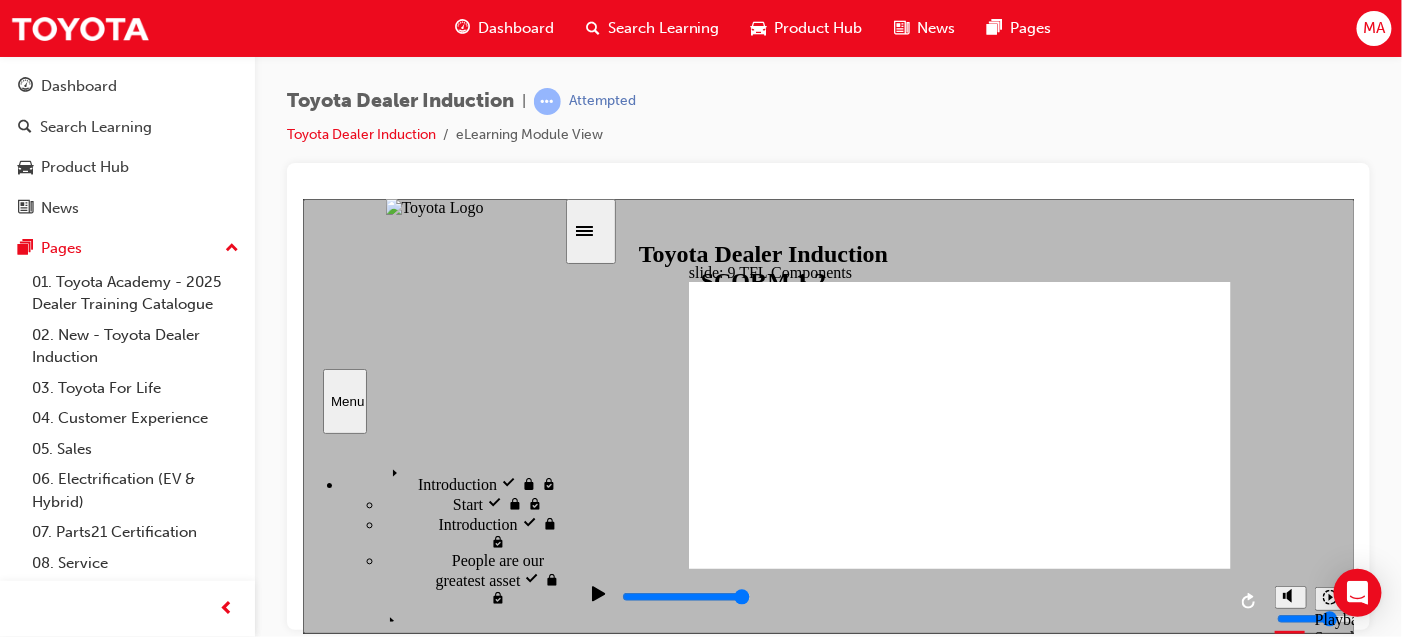 scroll, scrollTop: 0, scrollLeft: 0, axis: both 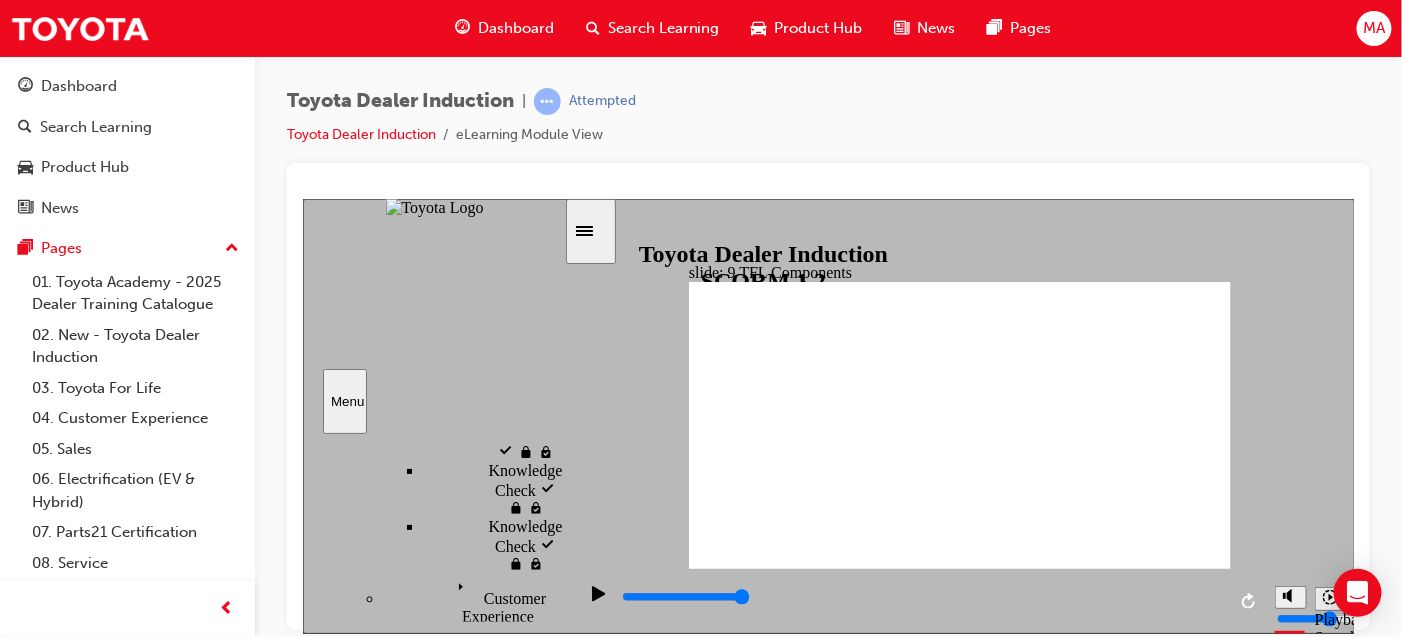click 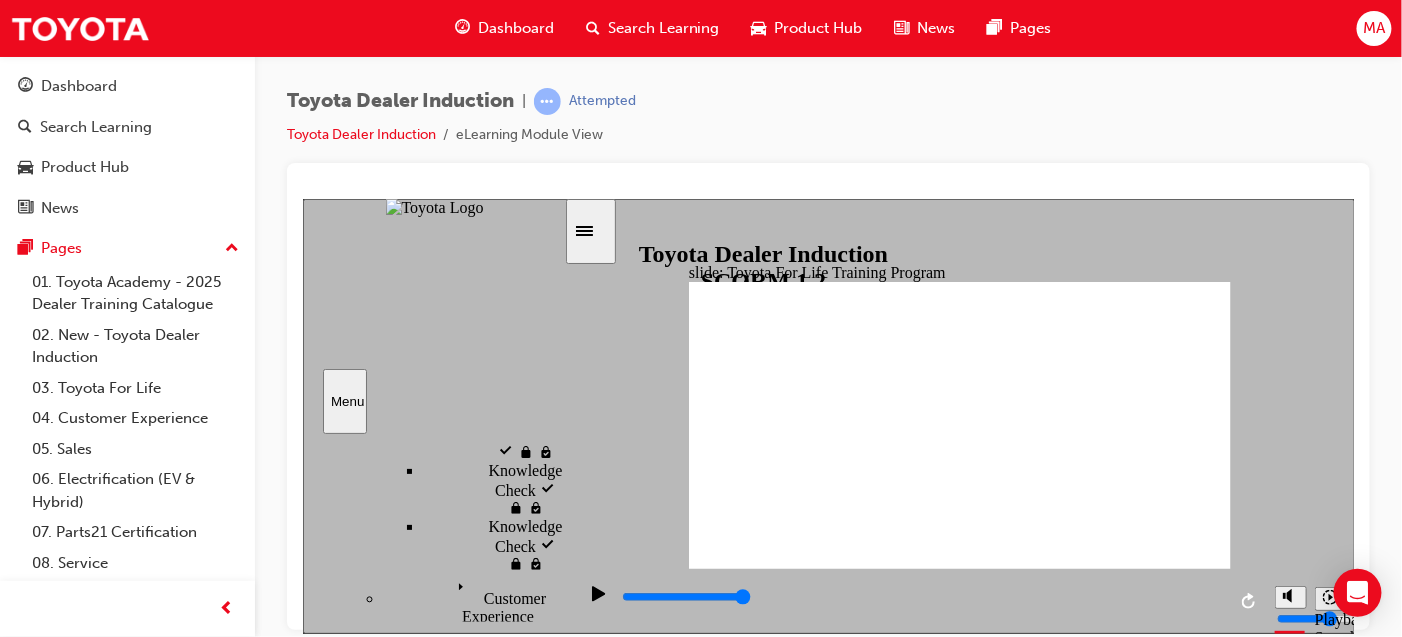 click 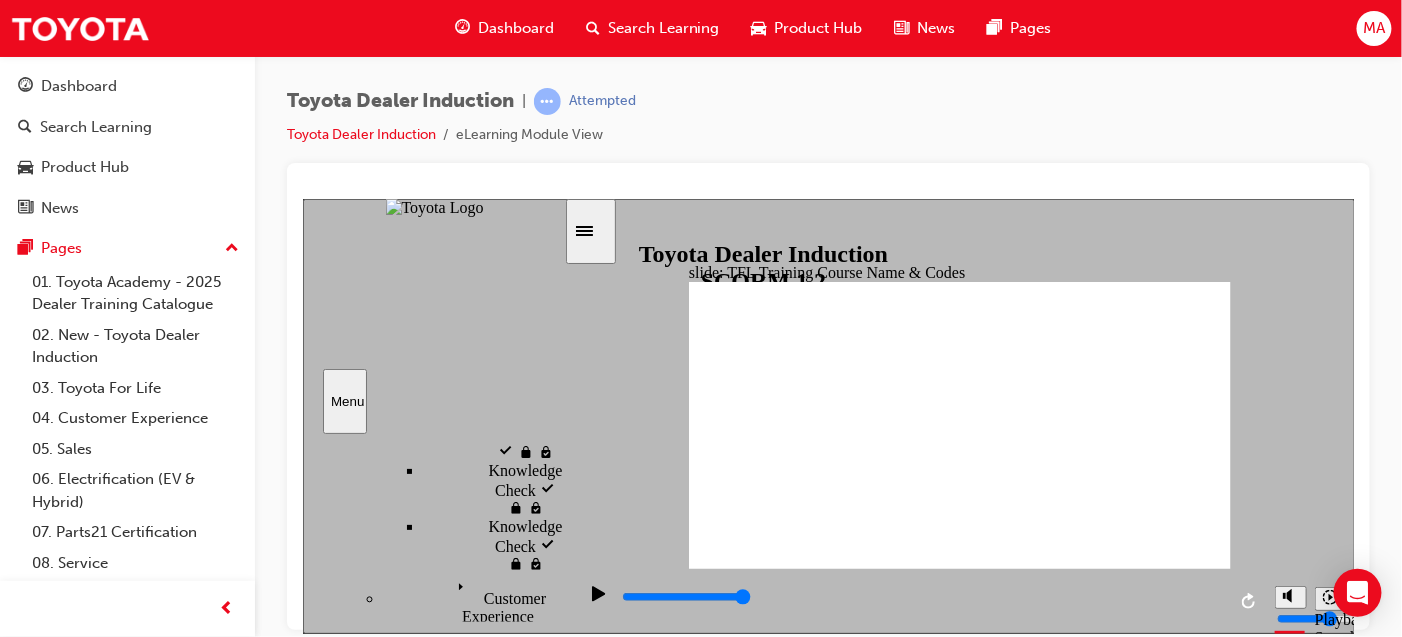 click 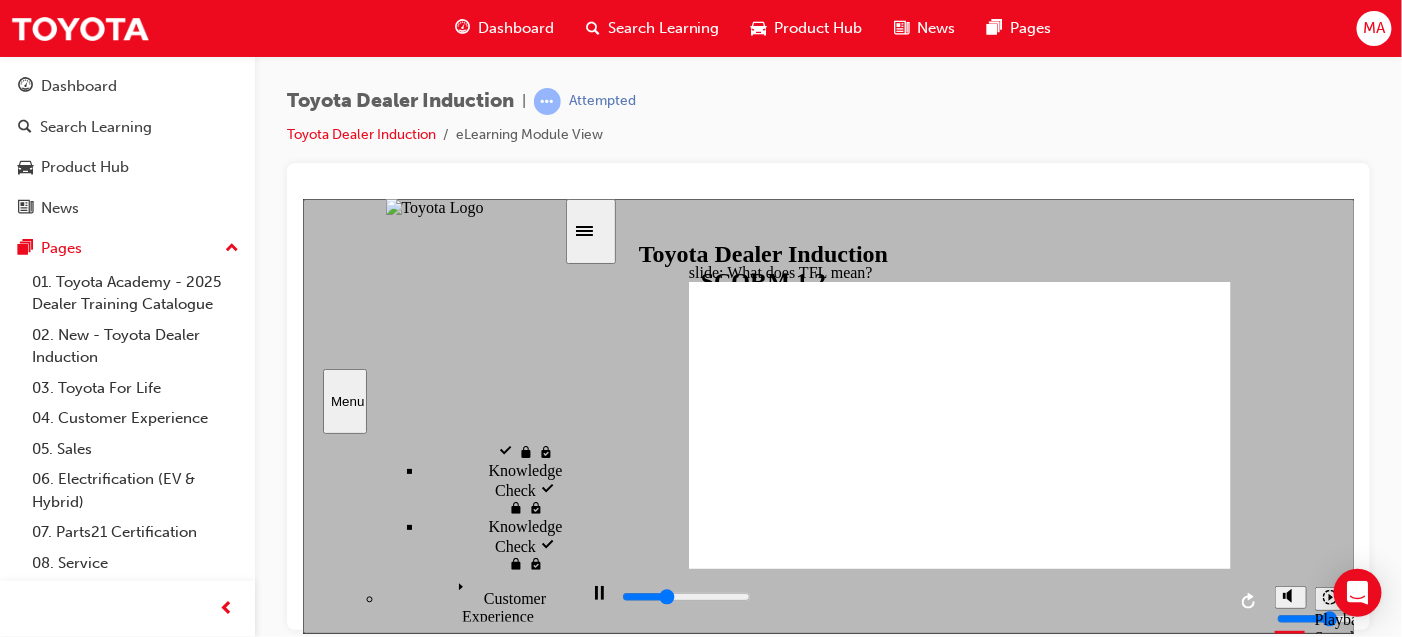 click 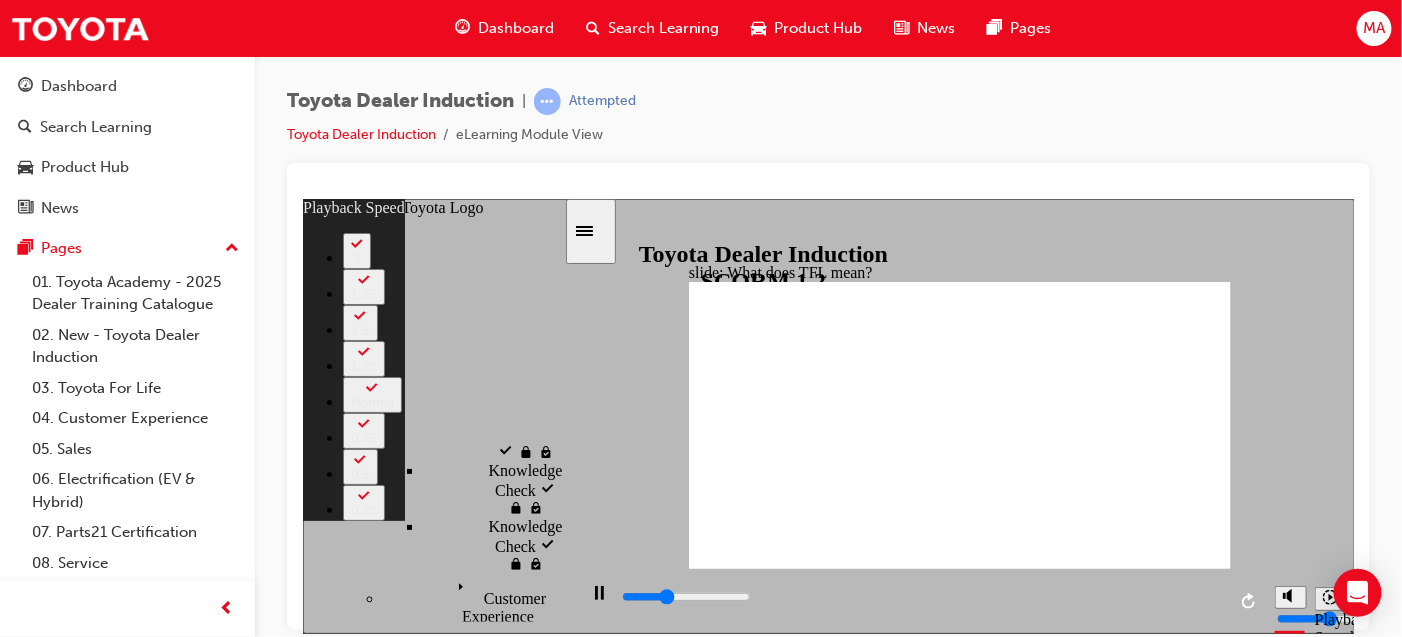 type on "3600" 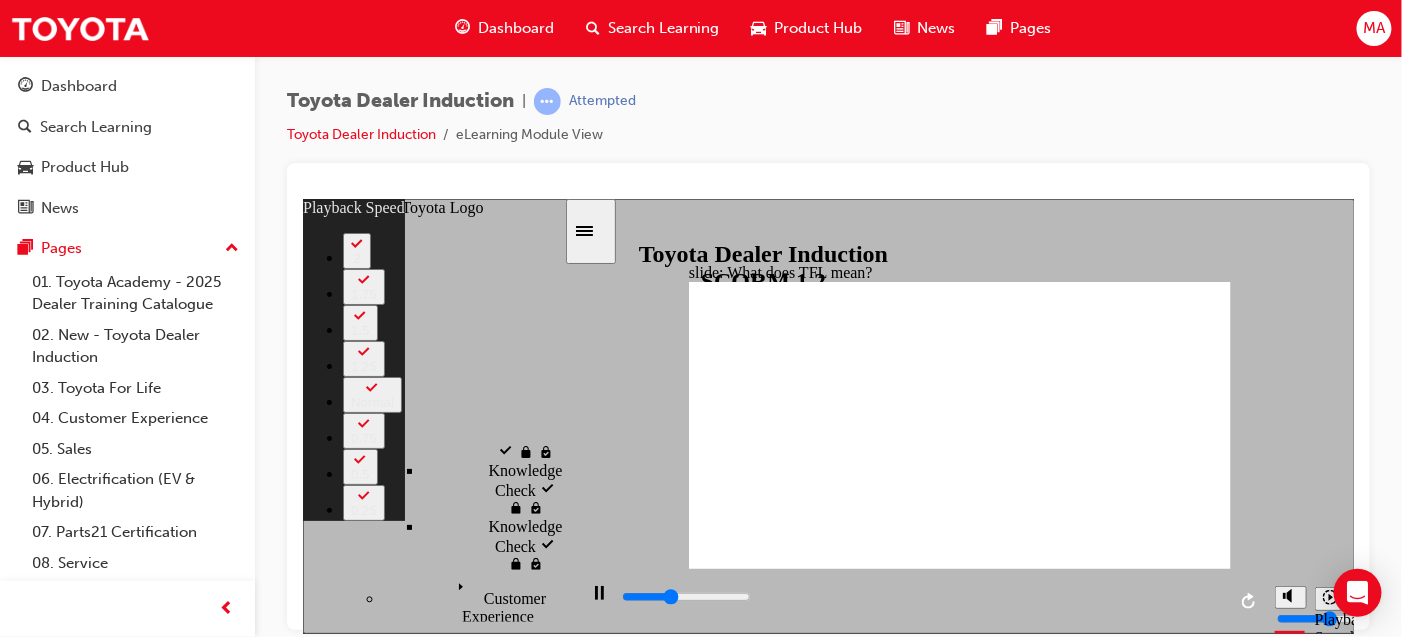 type on "3900" 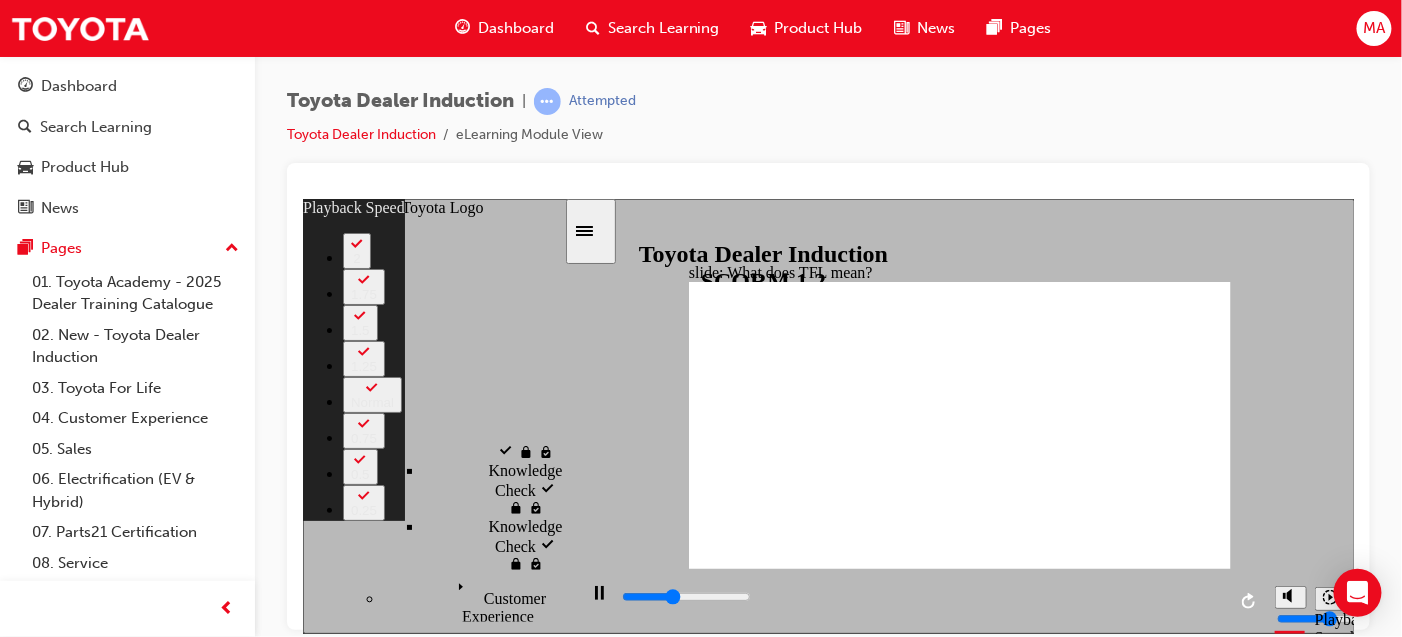 type on "4100" 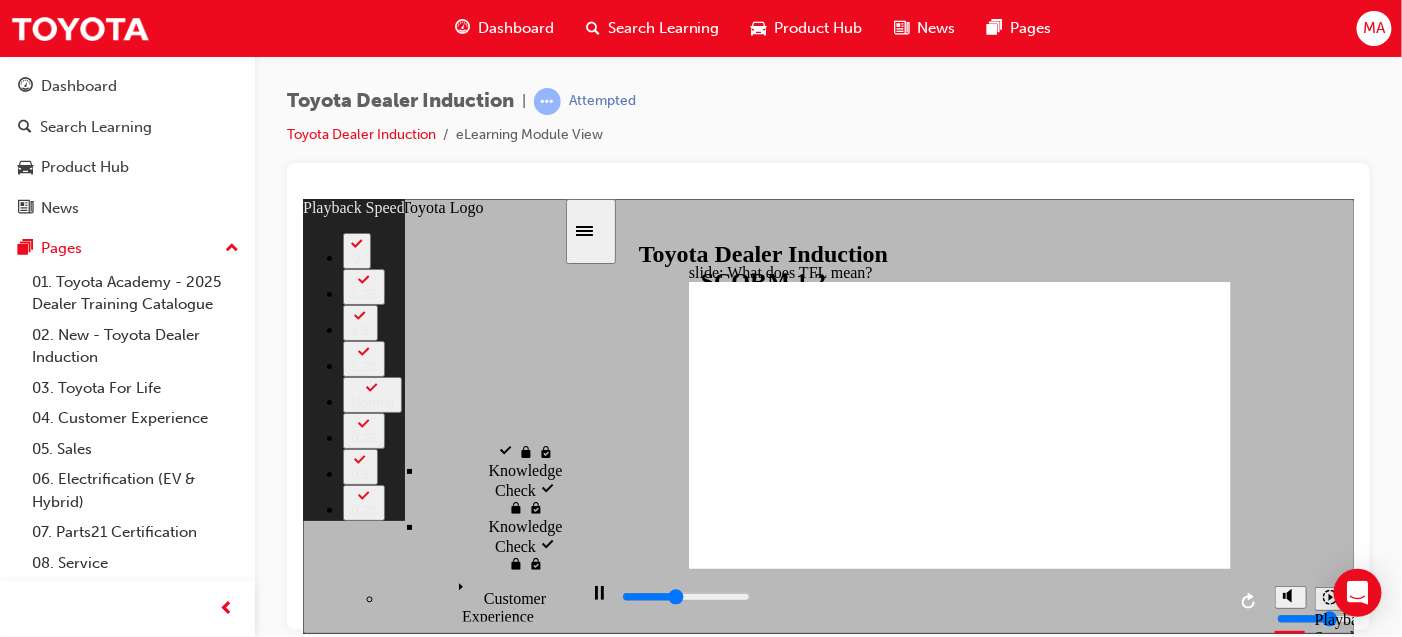 type on "4400" 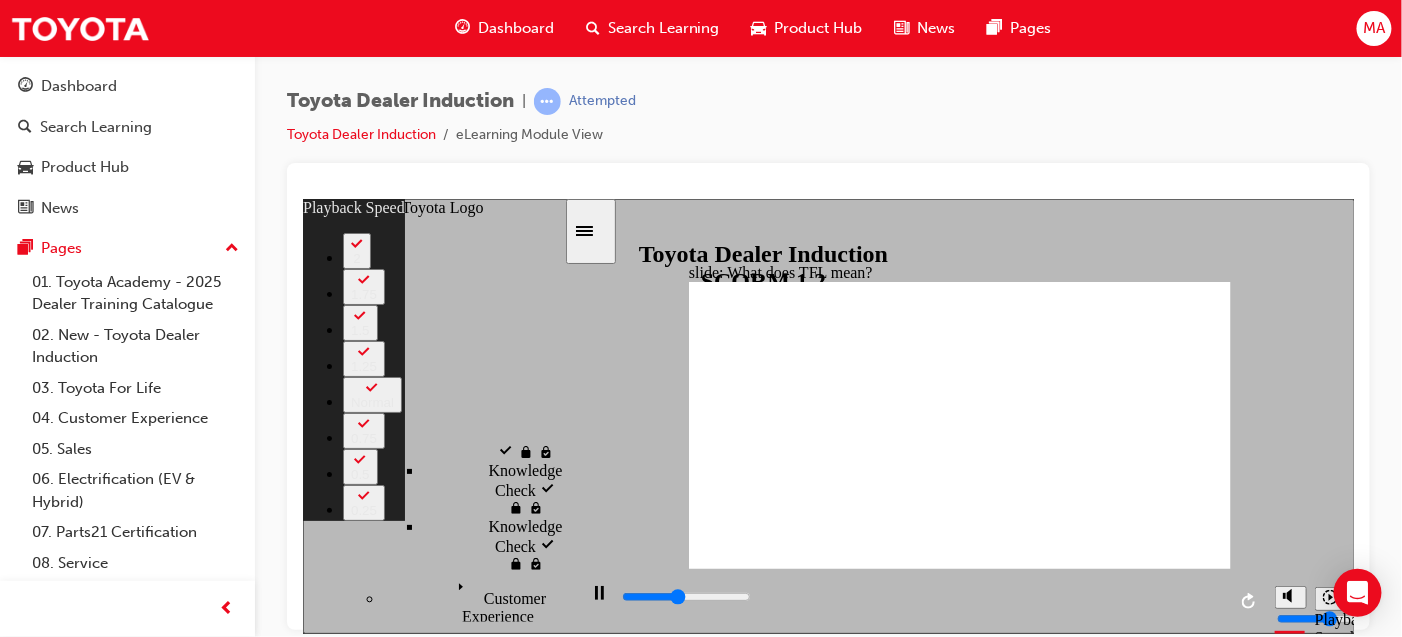 type on "4700" 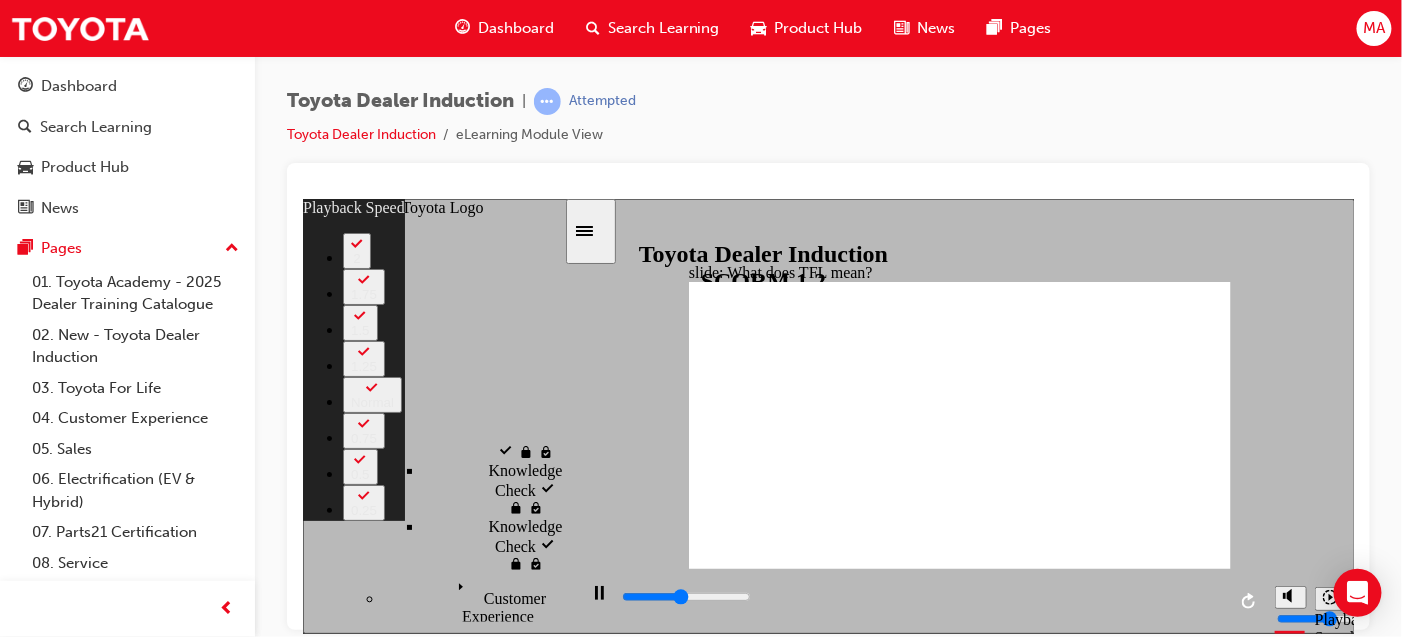 type on "4900" 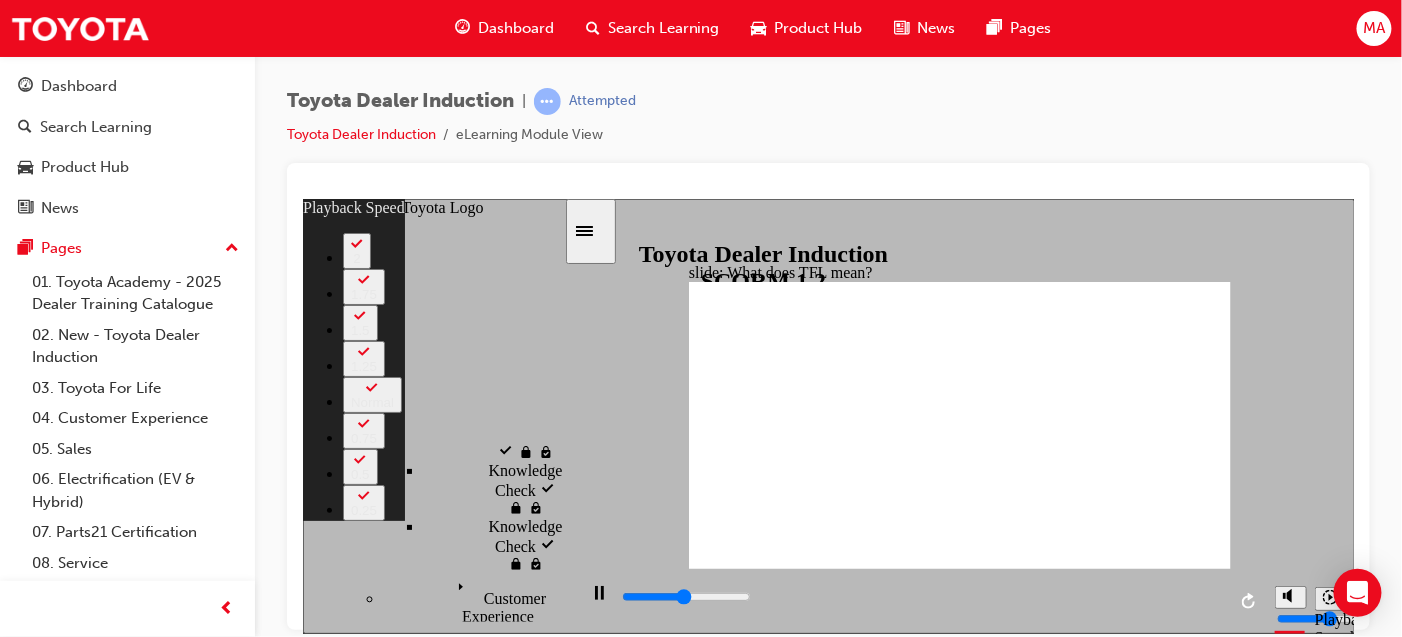 type on "5200" 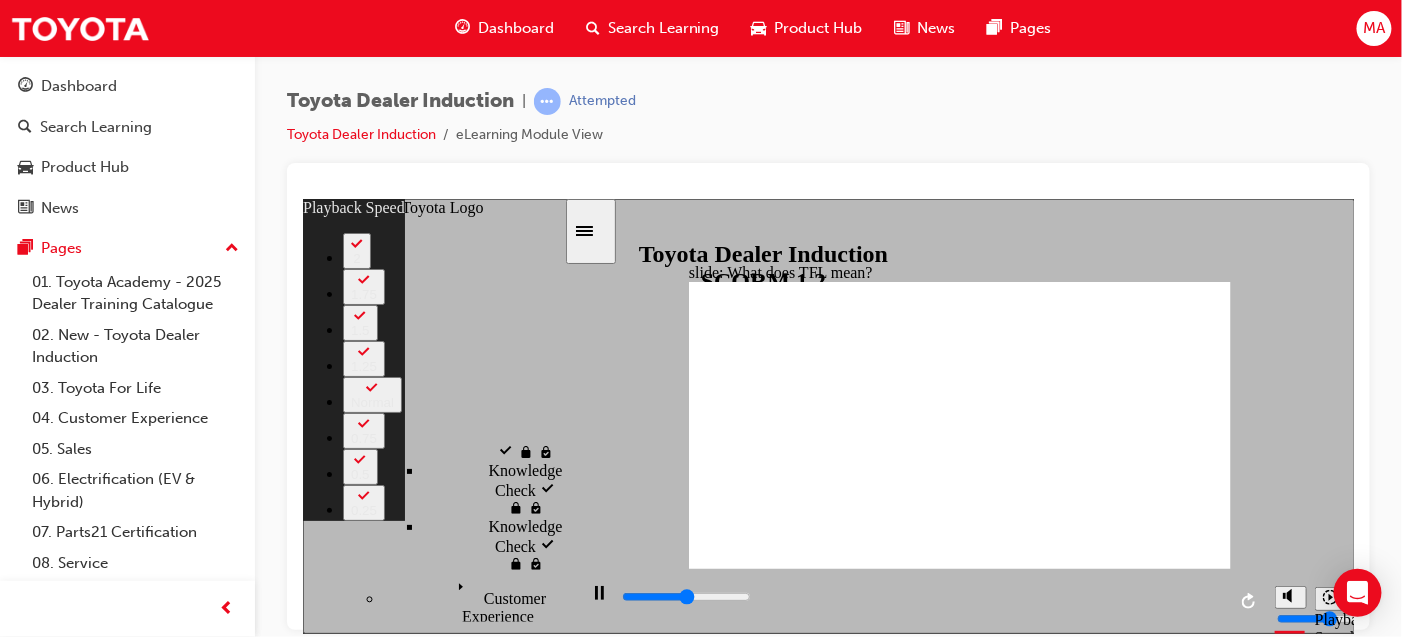 type on "5500" 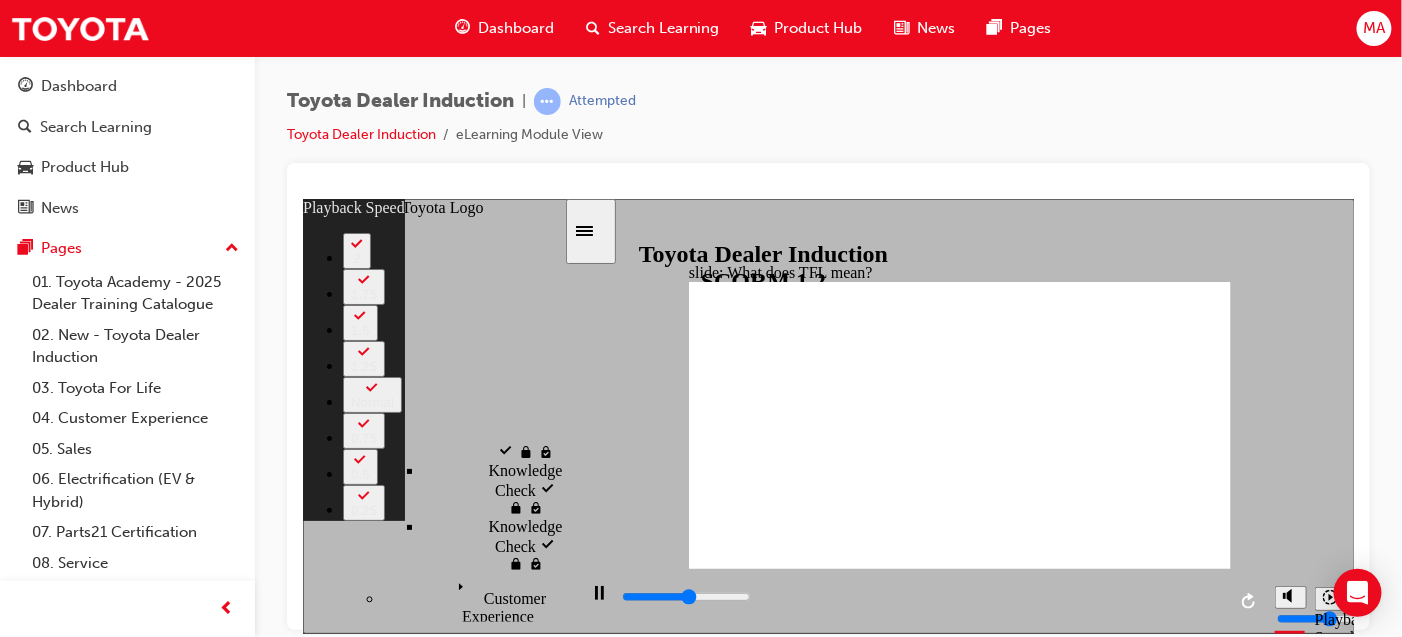 type on "5700" 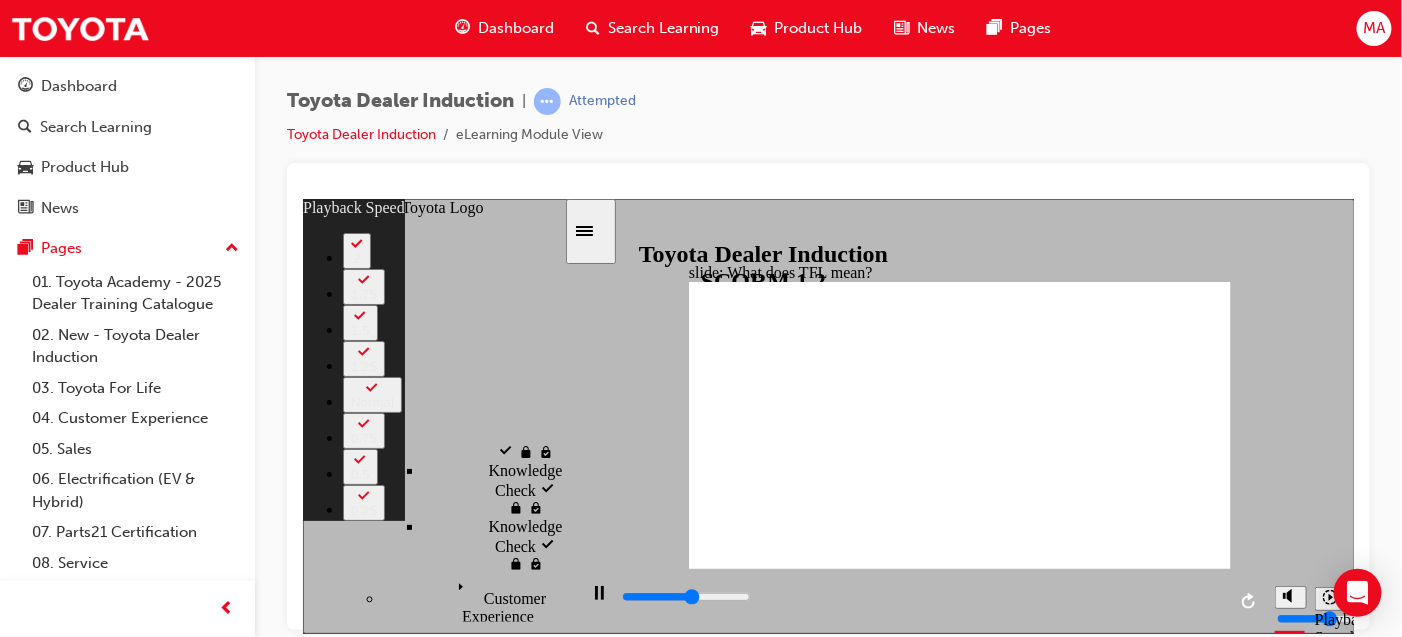 type on "6000" 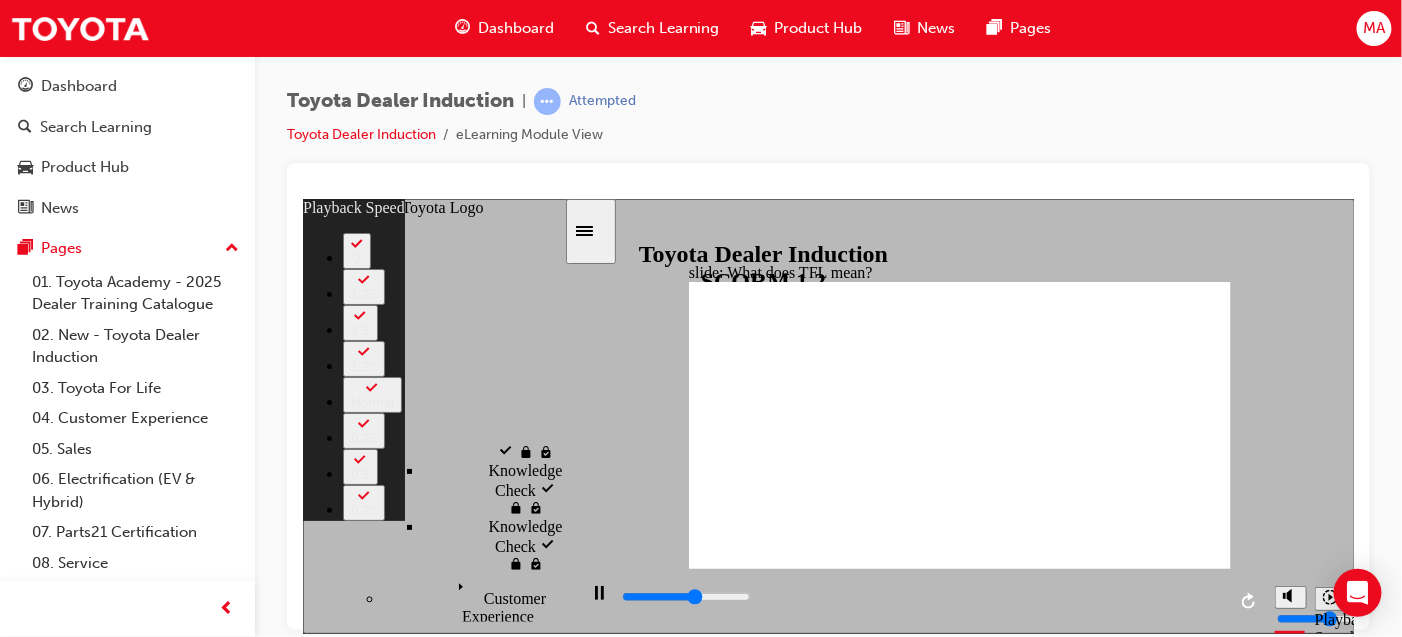 type on "6300" 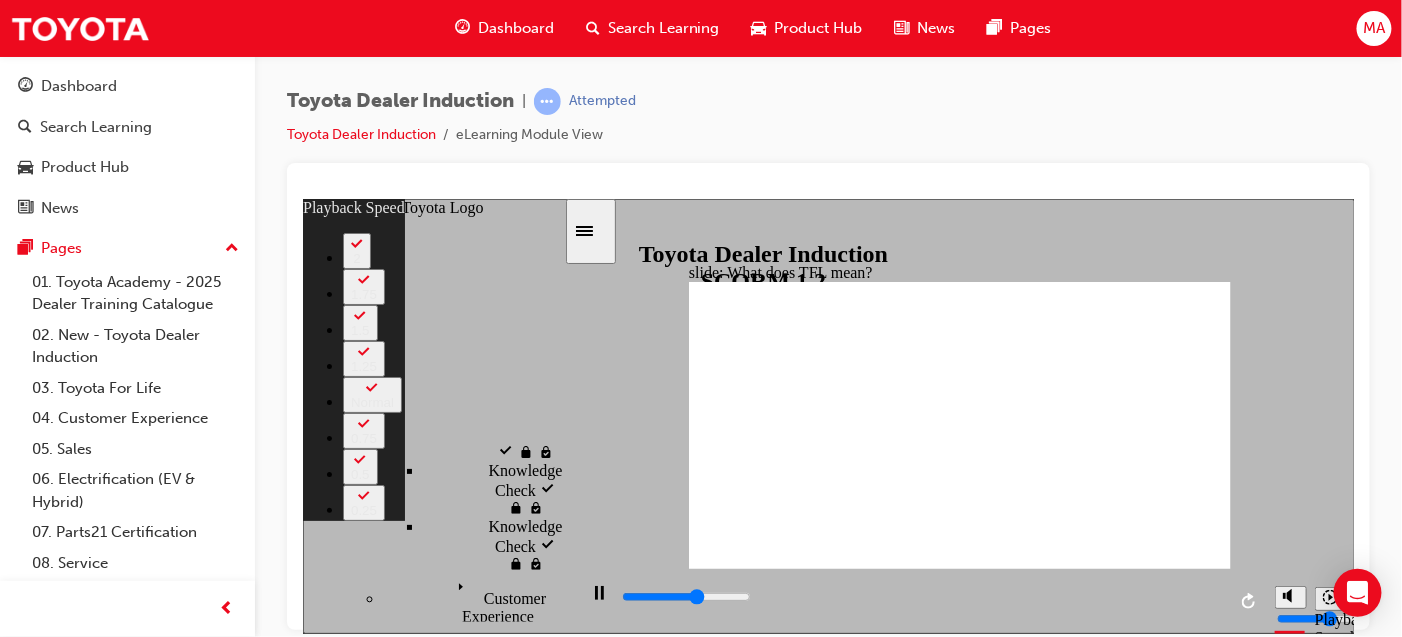 type on "6400" 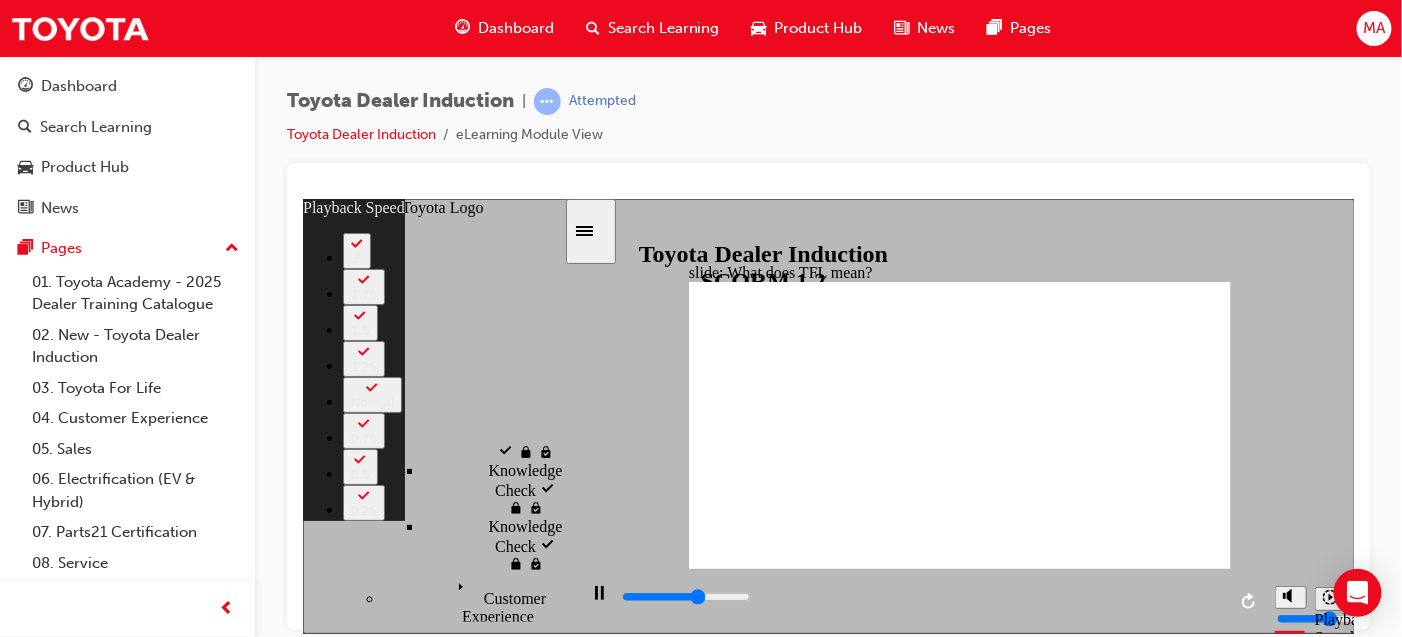 type on "6500" 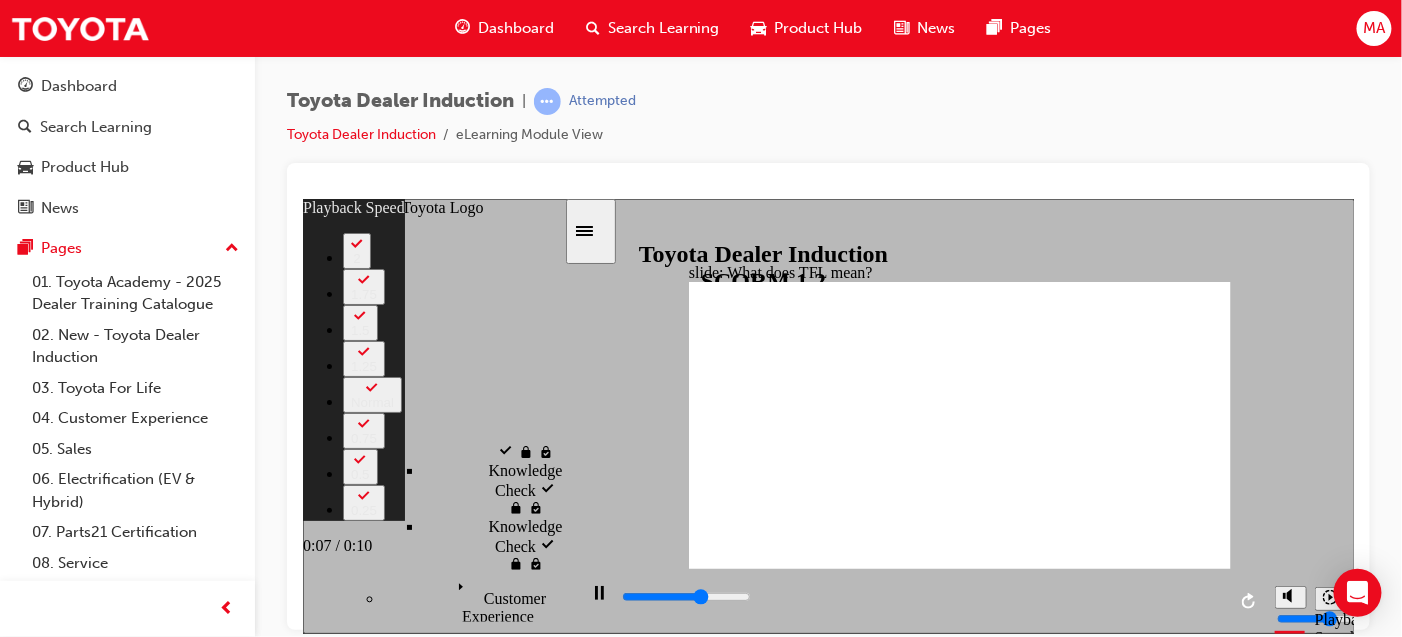 type on "6800" 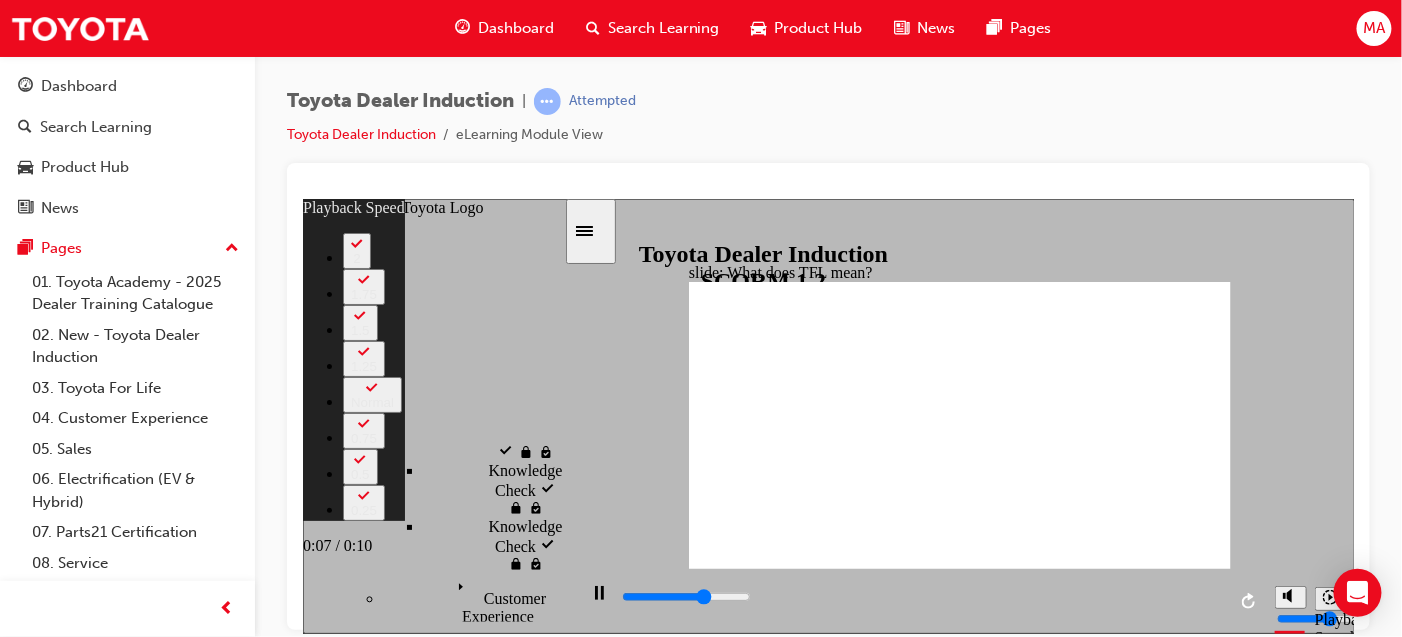 type on "7100" 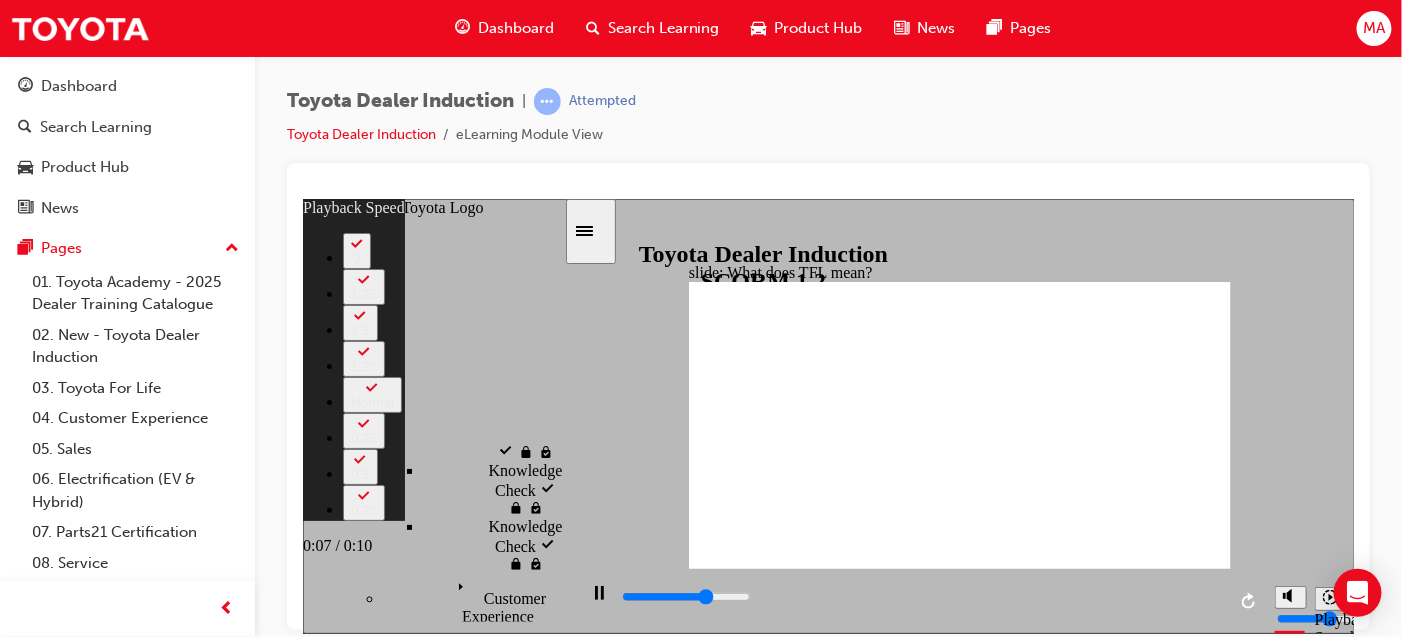 type on "7300" 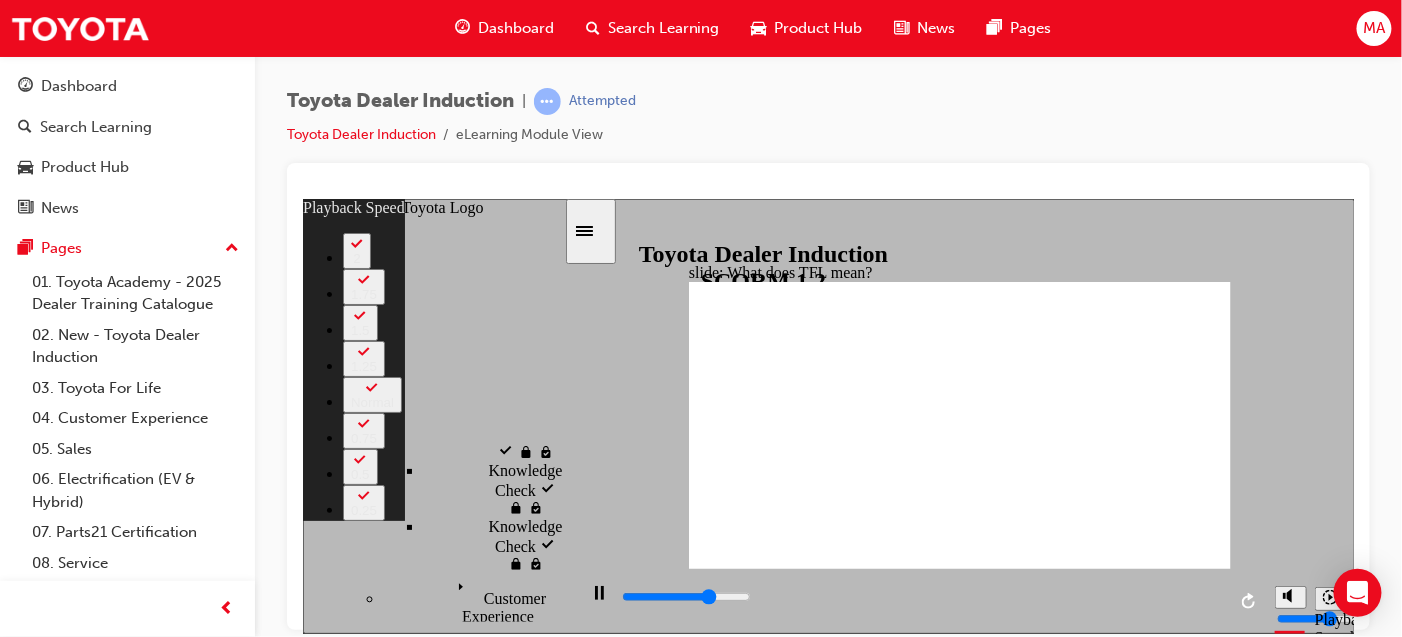 type on "7600" 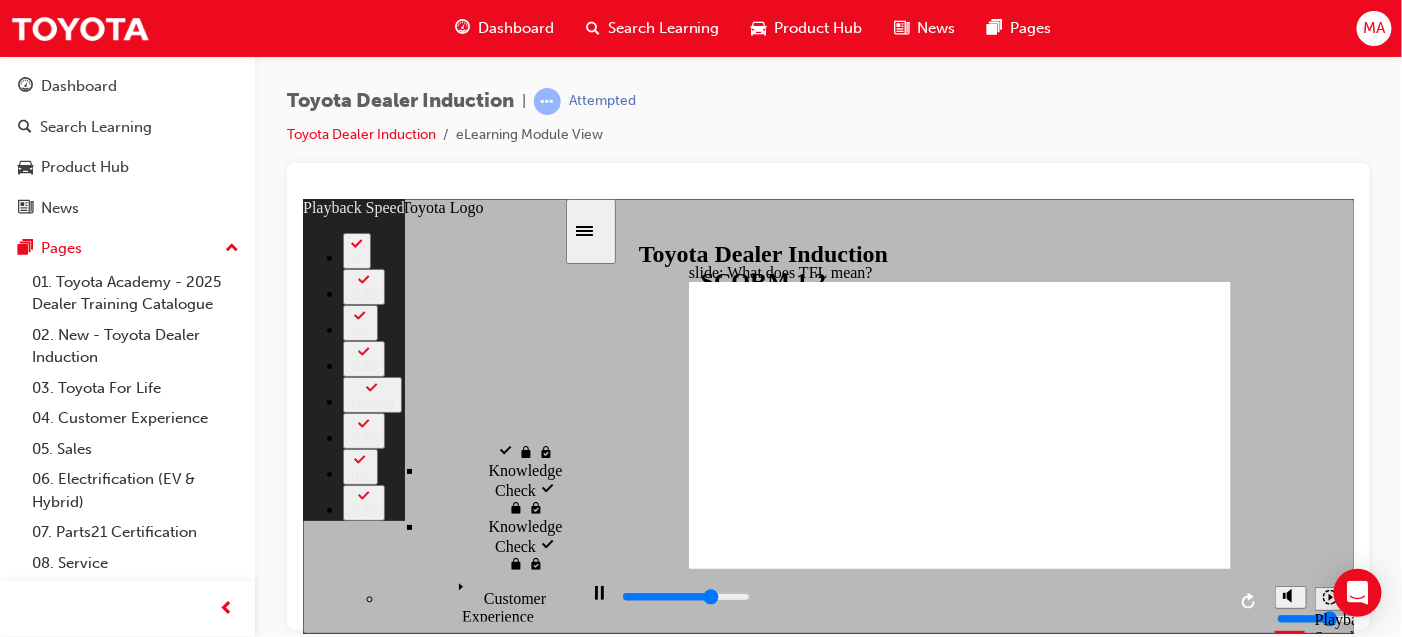 type on "7900" 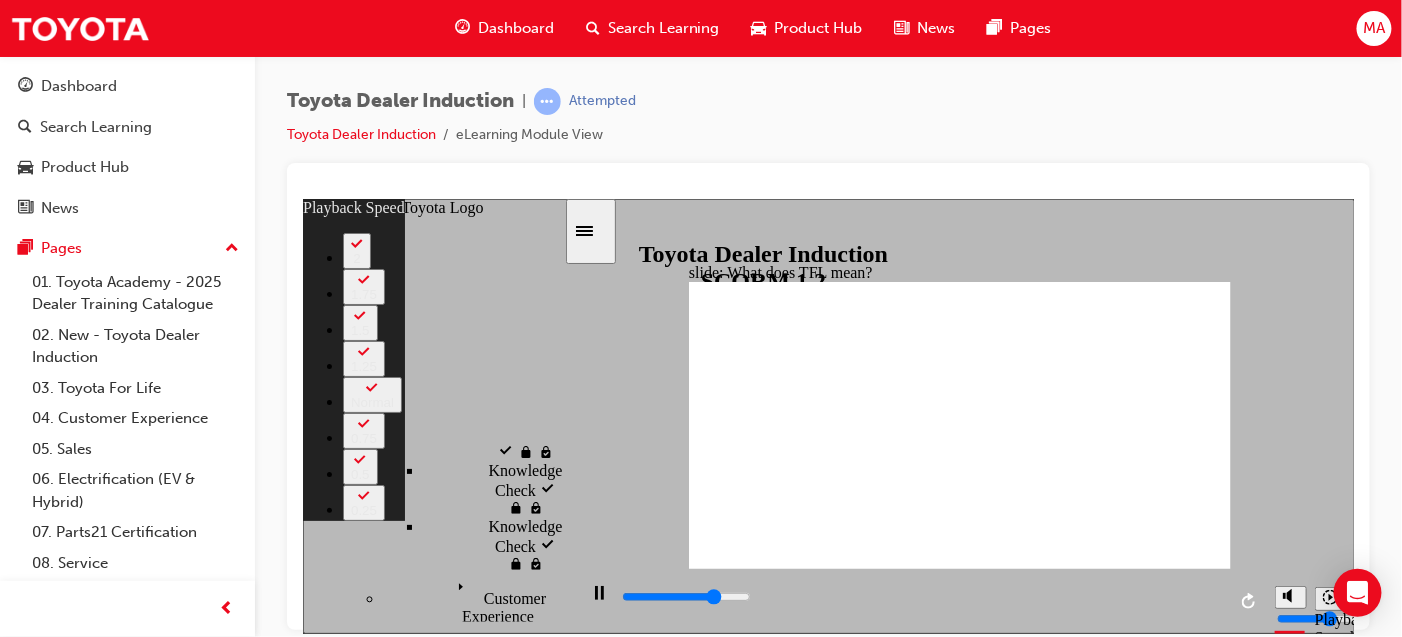 type on "8100" 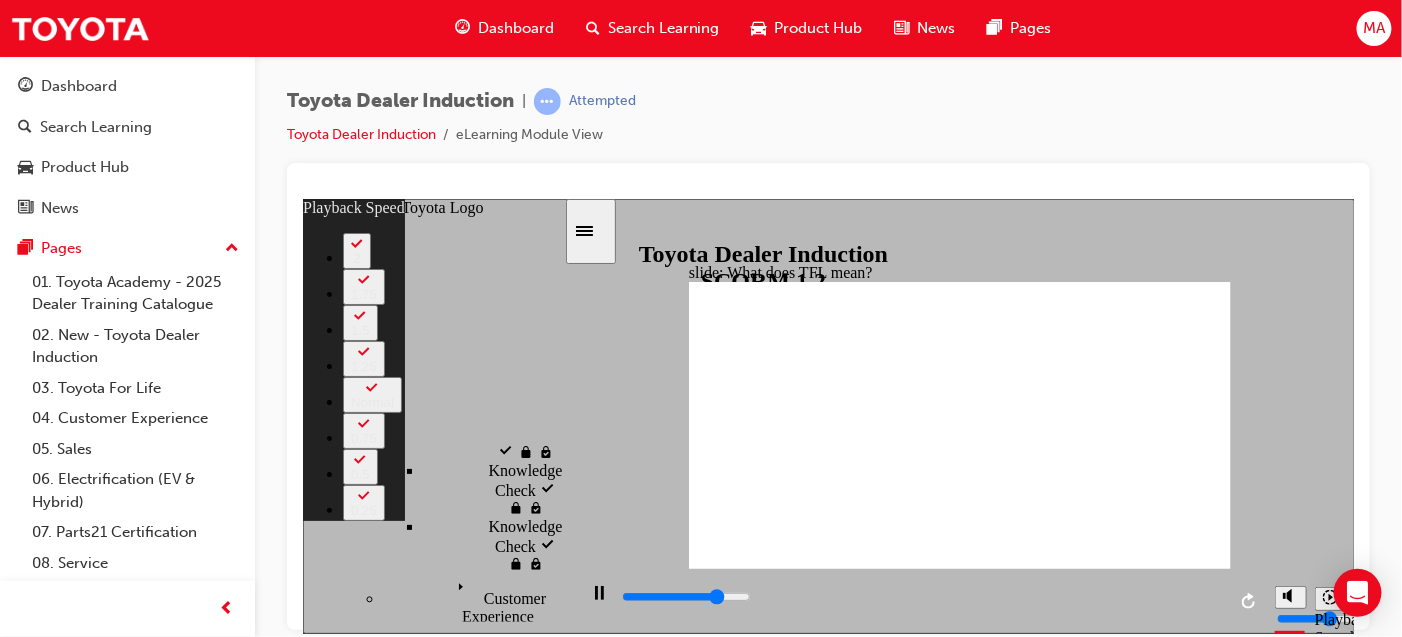 type on "8400" 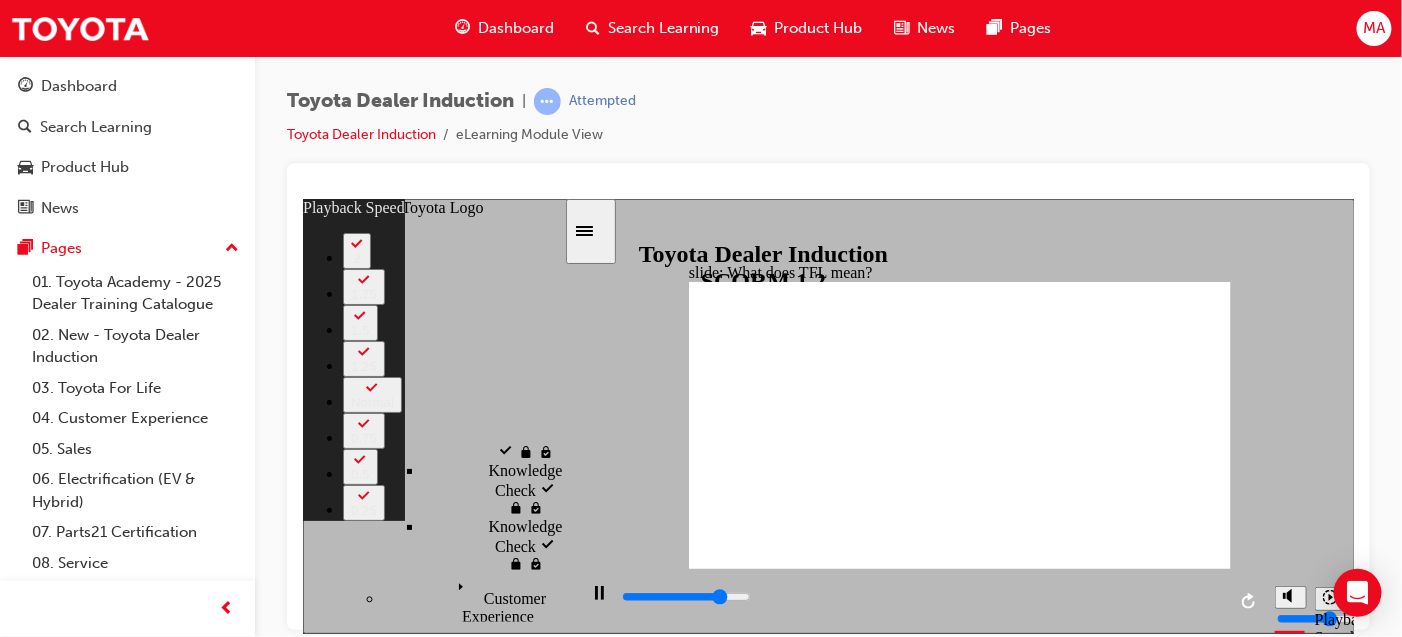 type on "8700" 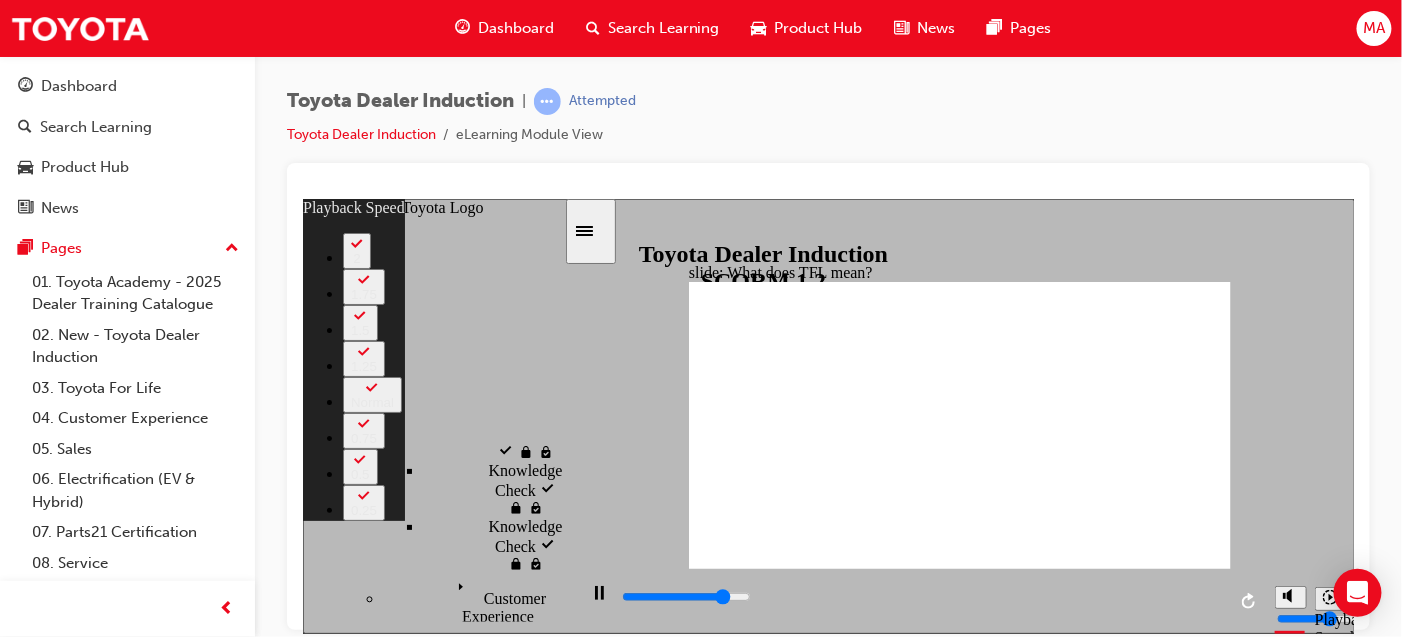 type on "8900" 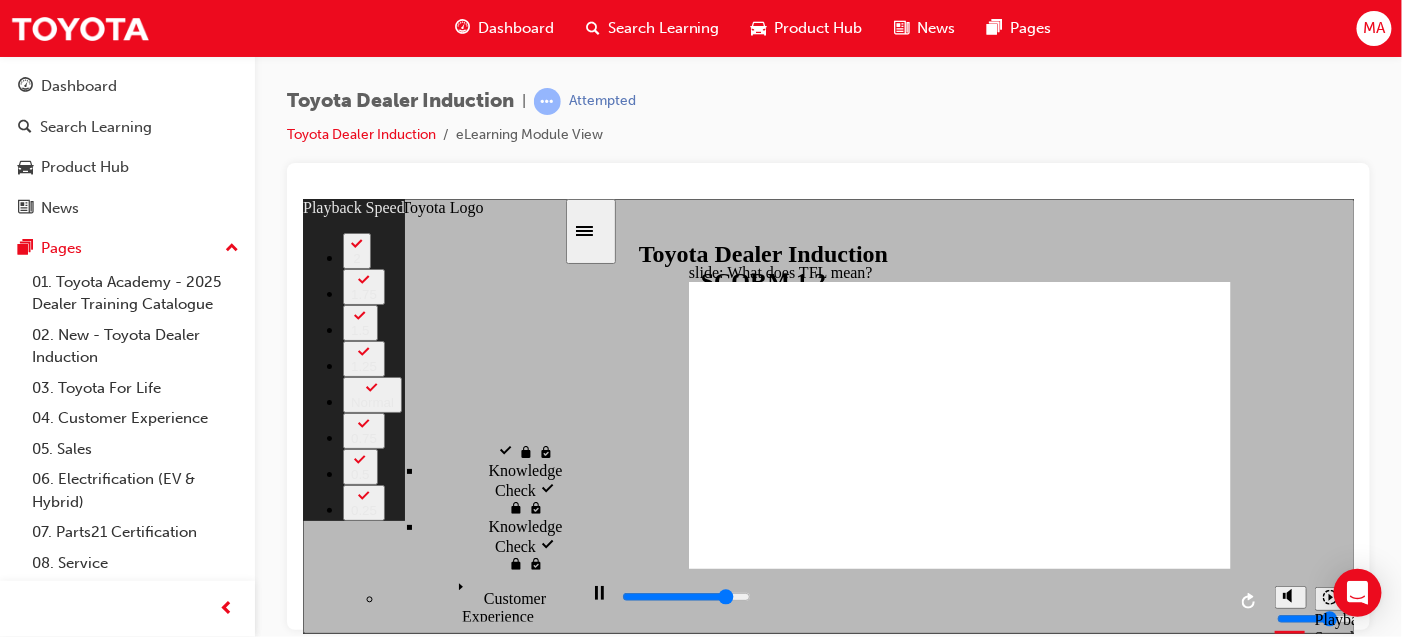 type on "9200" 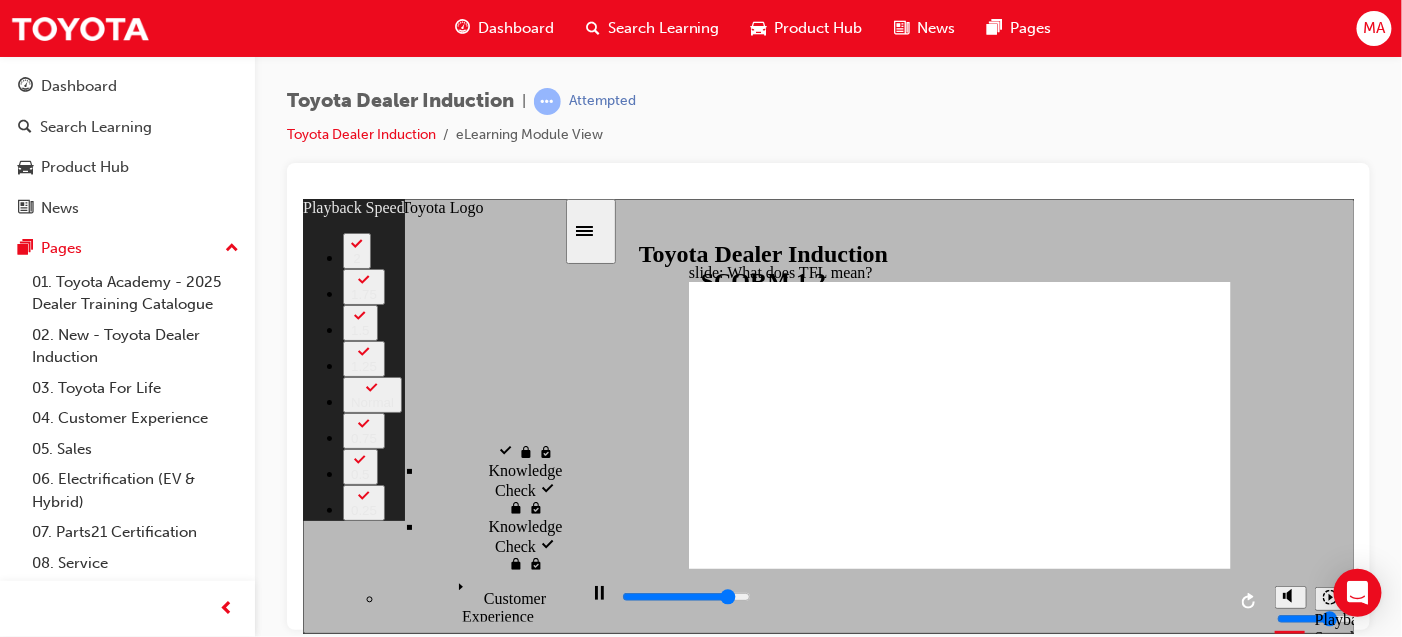 type on "9400" 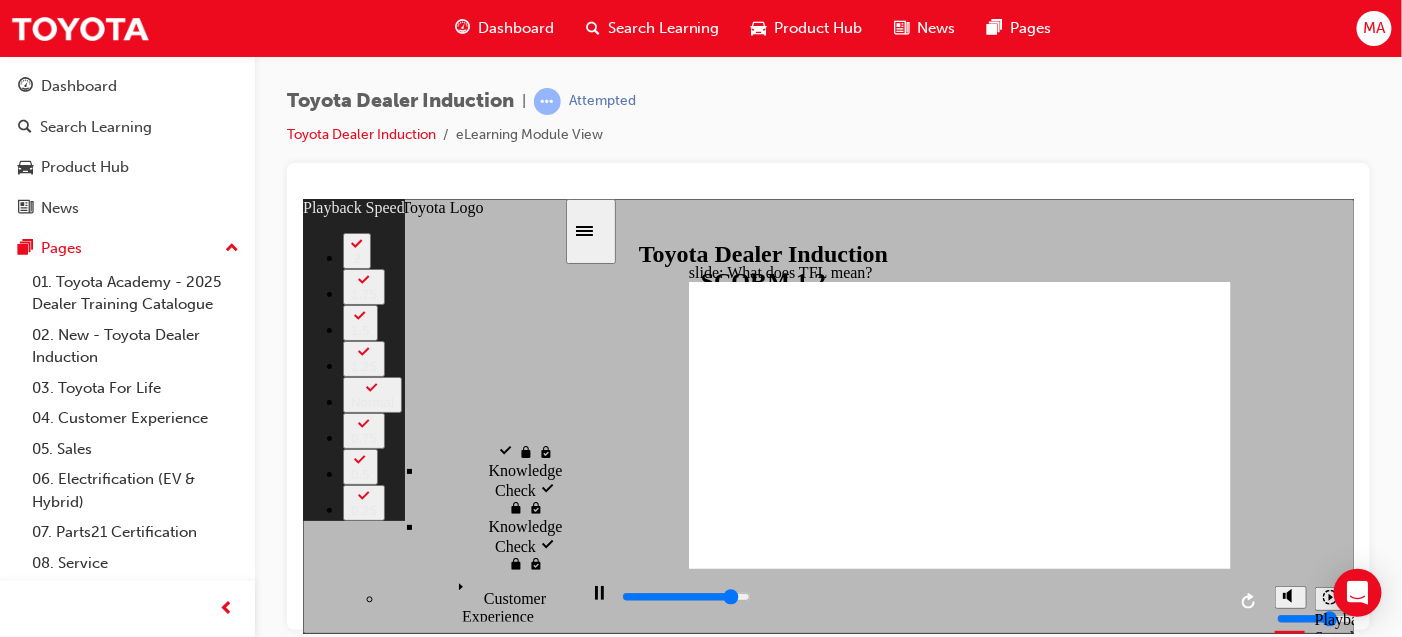type on "9700" 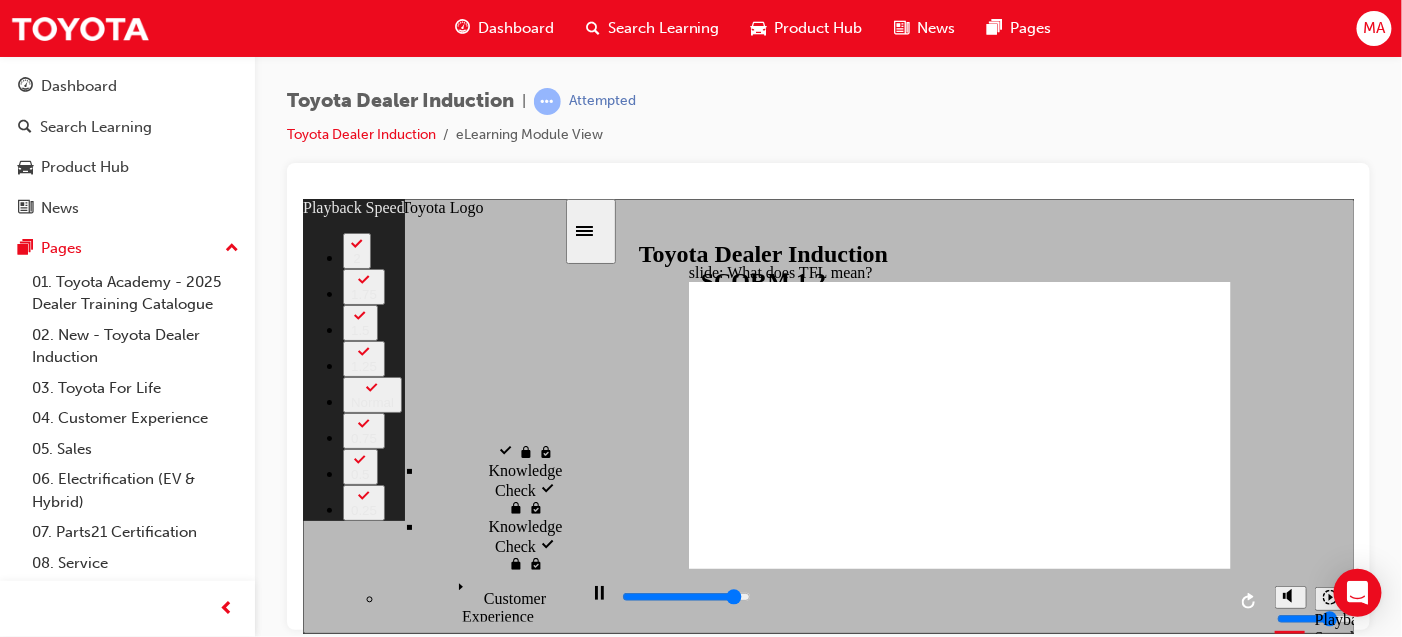 type on "10000" 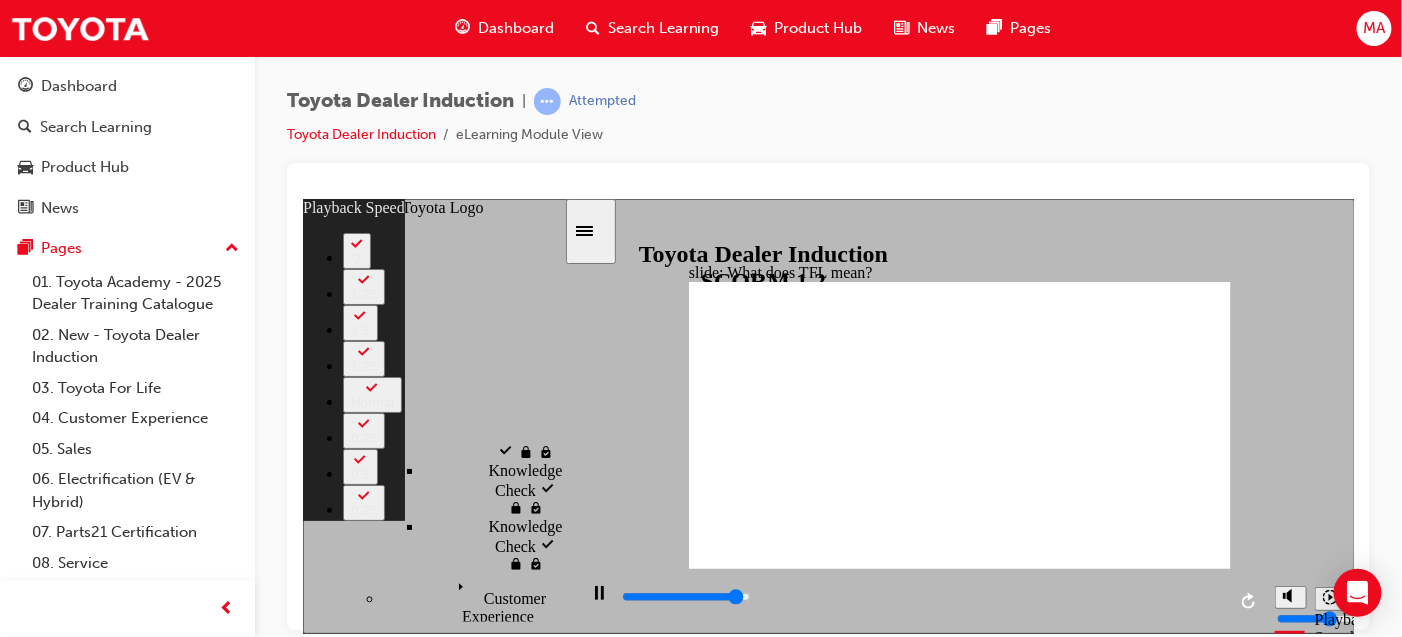 type on "10300" 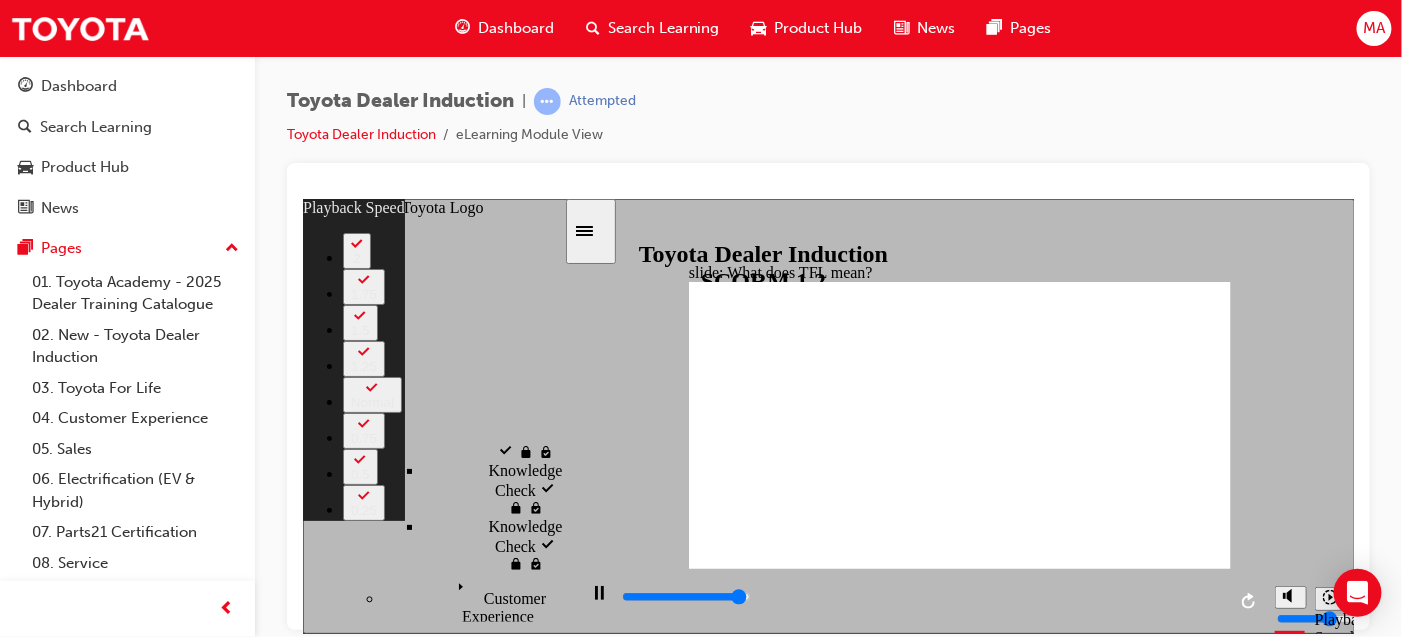 type on "10500" 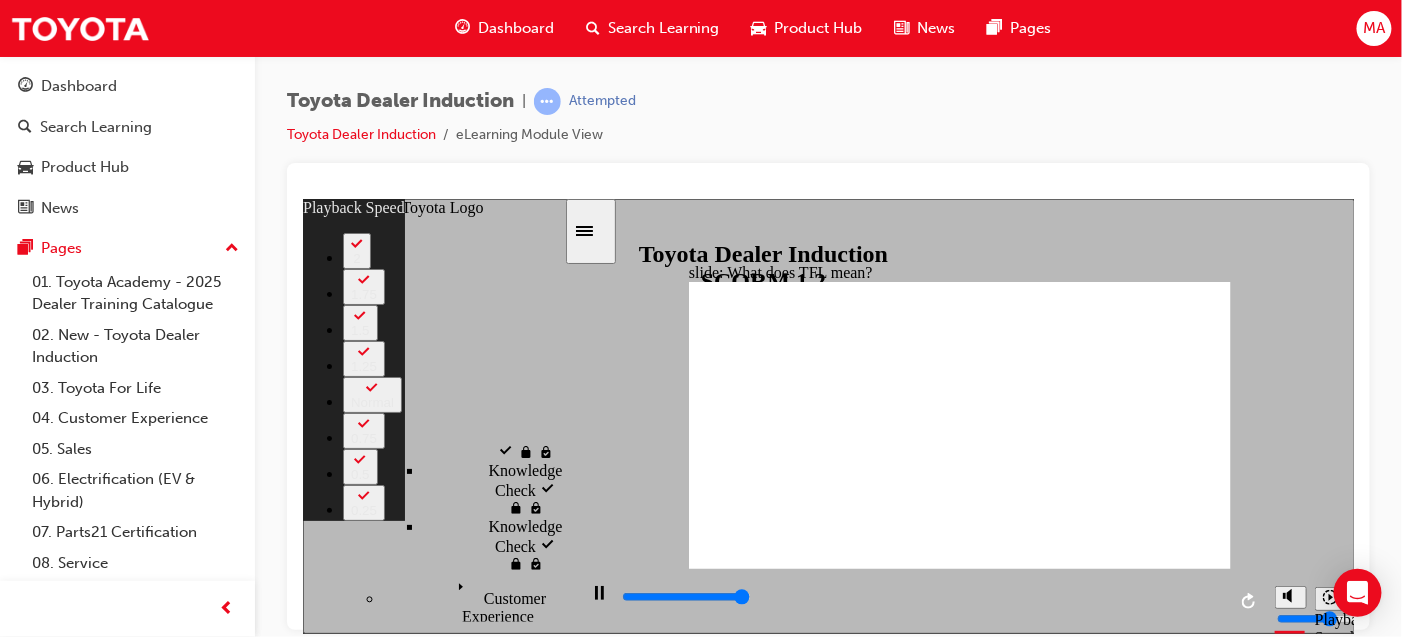 type on "10800" 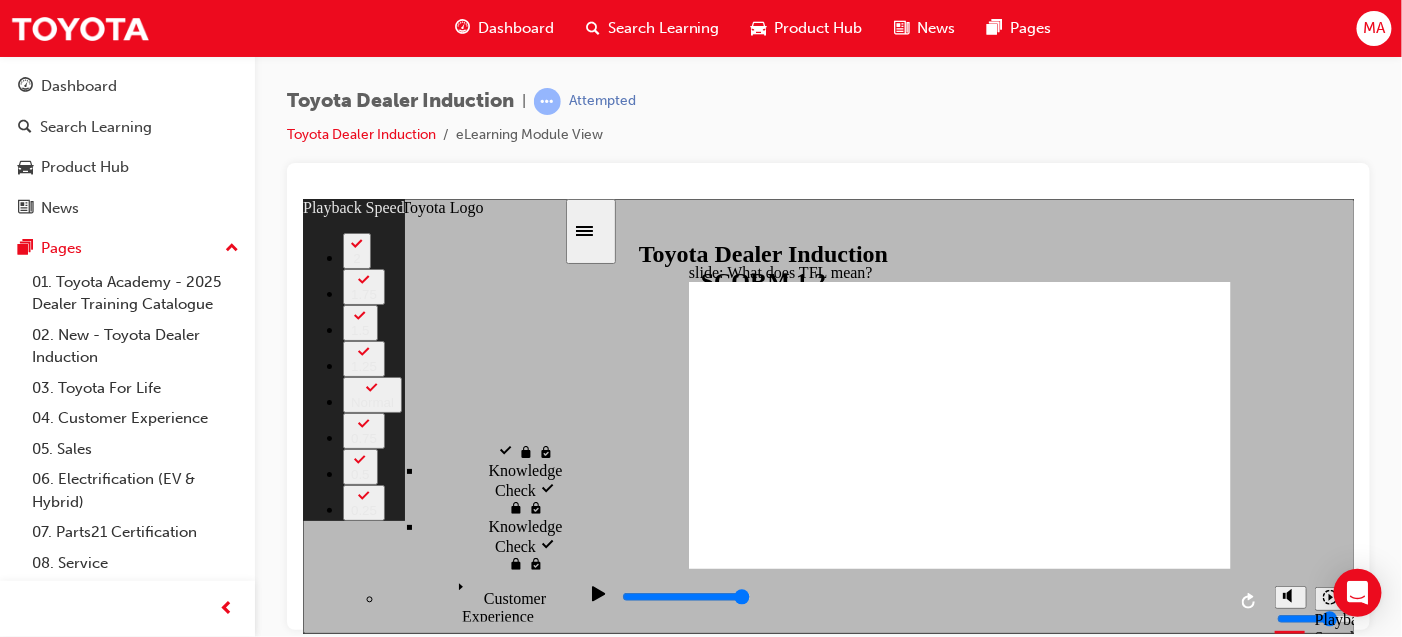 click at bounding box center (707, 3522) 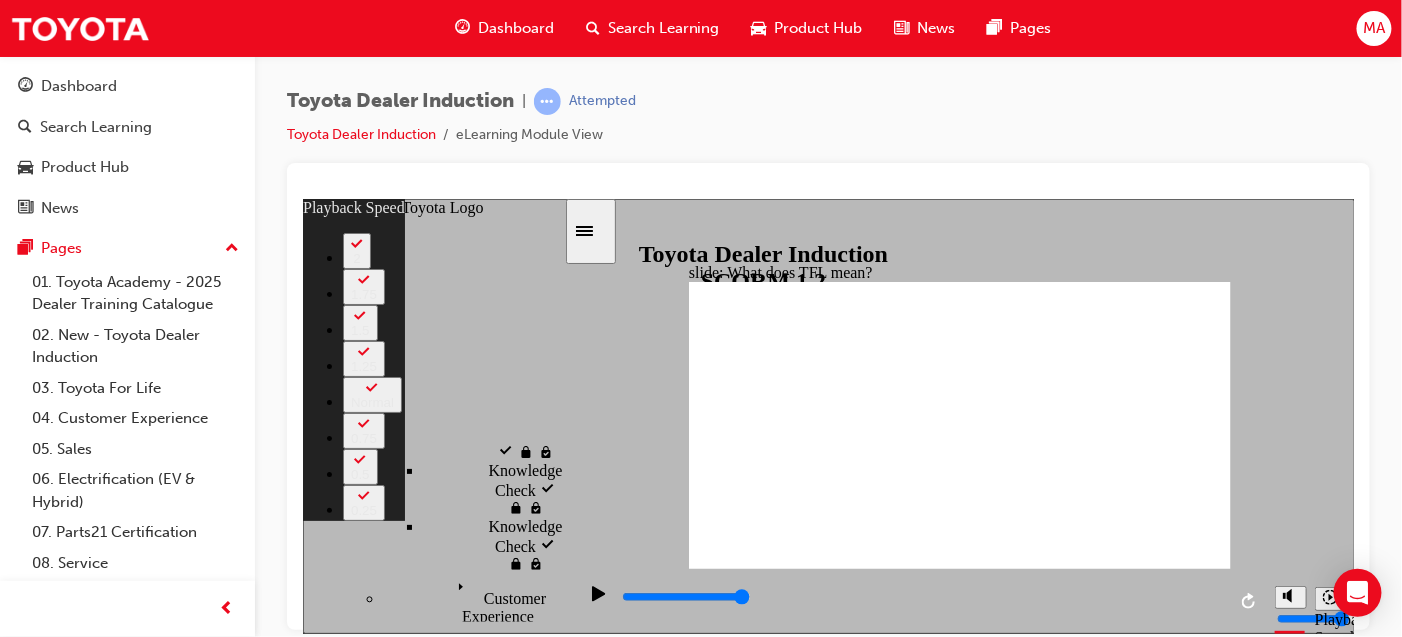 type on "128" 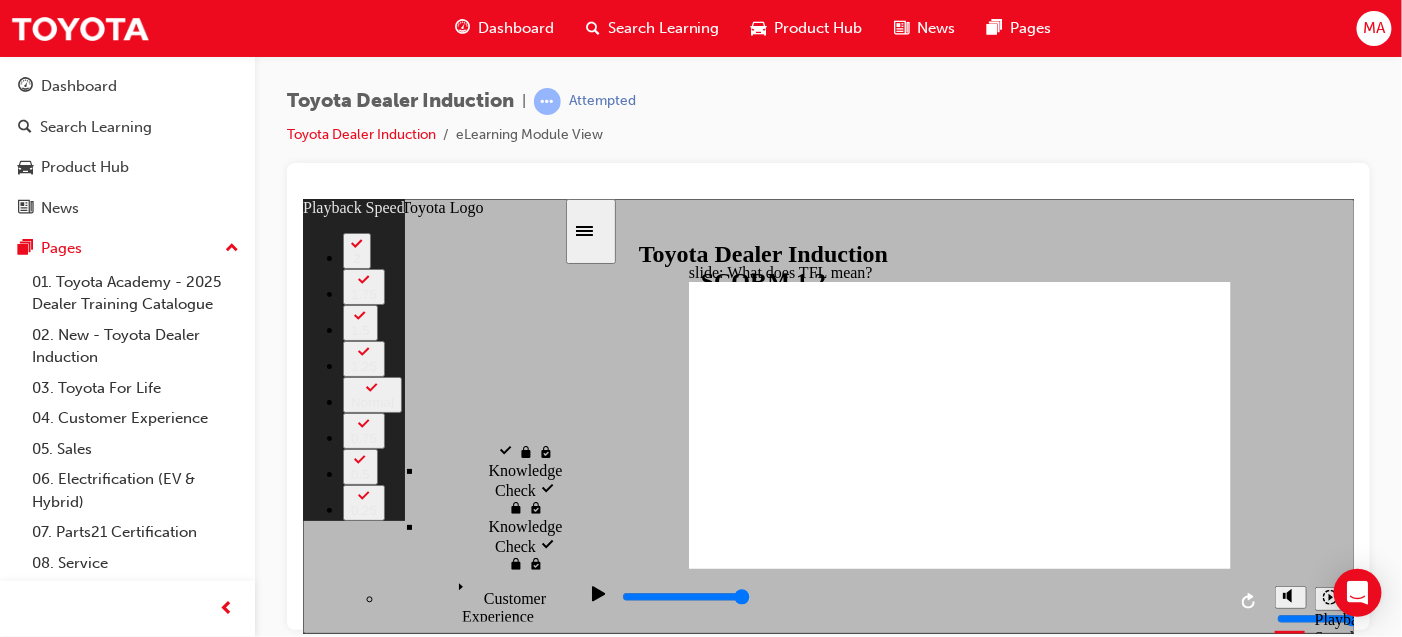 type on "6" 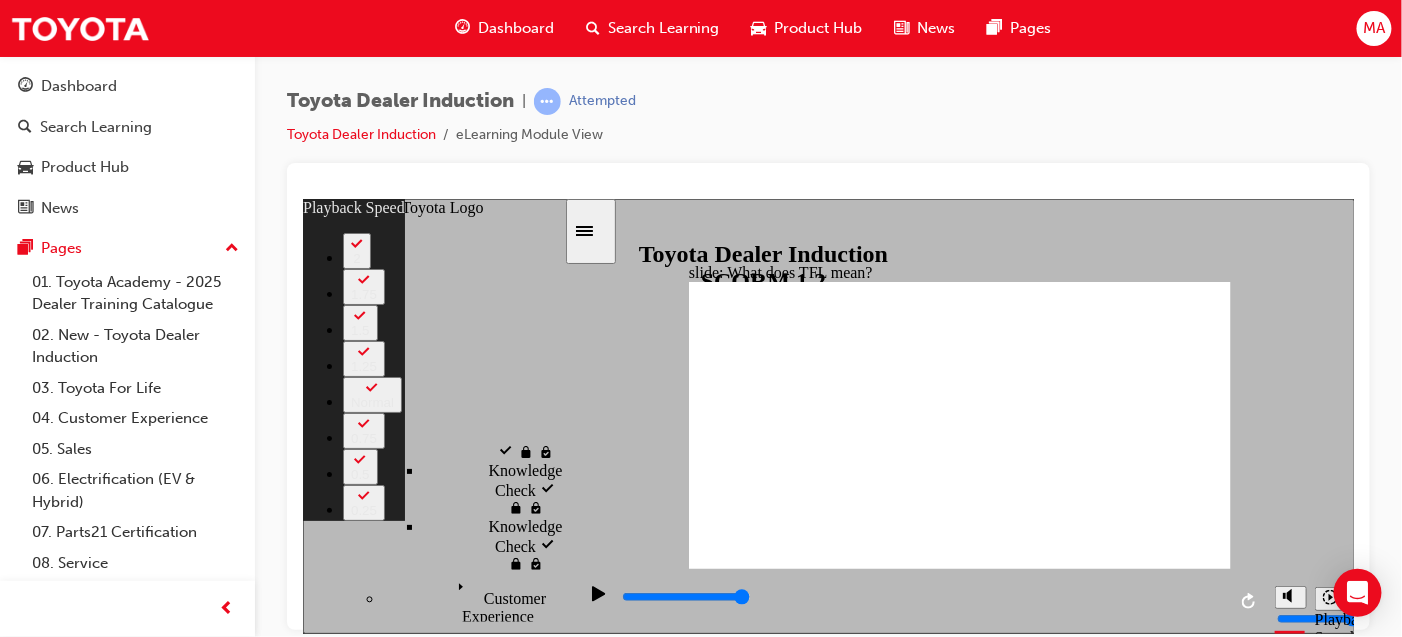 click 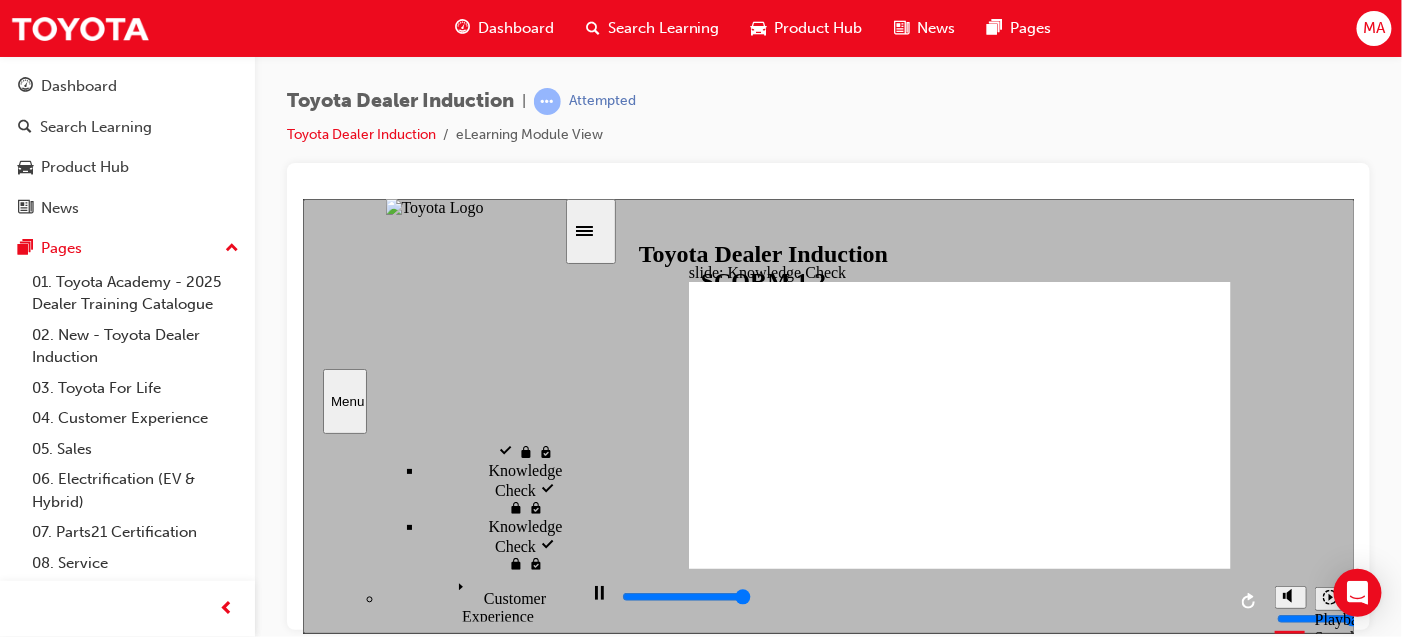type on "5000" 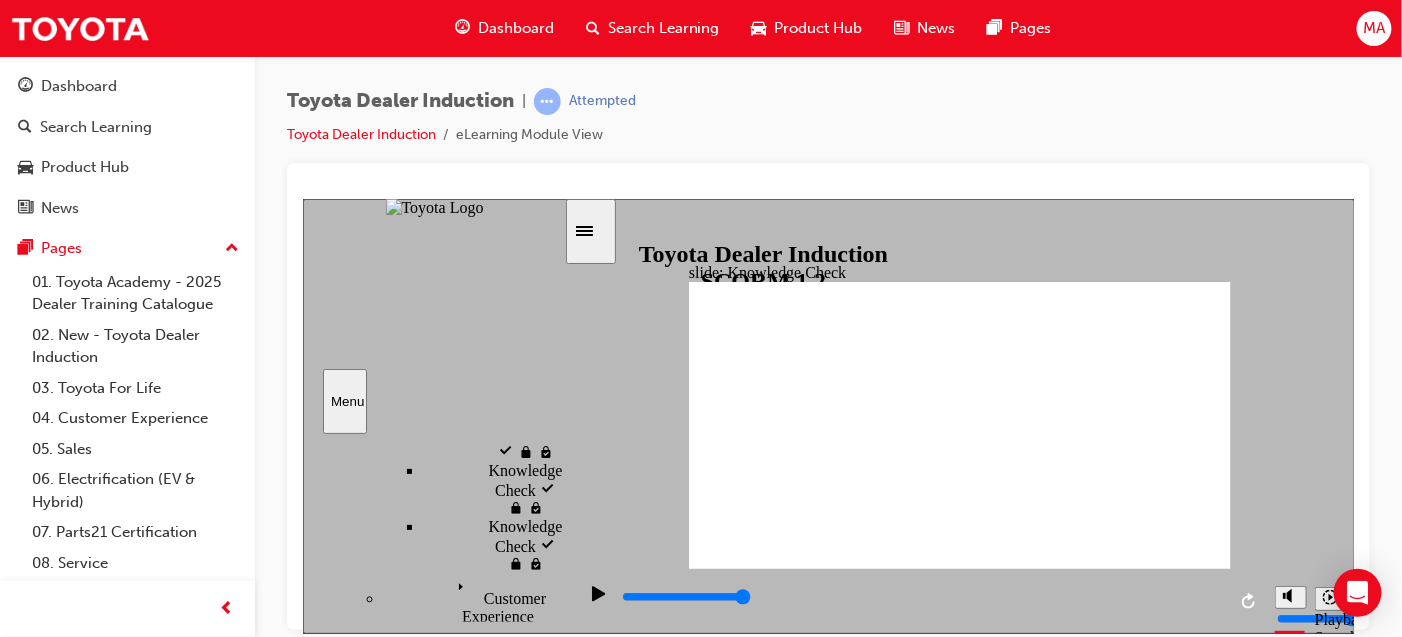 radio on "true" 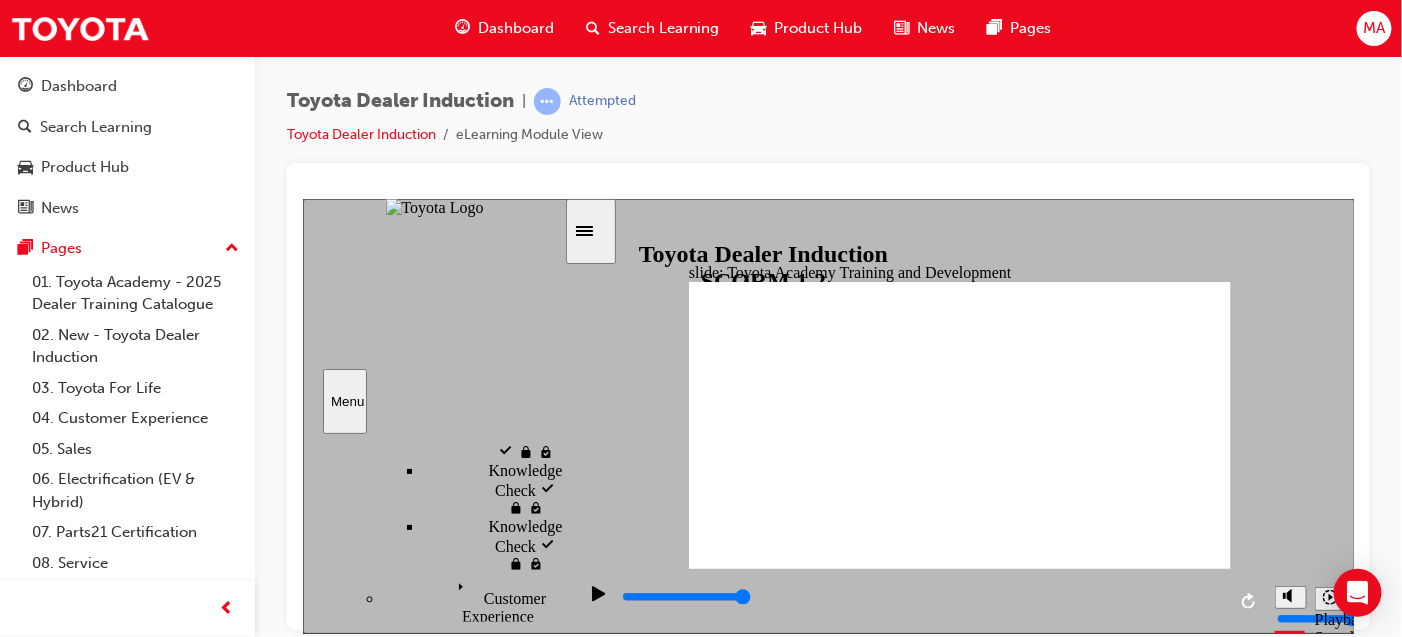 click 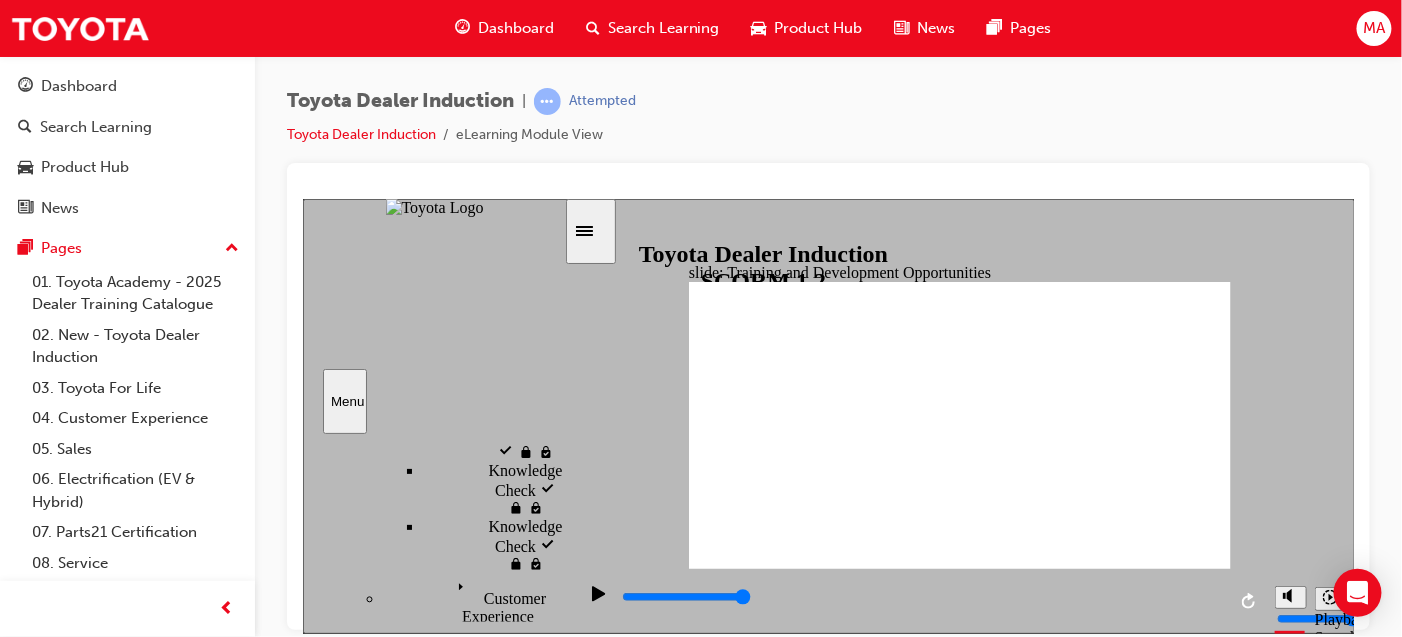 click 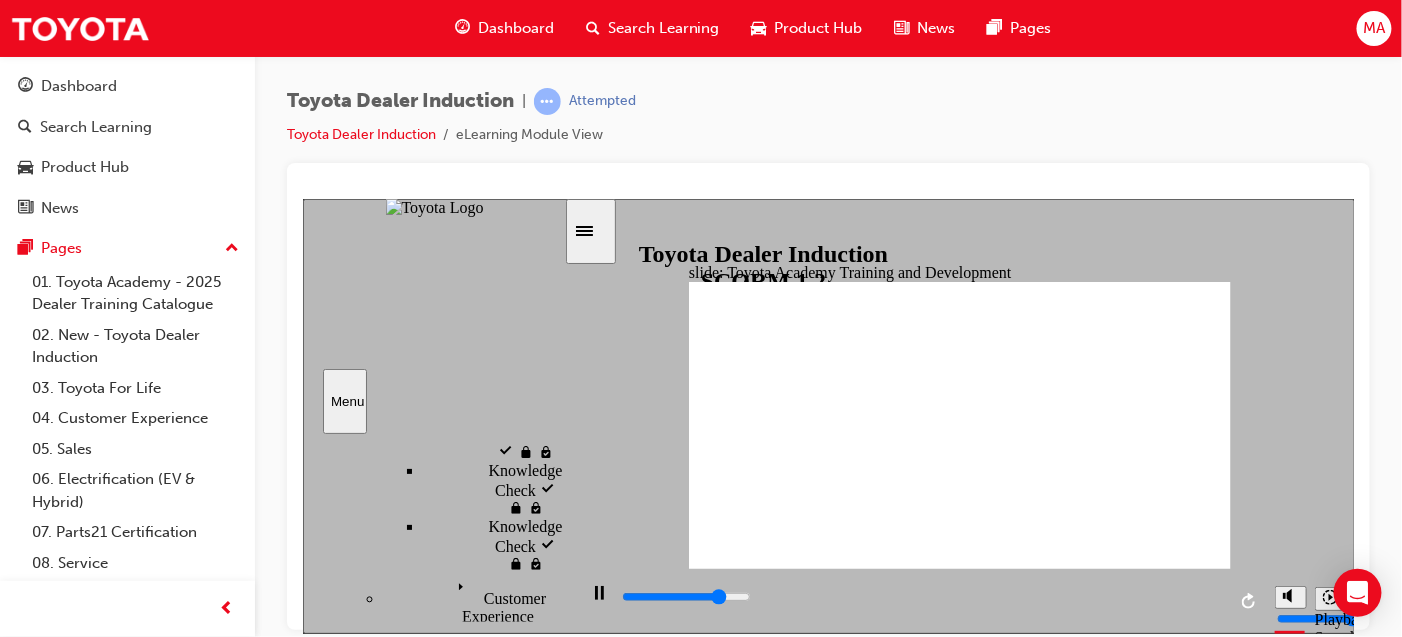 click 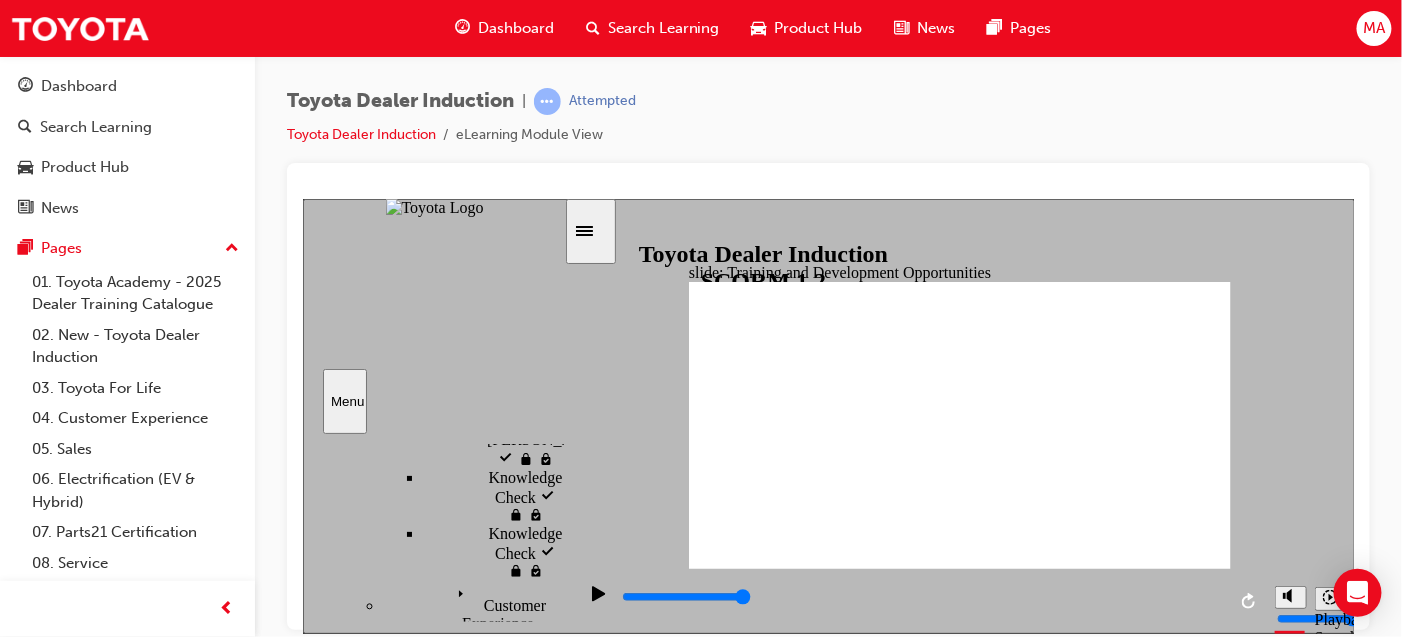 scroll, scrollTop: 829, scrollLeft: 0, axis: vertical 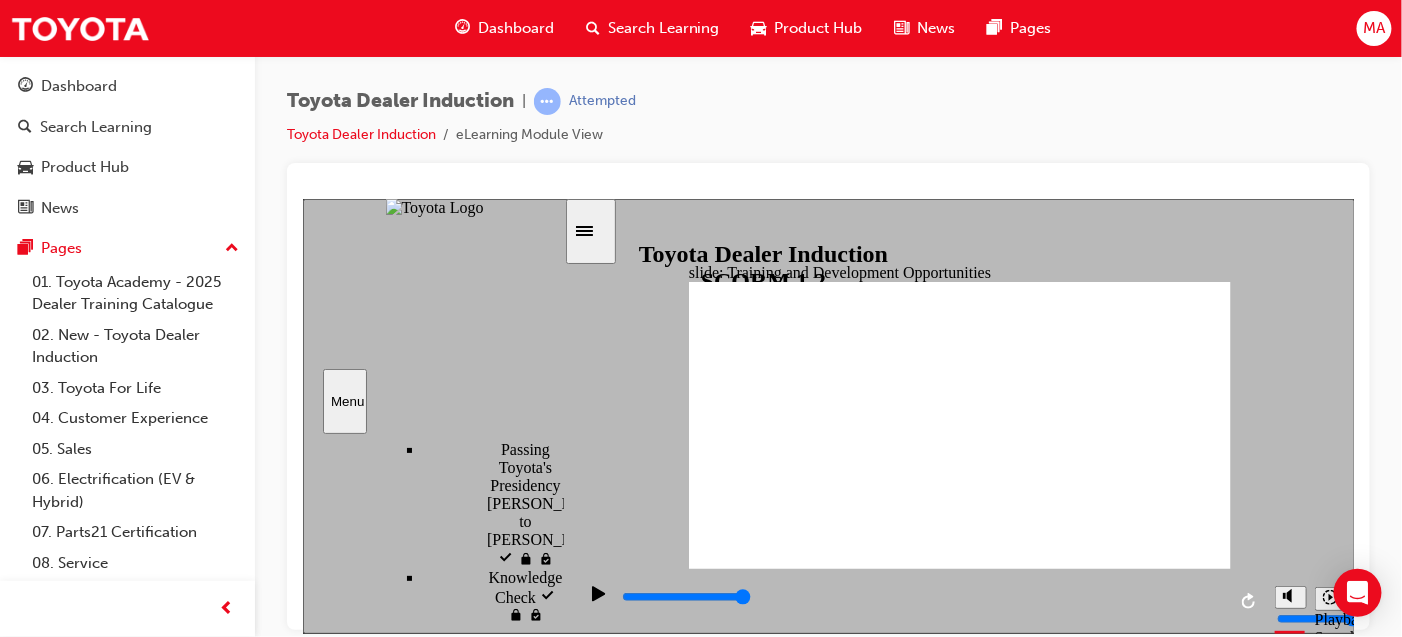 click on "Dealer Training Guide 2025" at bounding box center (568, 5362) 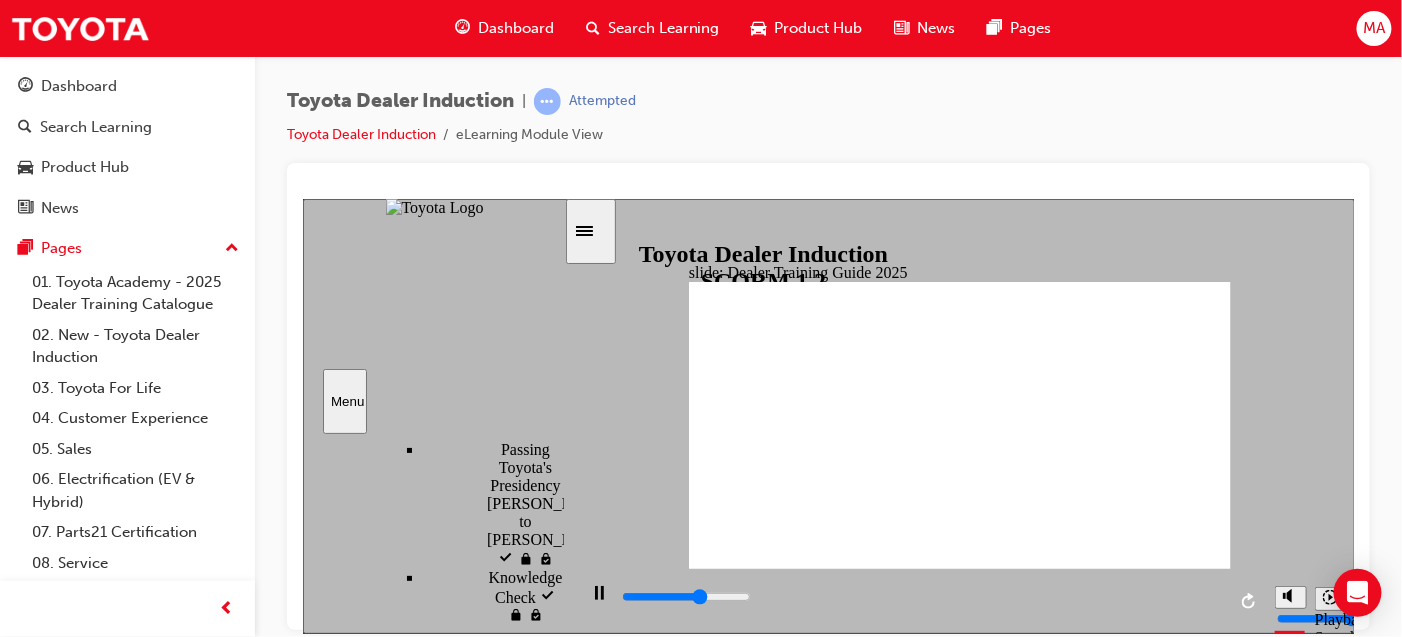 click 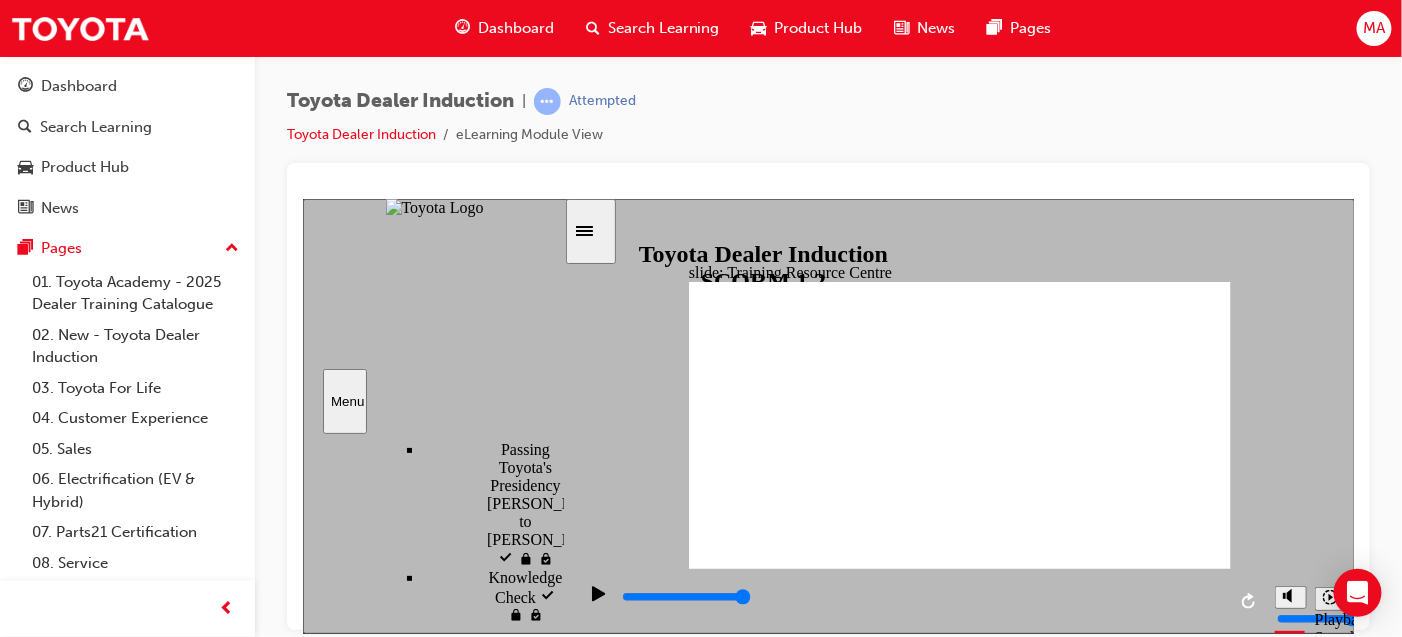 click 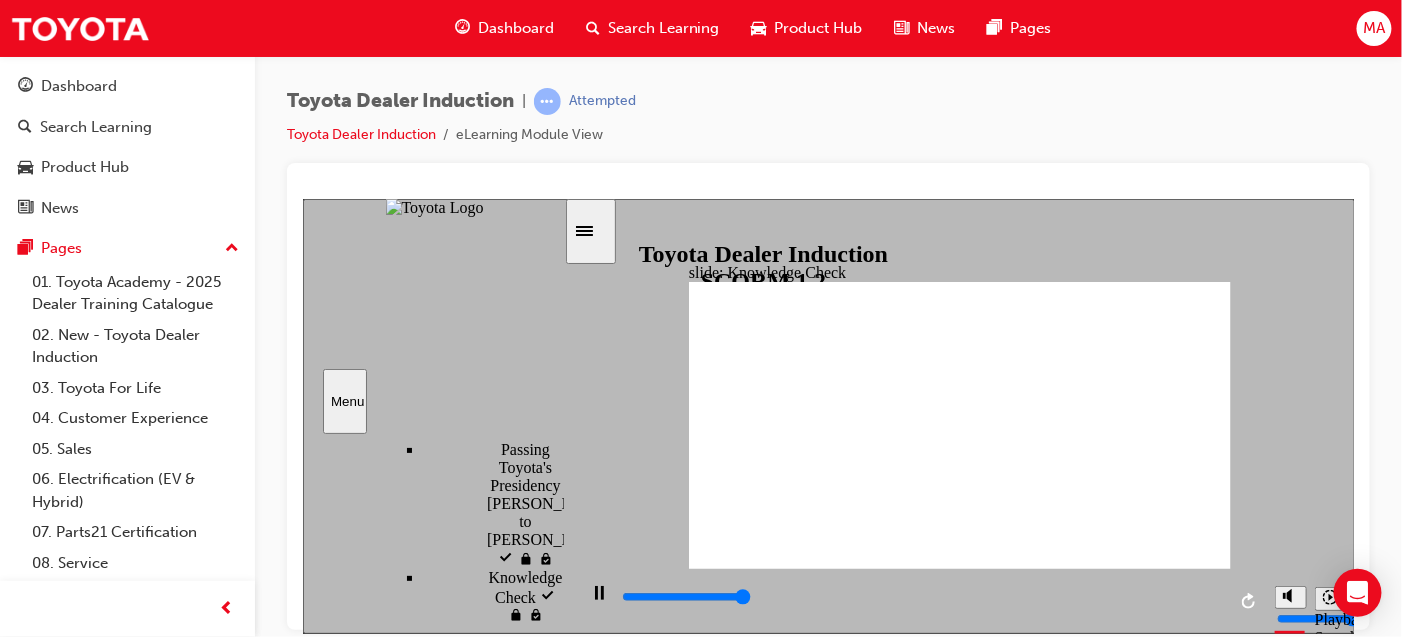 type on "5000" 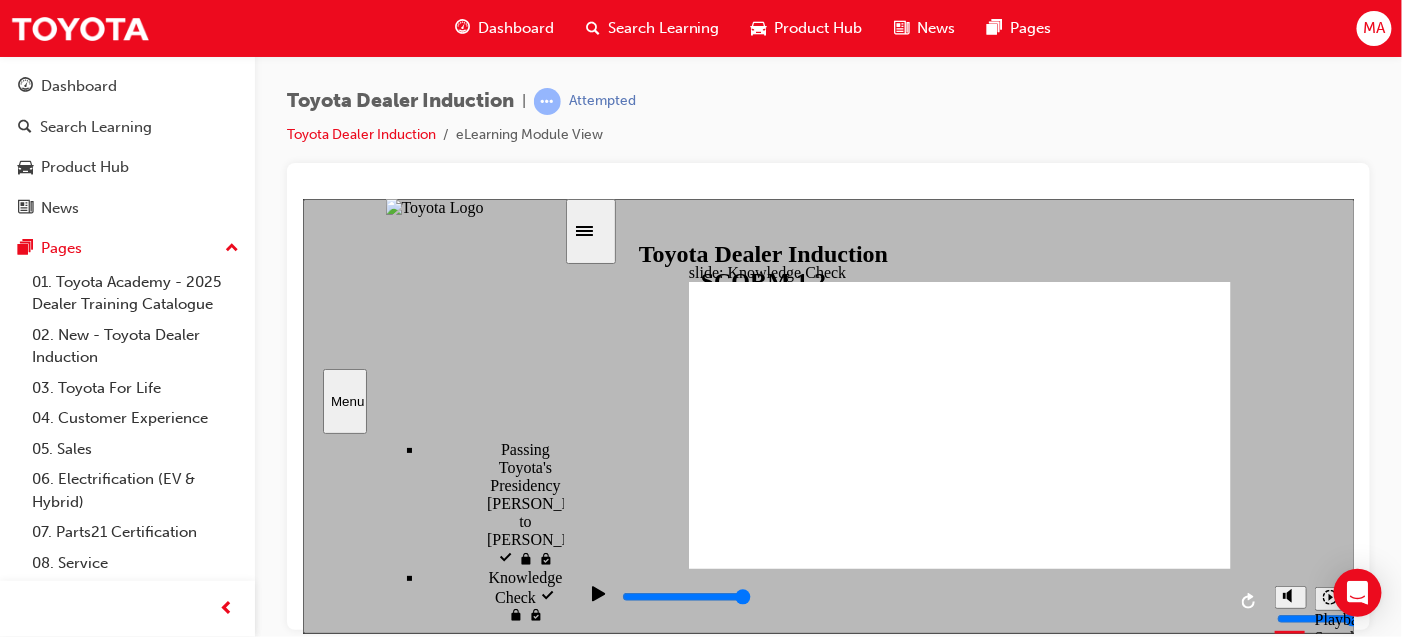 radio on "true" 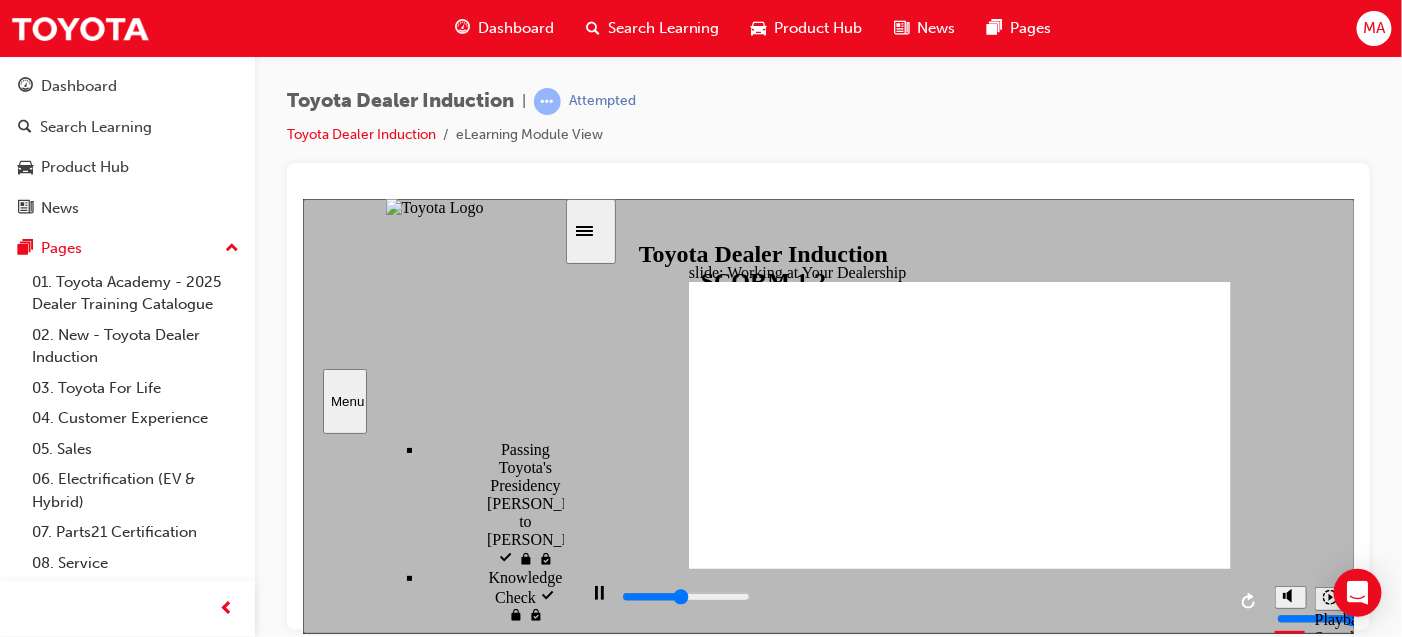 click 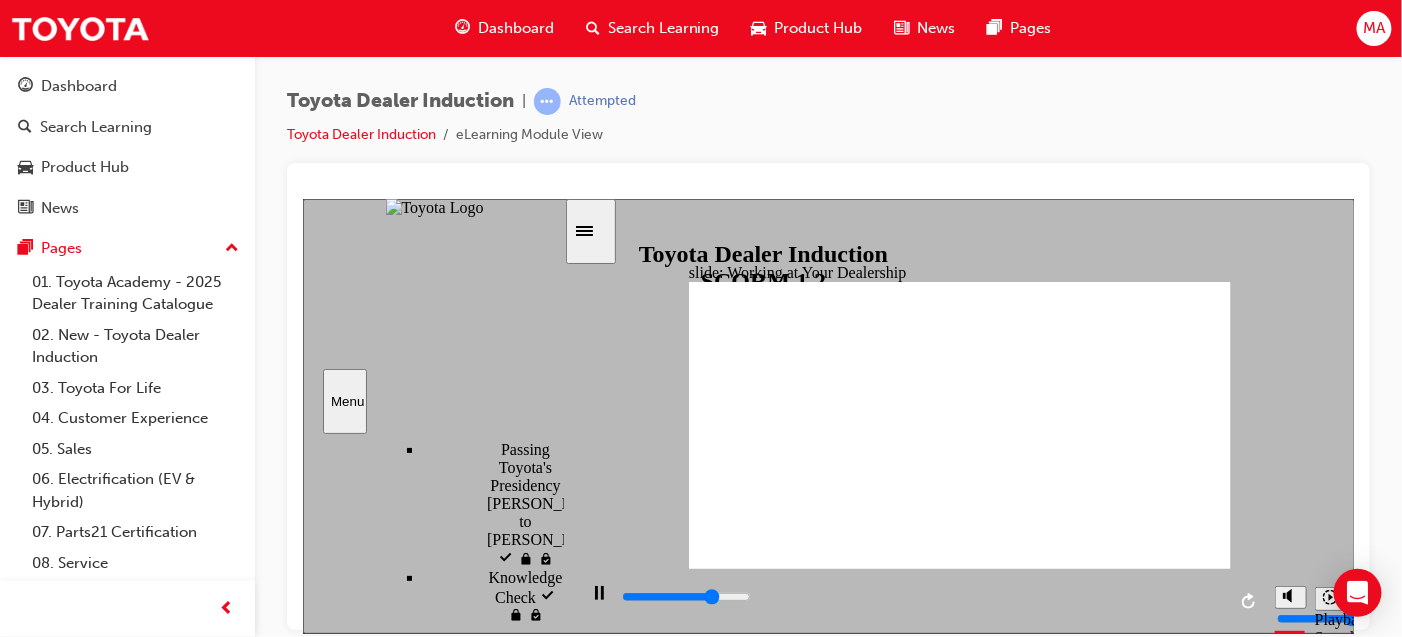 click 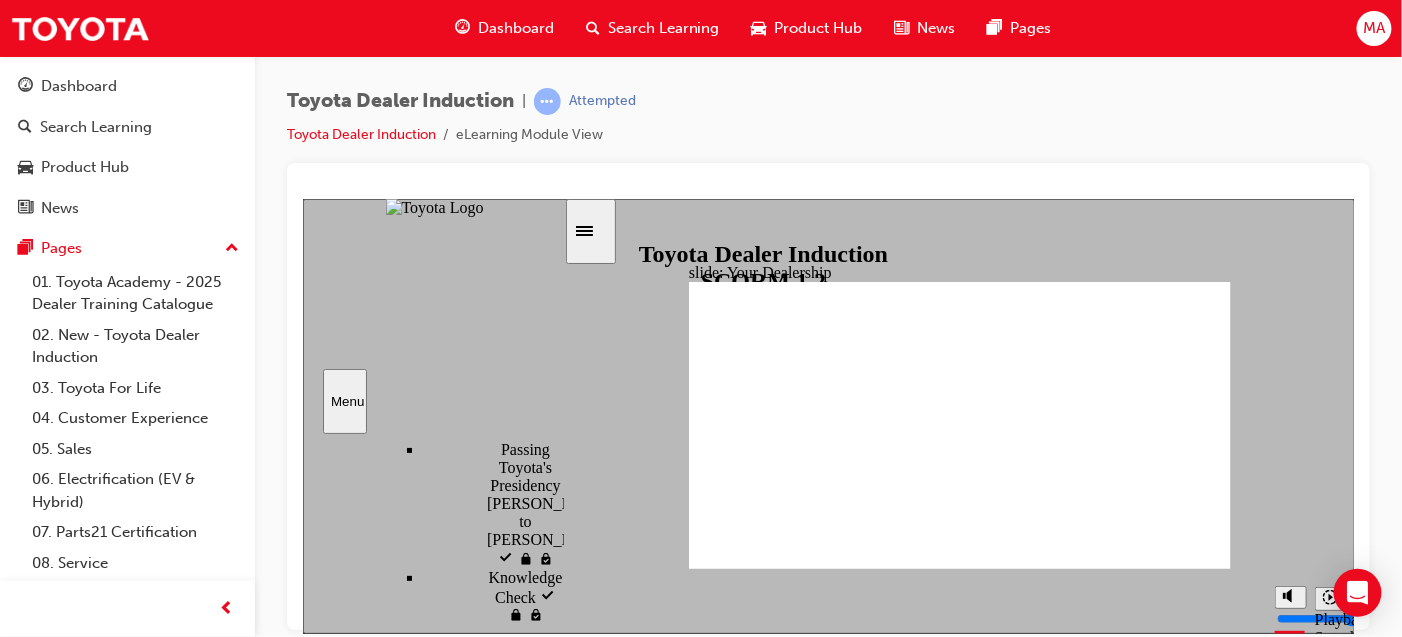 click on "Rectangle 1" at bounding box center [959, 433] 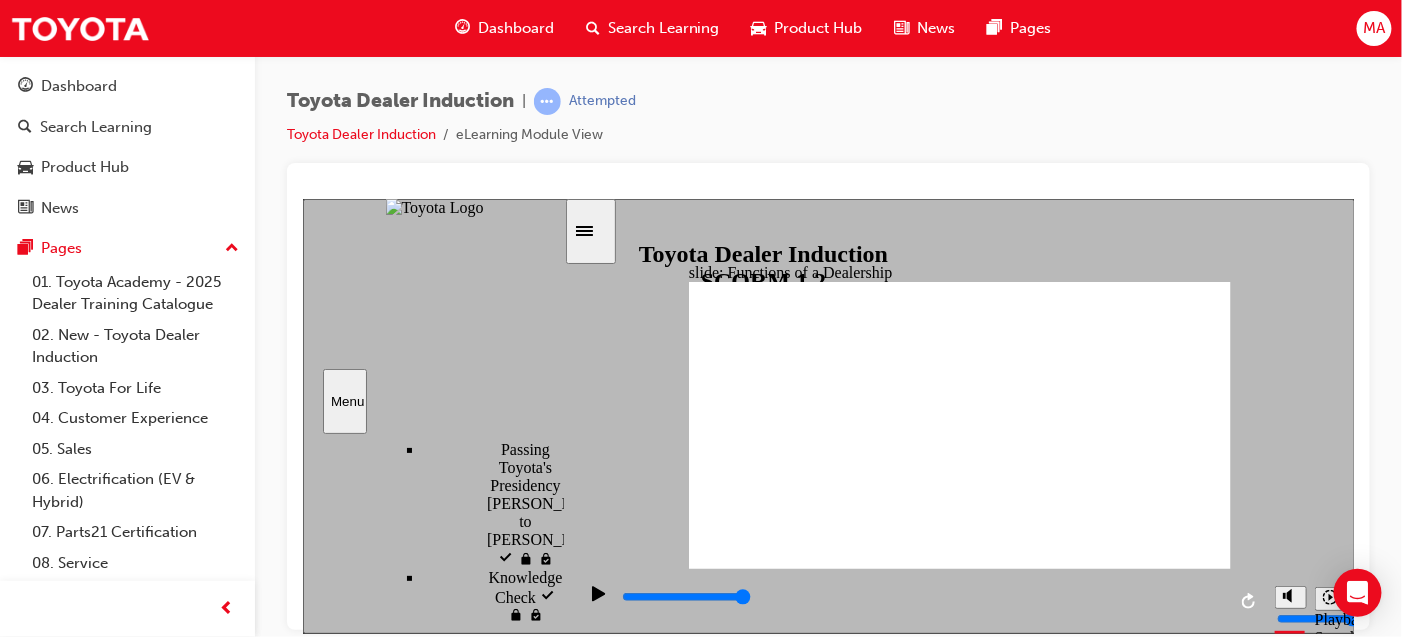 click 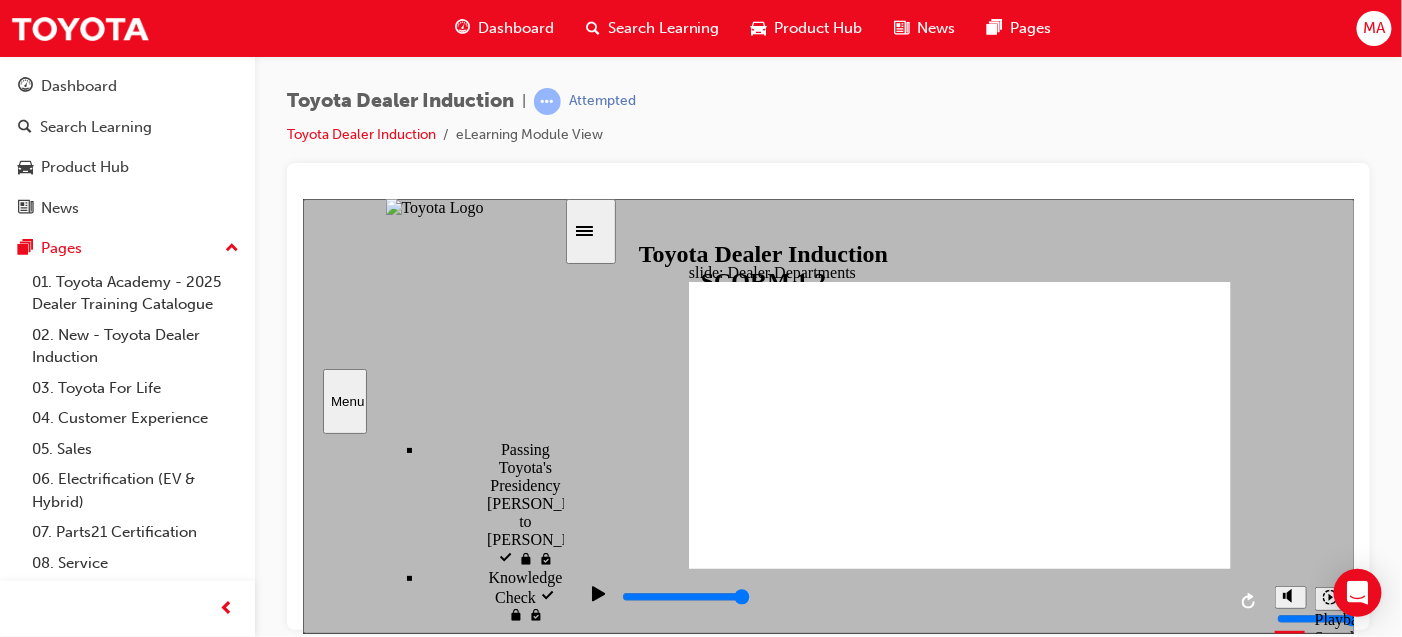 click on "Toyota Dealer Induction | Attempted Toyota Dealer Induction eLearning Module View" at bounding box center [828, 125] 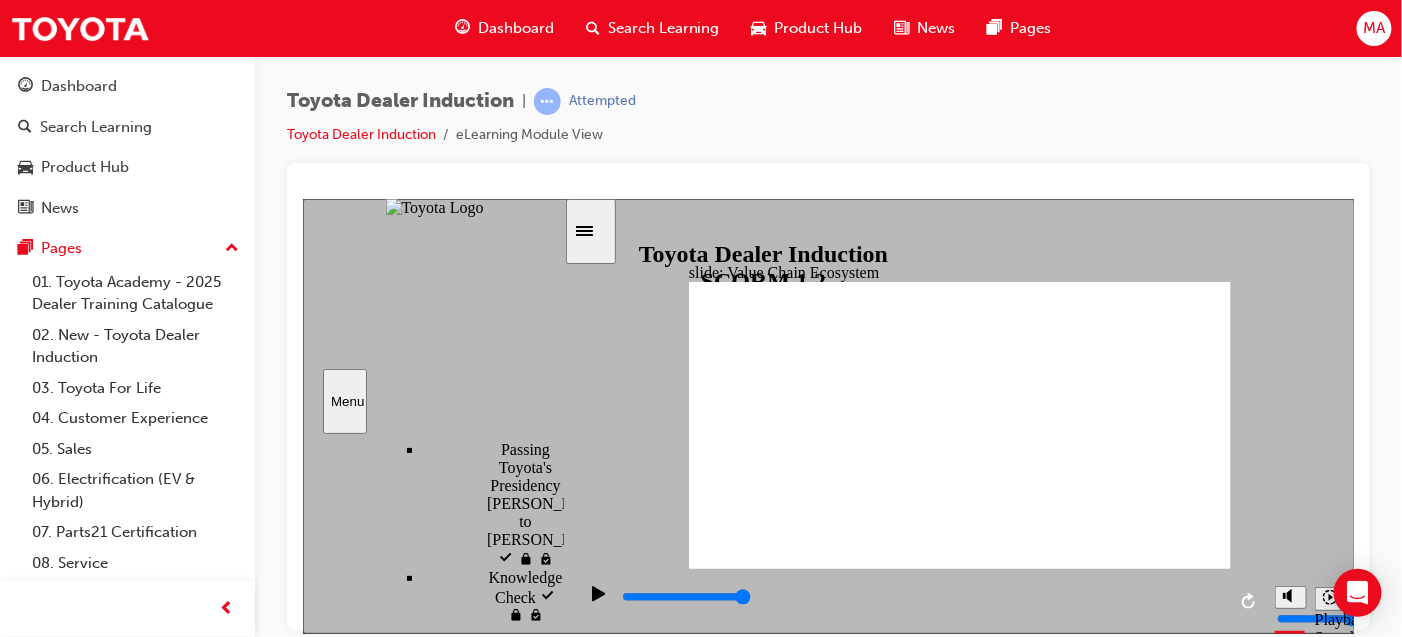 click on "NEXT NEXT" at bounding box center (1181, 4195) 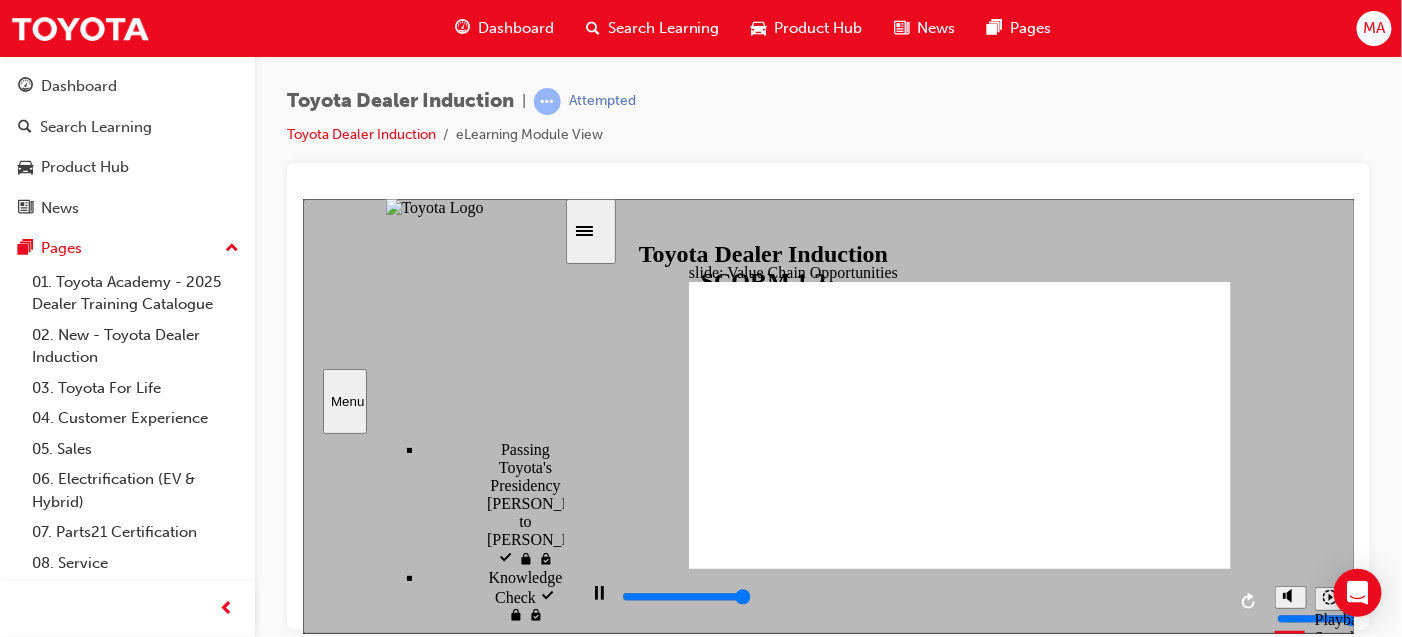type on "11300" 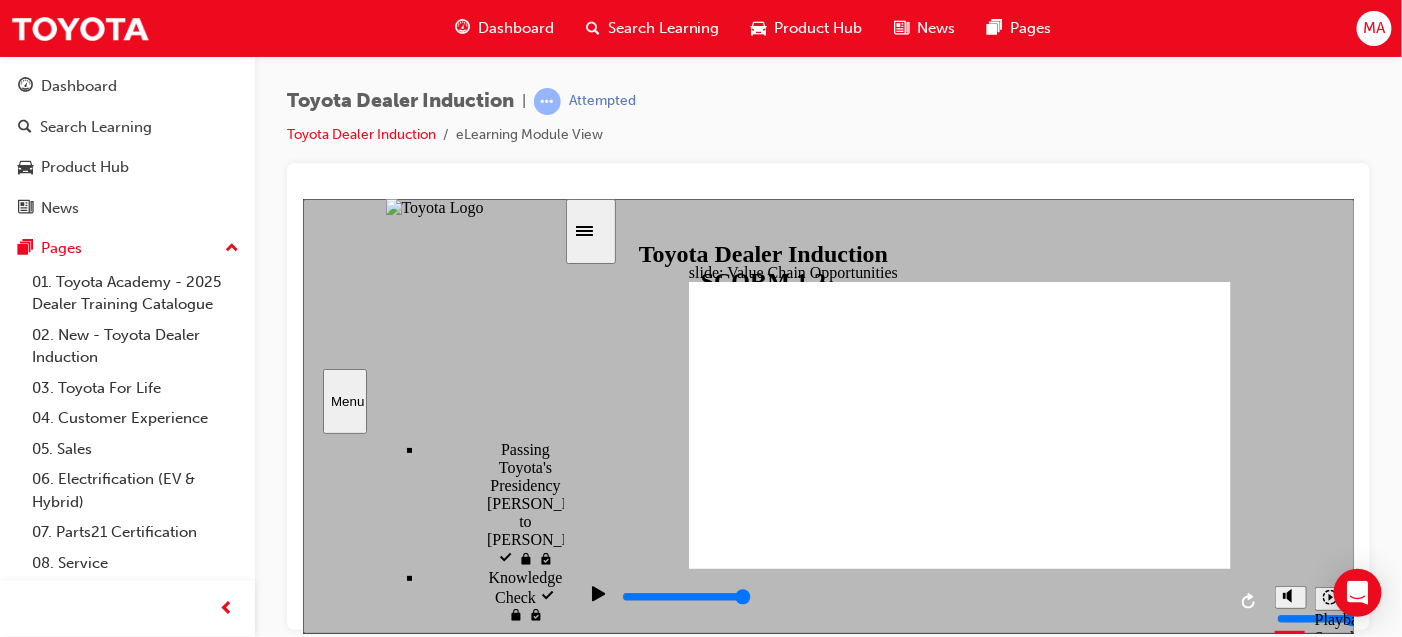 click 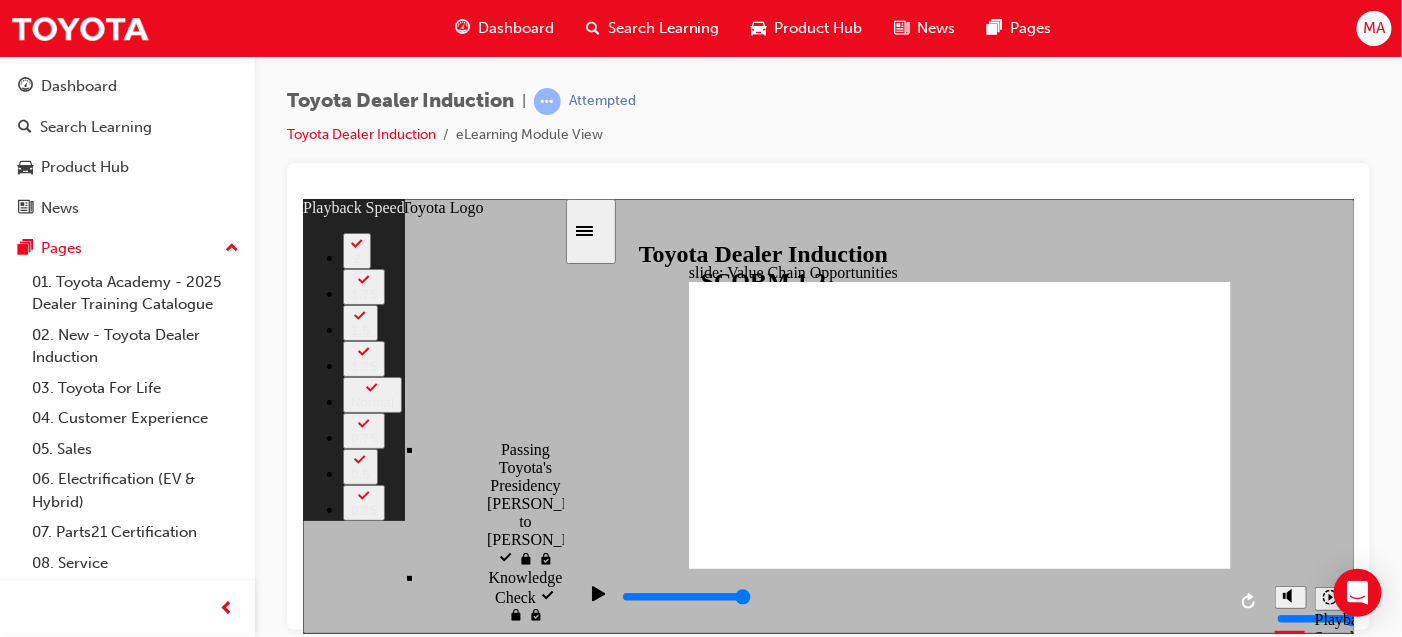 click at bounding box center (707, 3339) 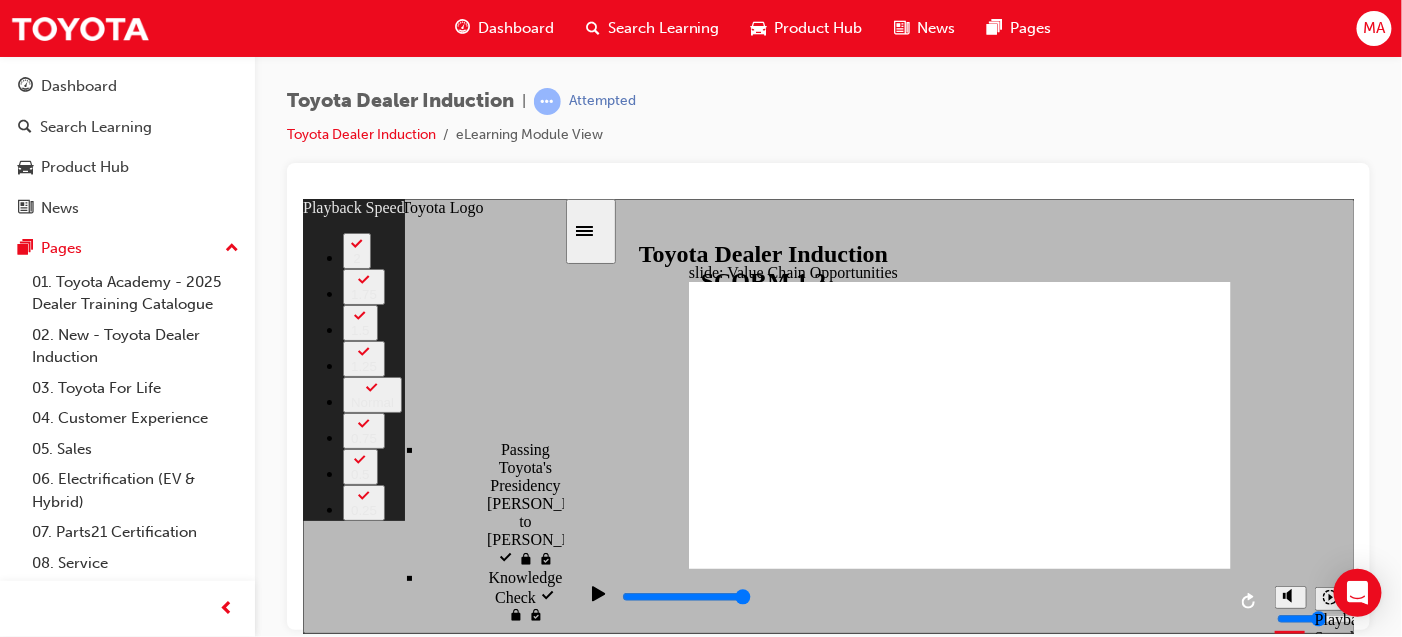click at bounding box center (959, 3589) 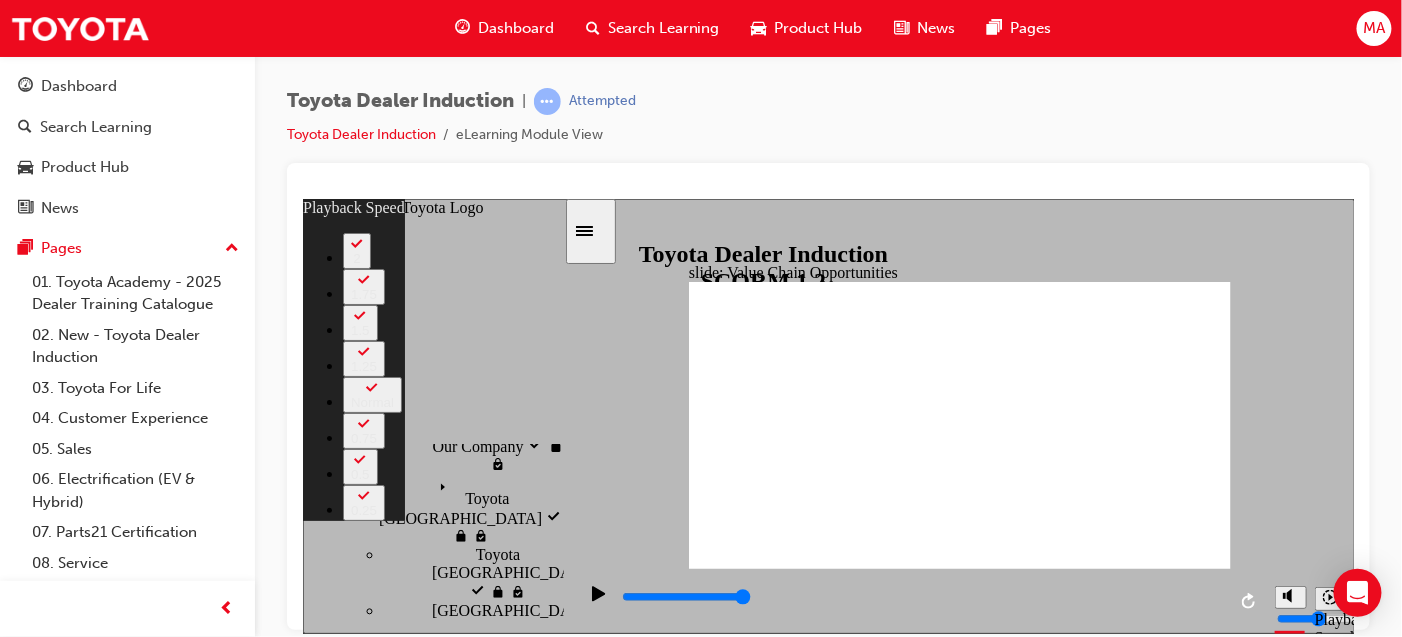 scroll, scrollTop: 99, scrollLeft: 0, axis: vertical 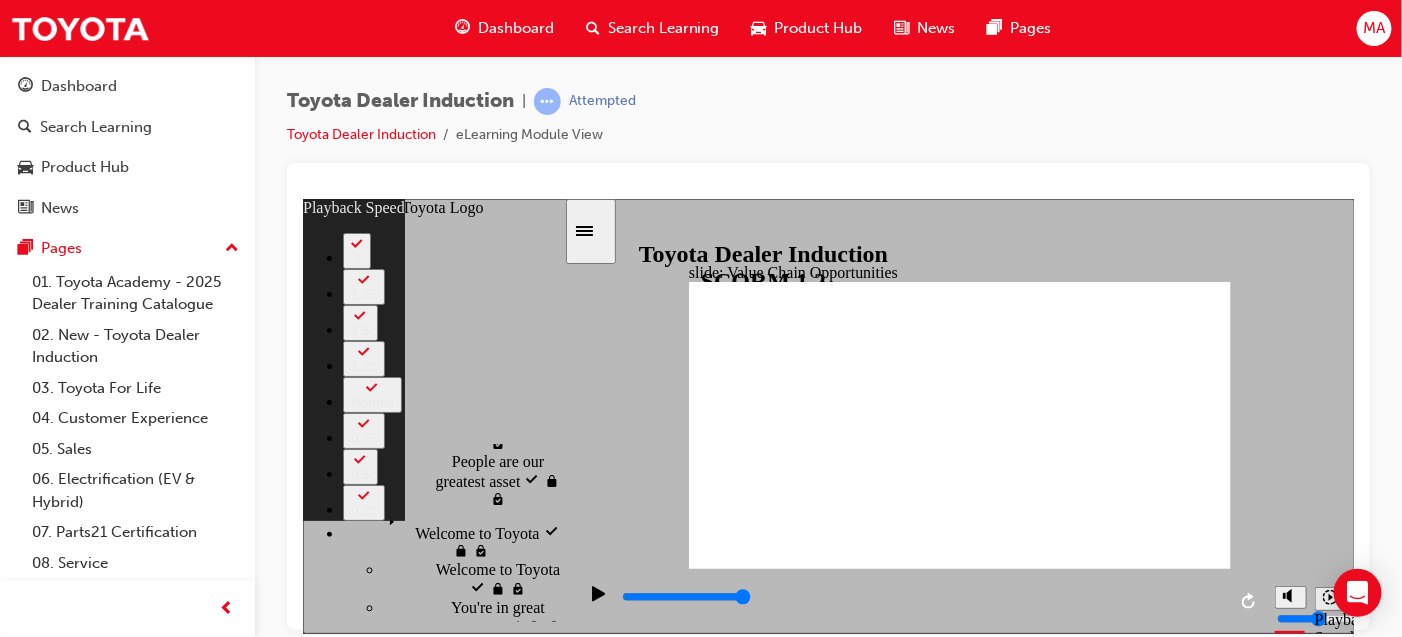 click on "Working at Your Dealership" at bounding box center [481, 6404] 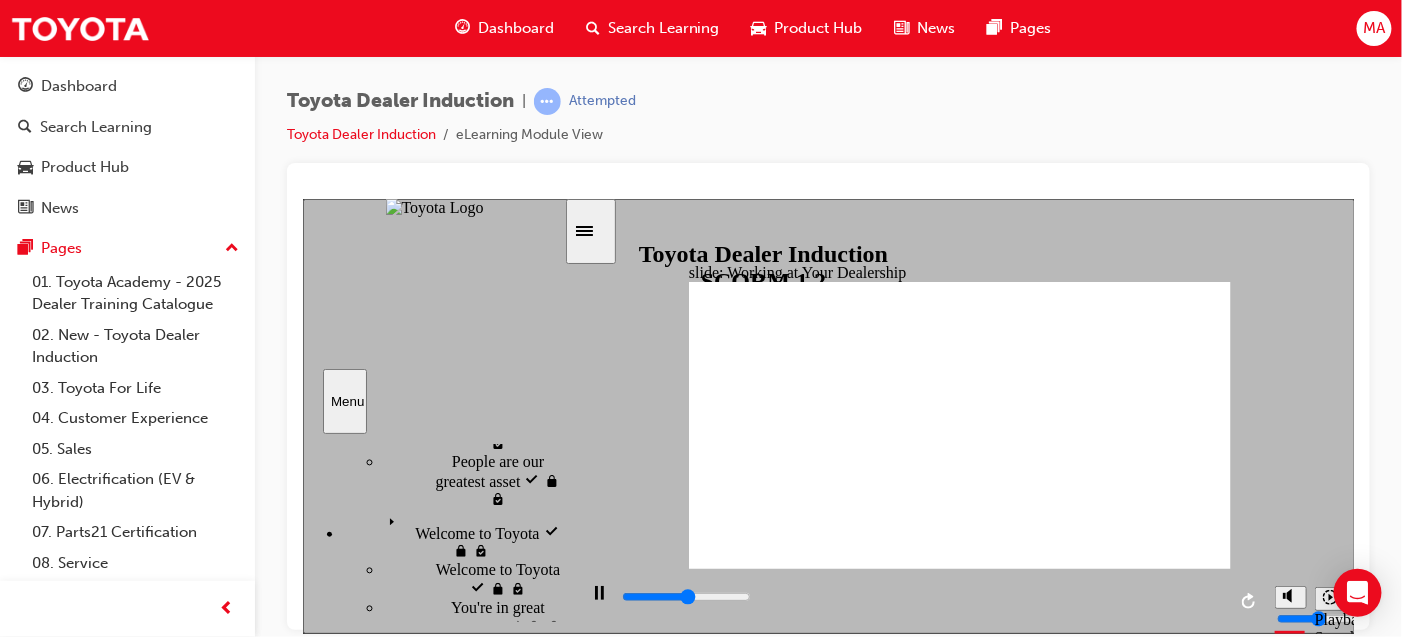 click 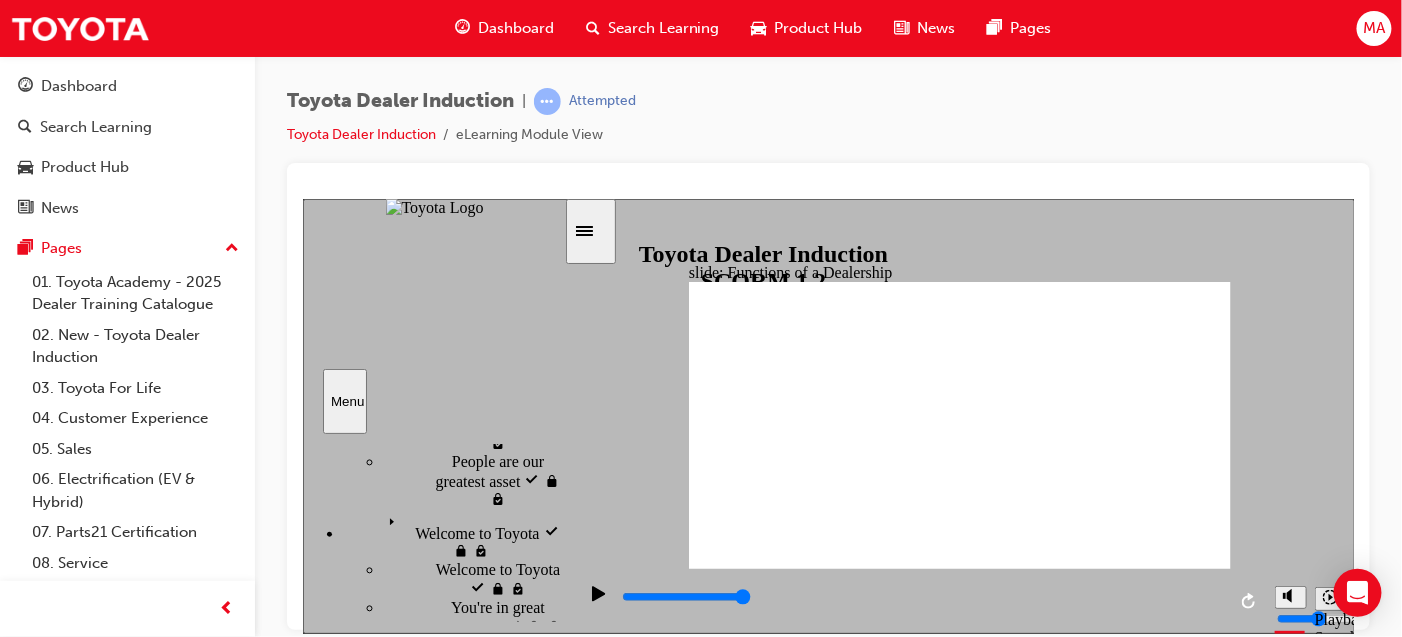 click 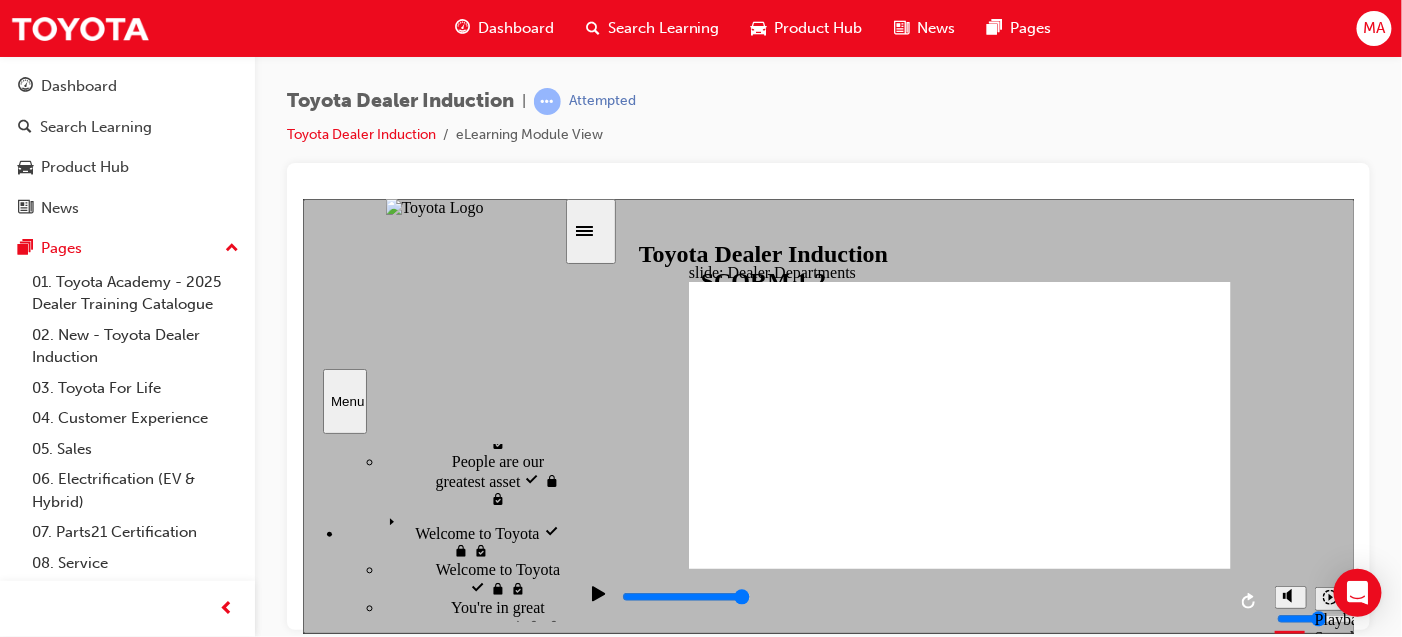 click 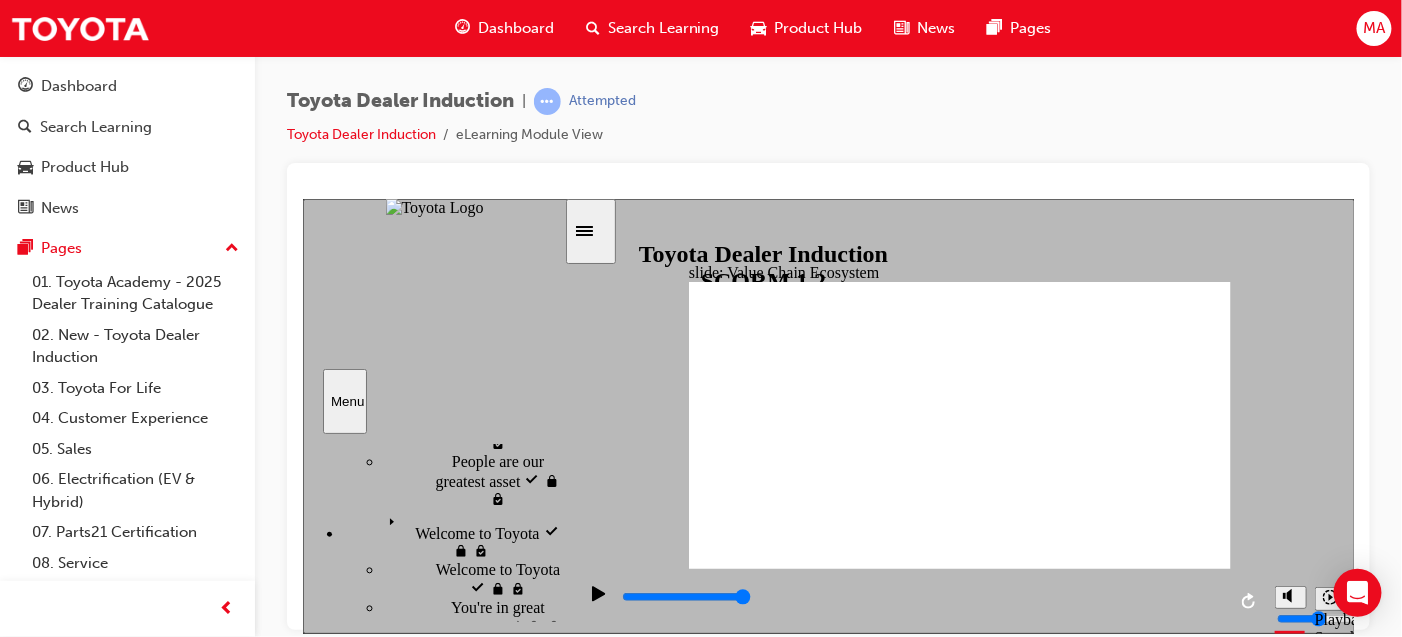 click 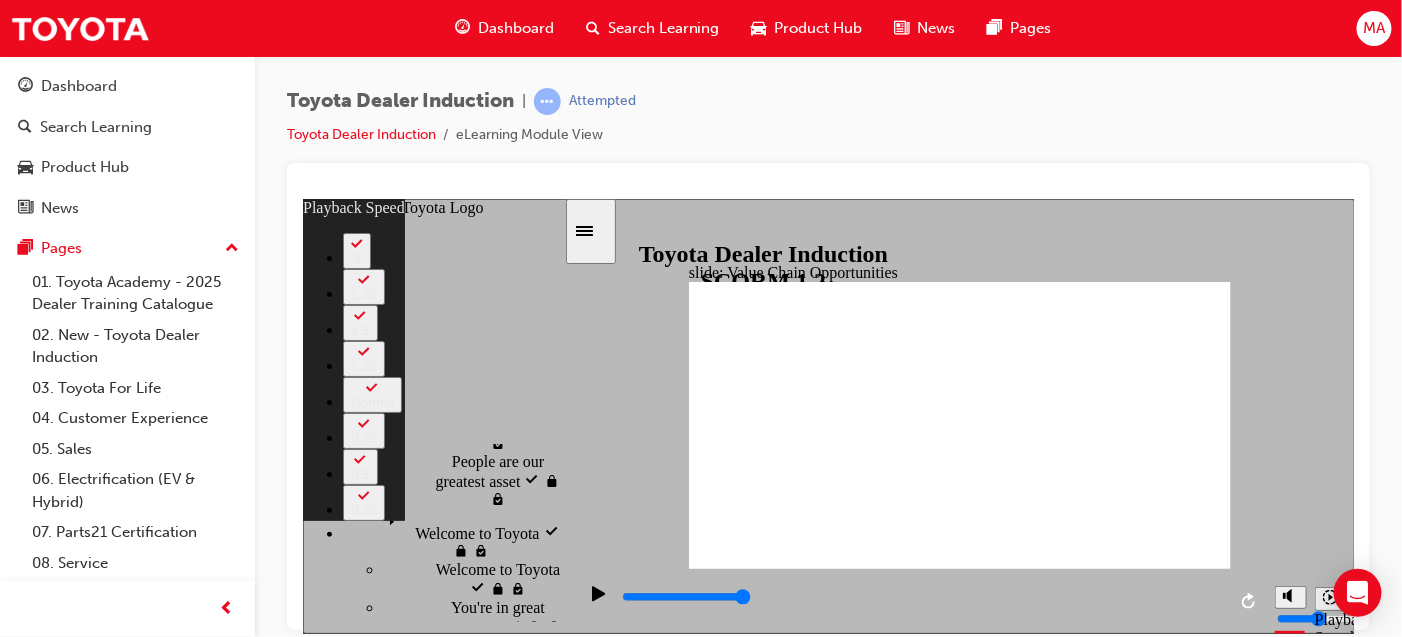 type on "11300" 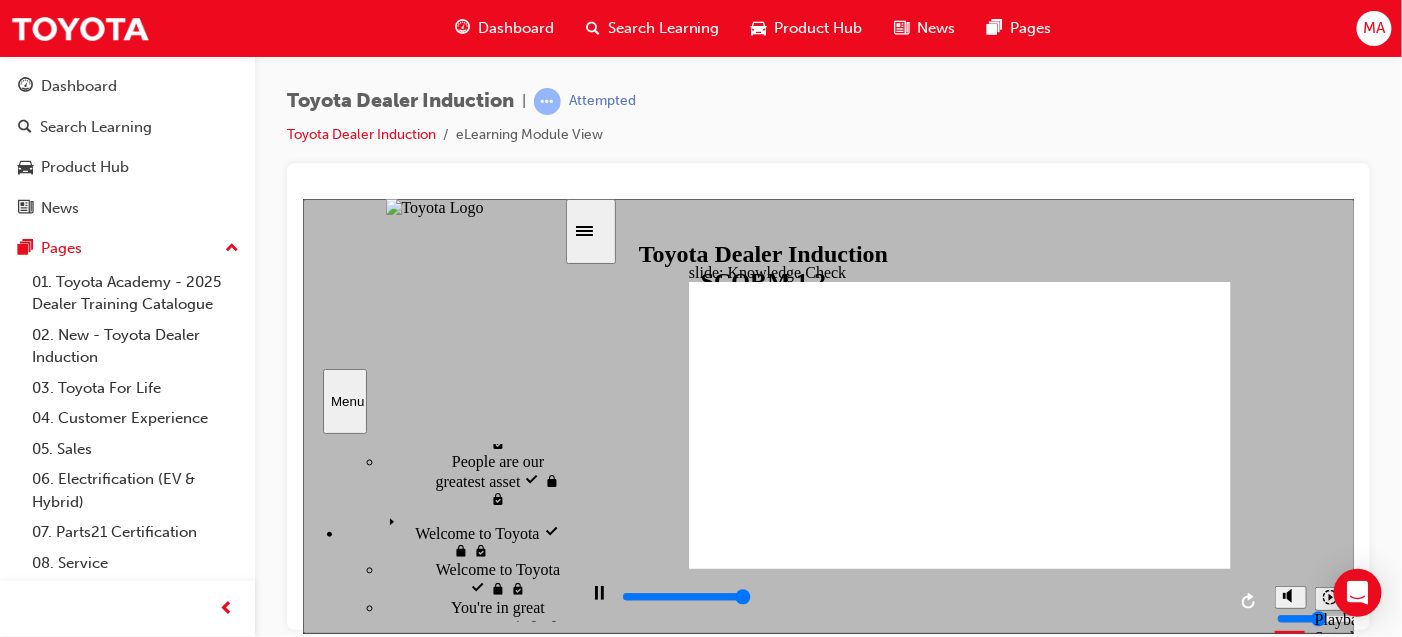 type on "5000" 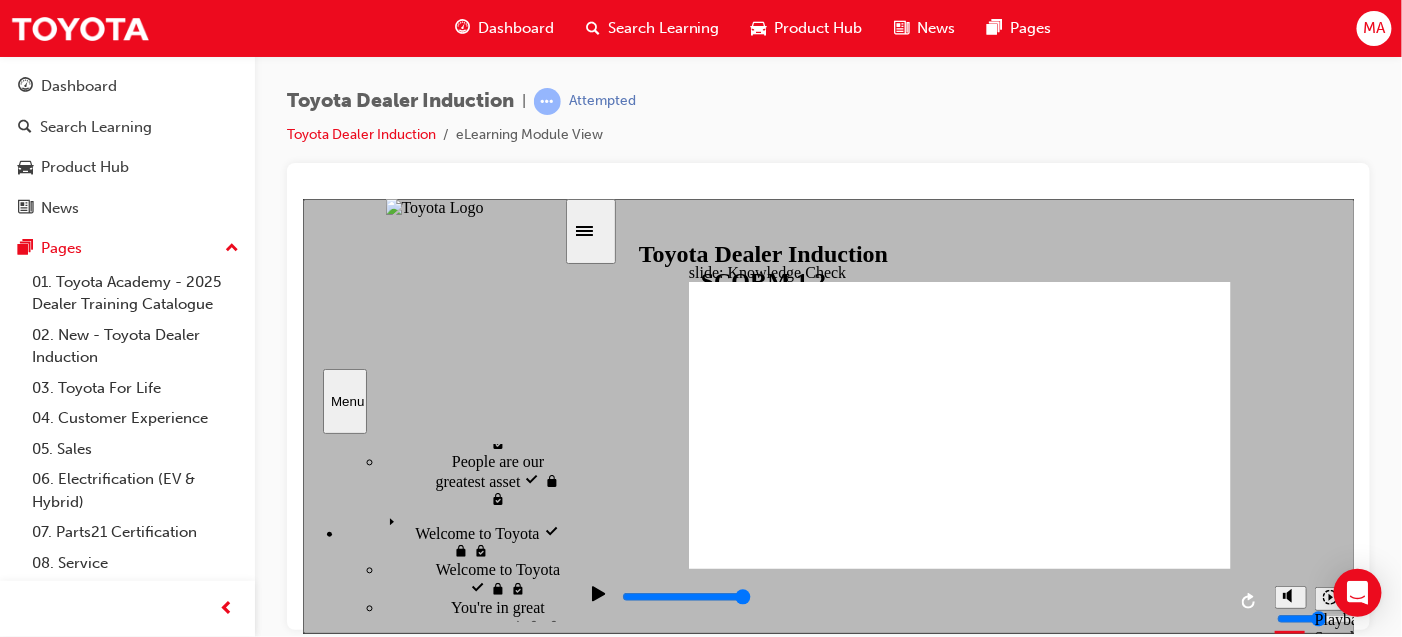 radio on "true" 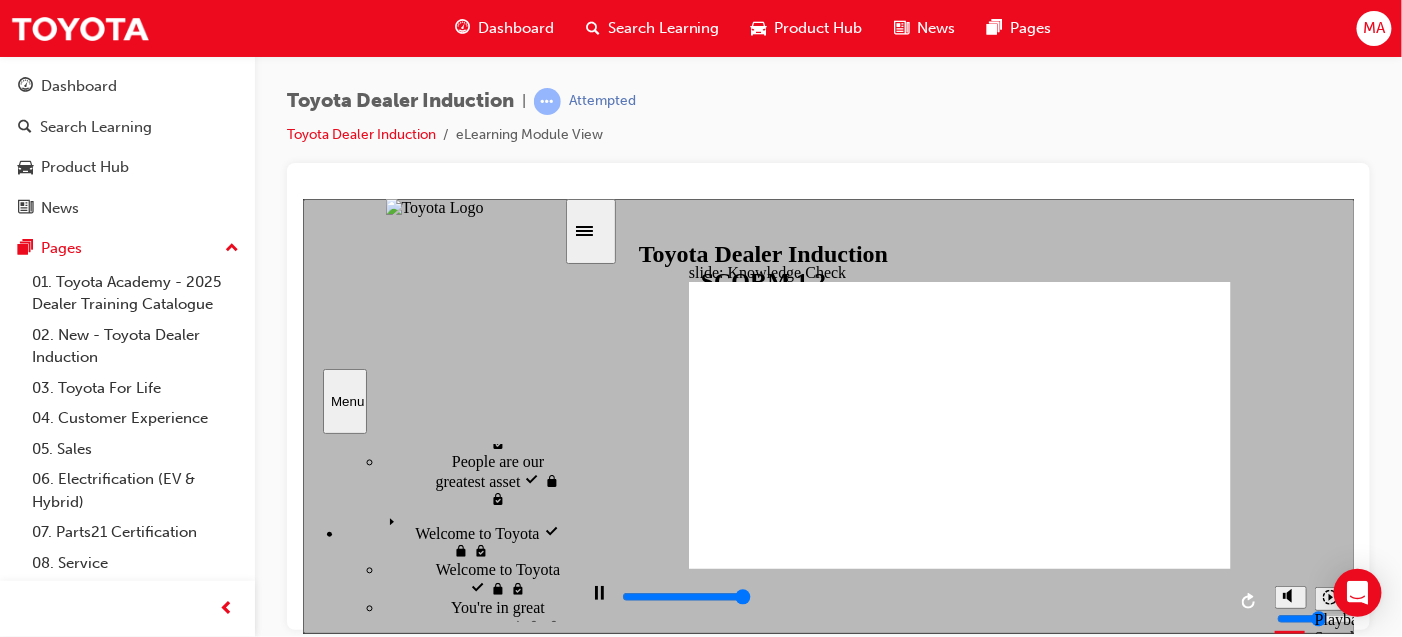 type on "5000" 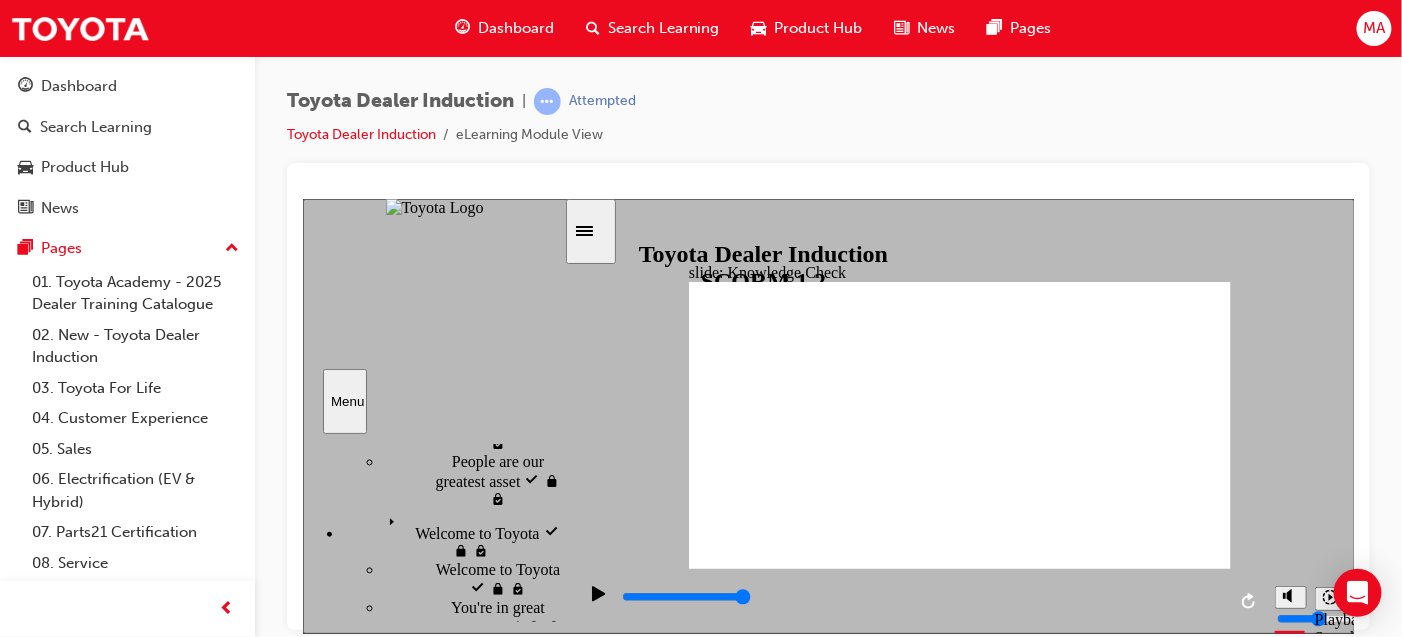 radio on "true" 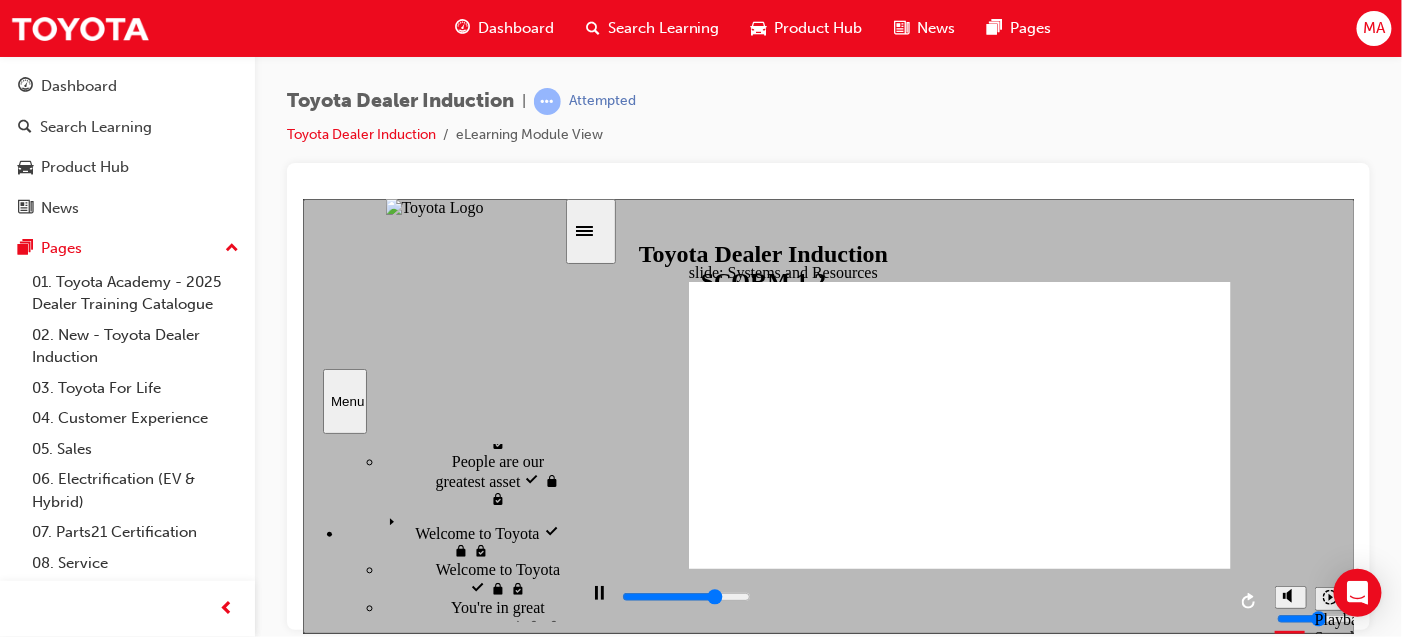click 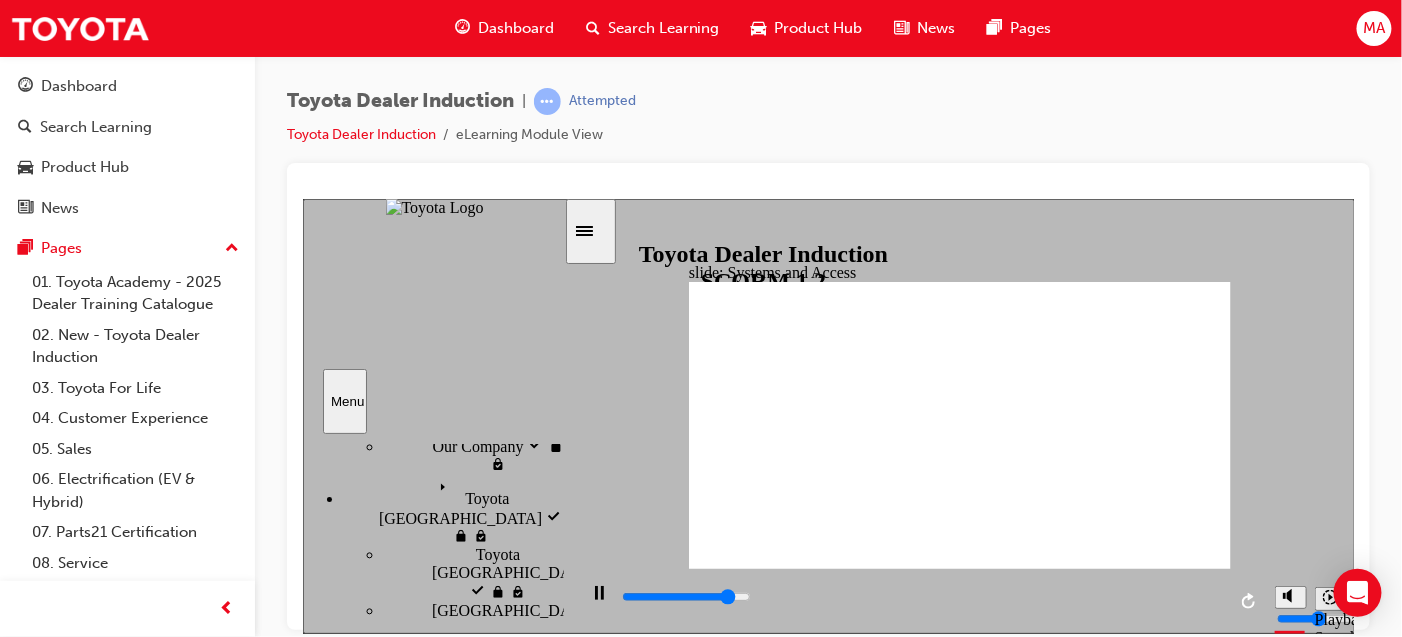 scroll, scrollTop: 200, scrollLeft: 0, axis: vertical 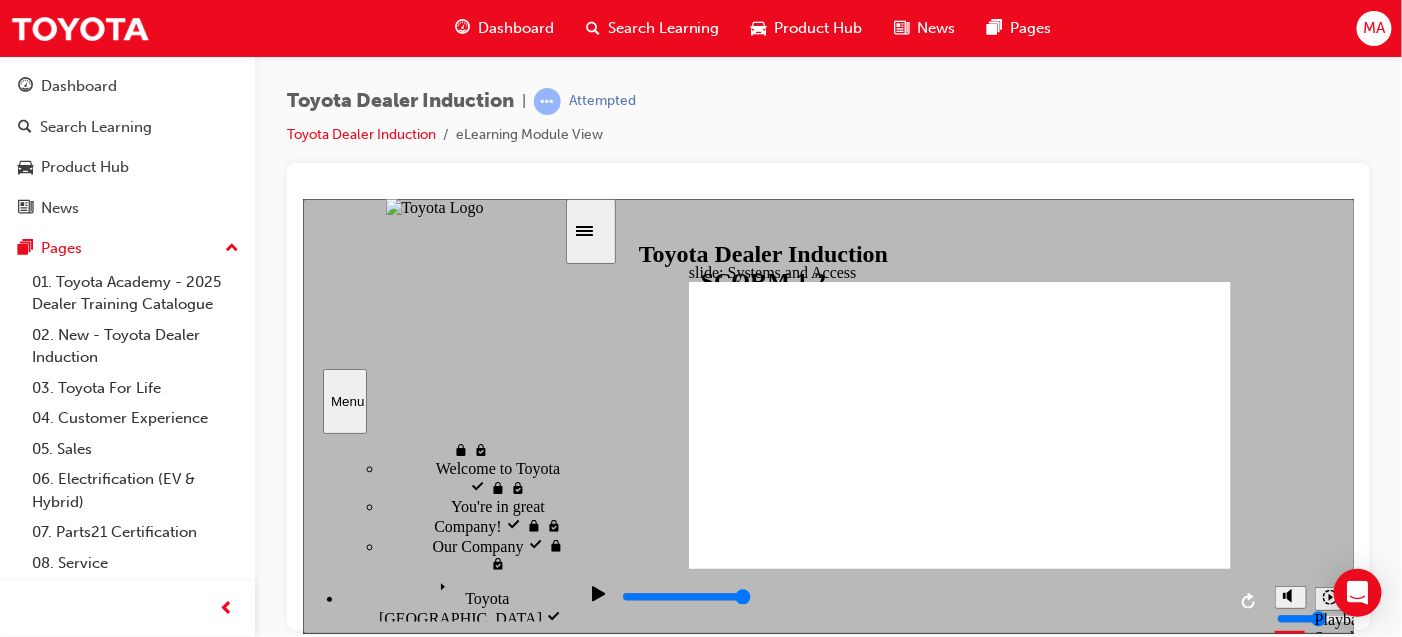 click 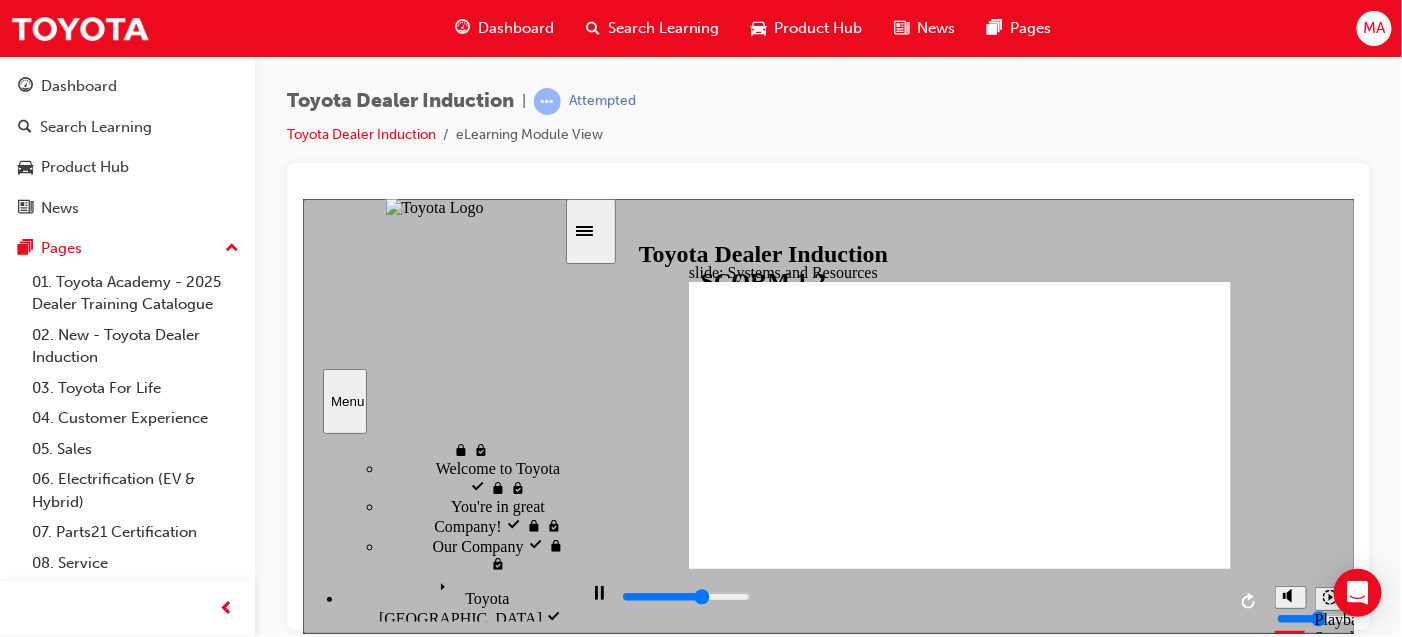 click 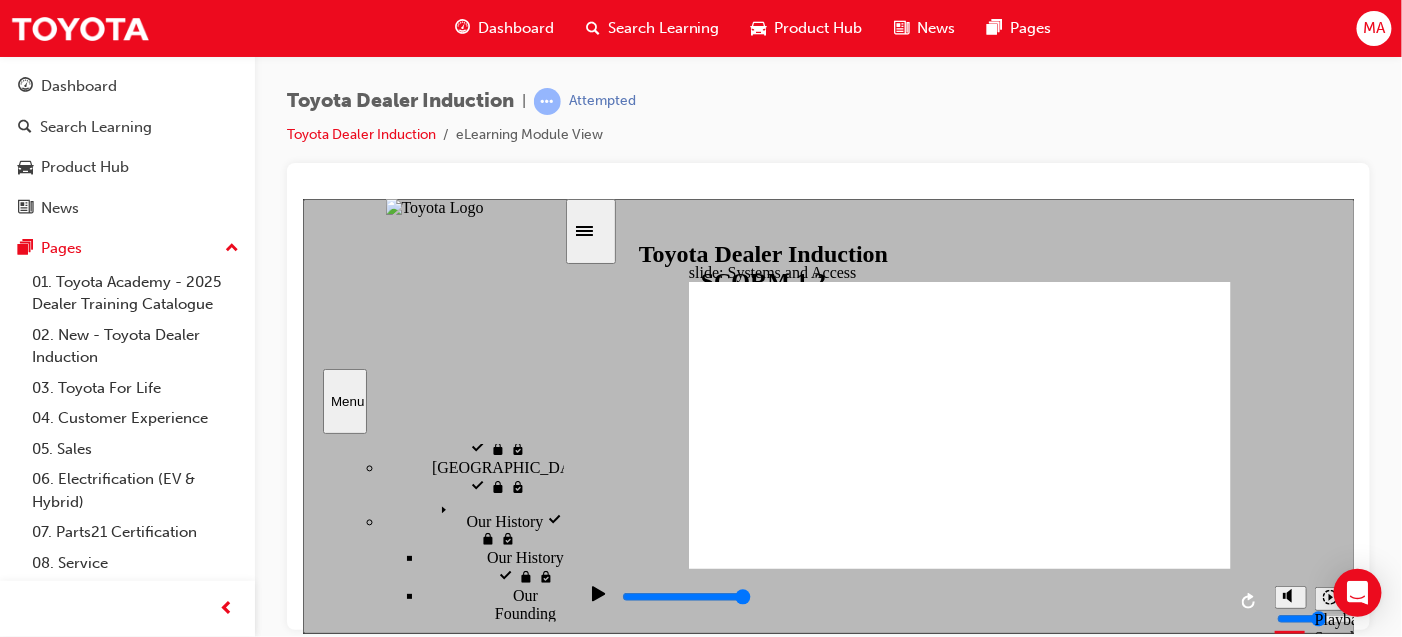 scroll, scrollTop: 399, scrollLeft: 0, axis: vertical 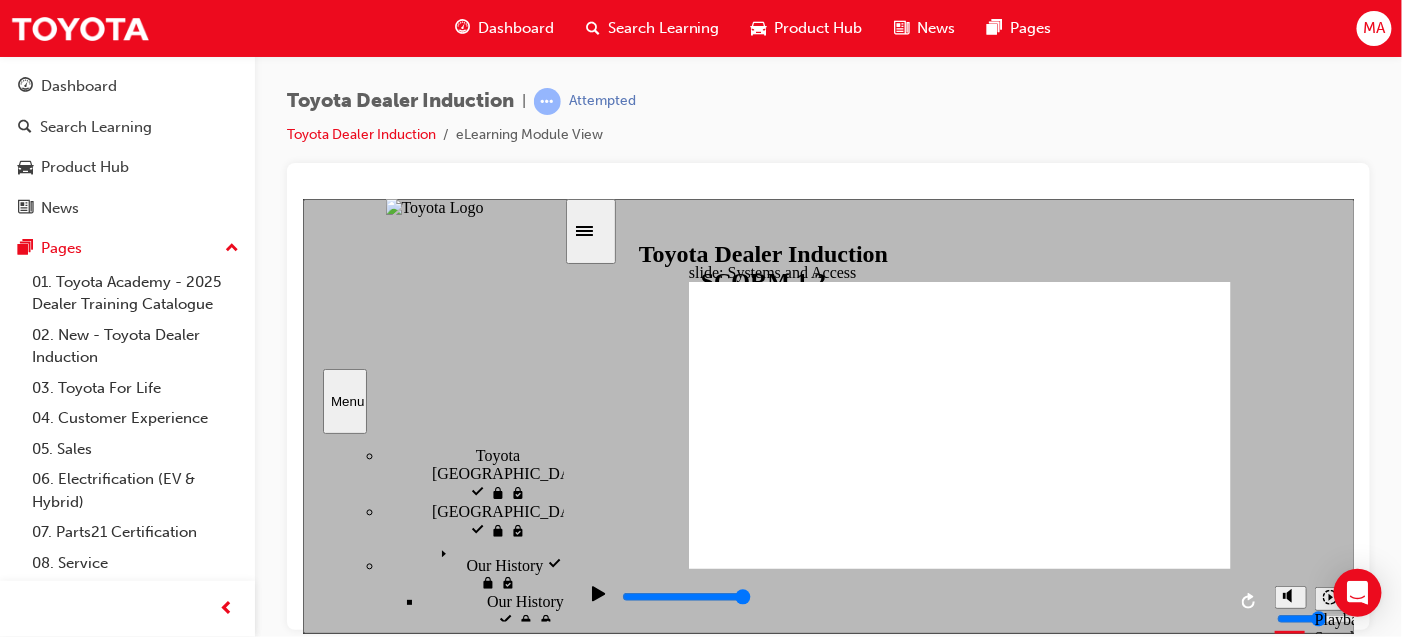 click on "Dealer Engagement and Benefits" at bounding box center [526, 7236] 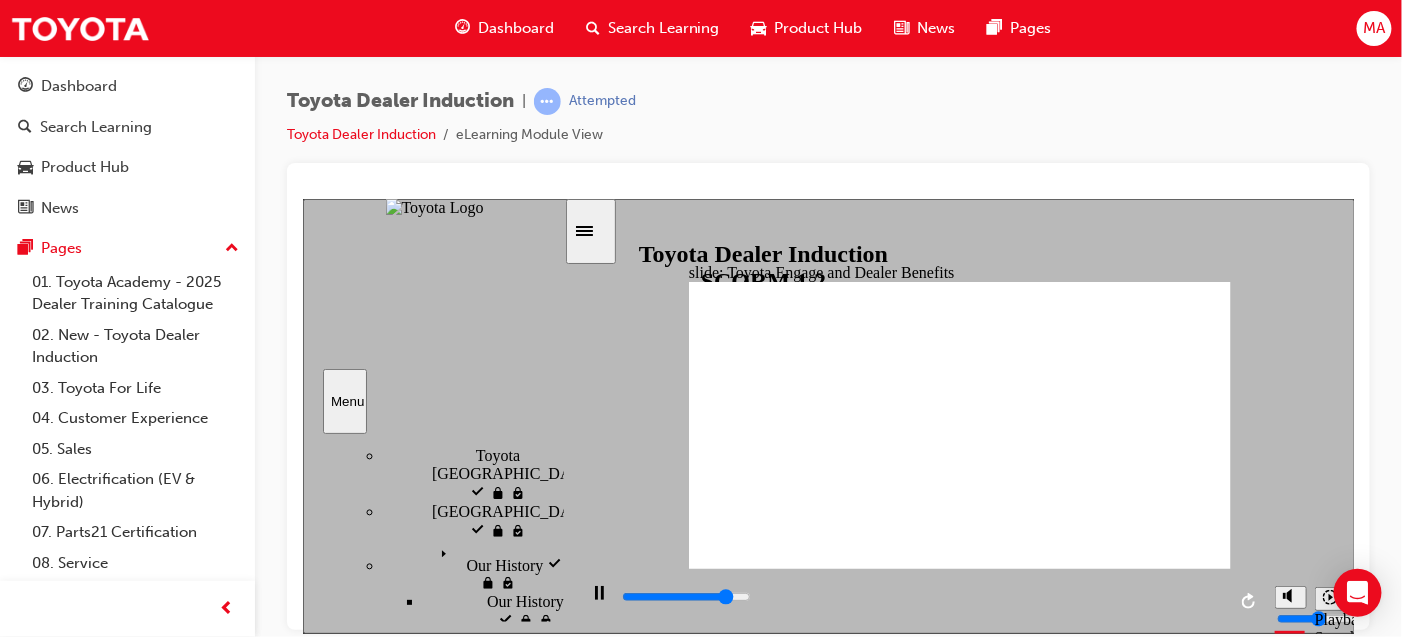 click 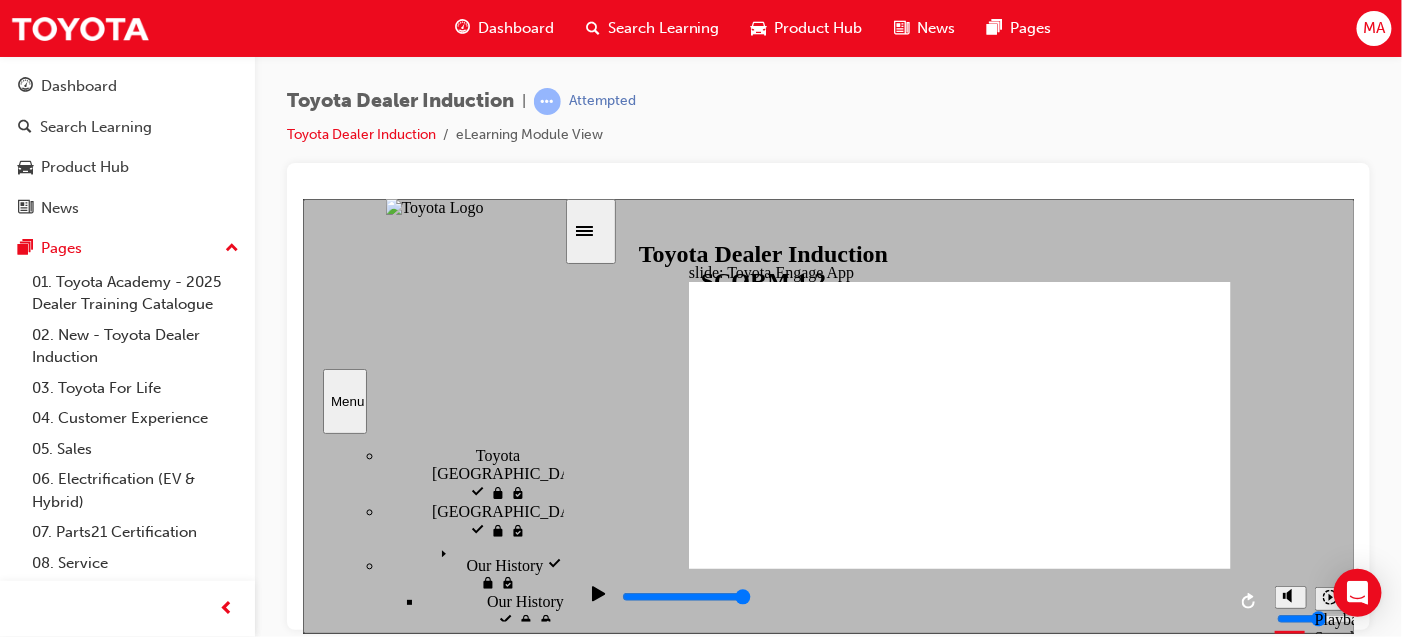 click 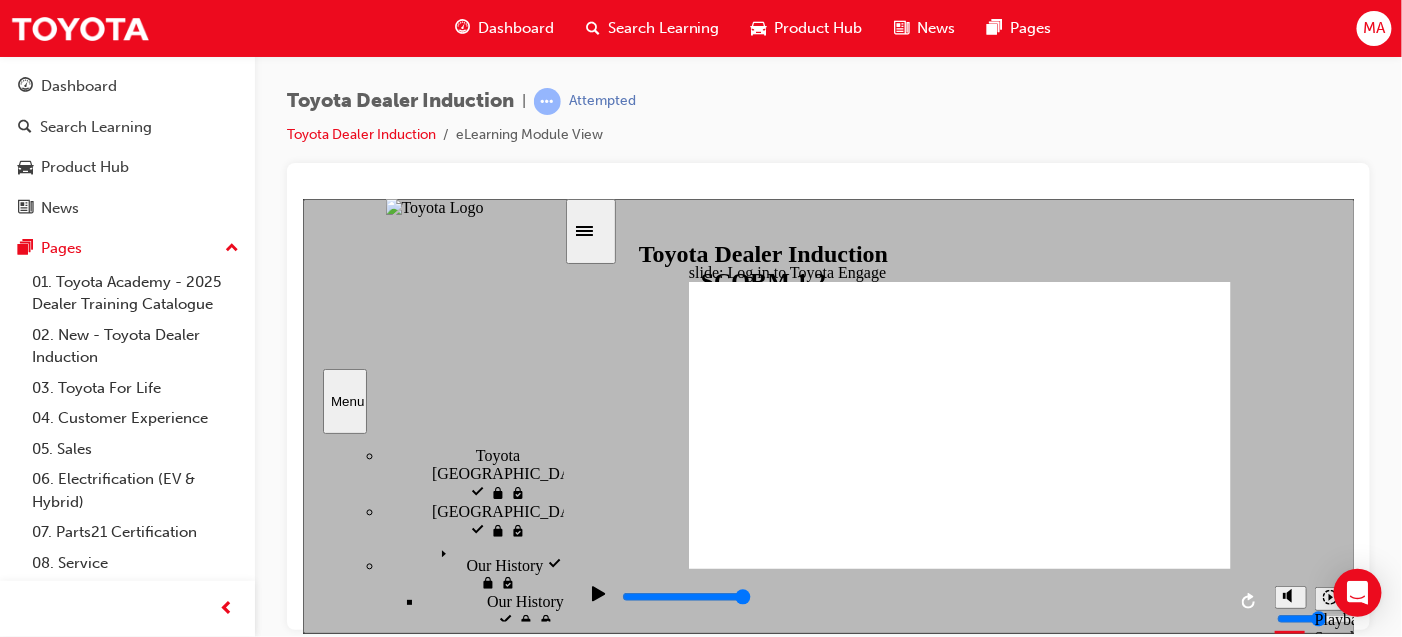 click 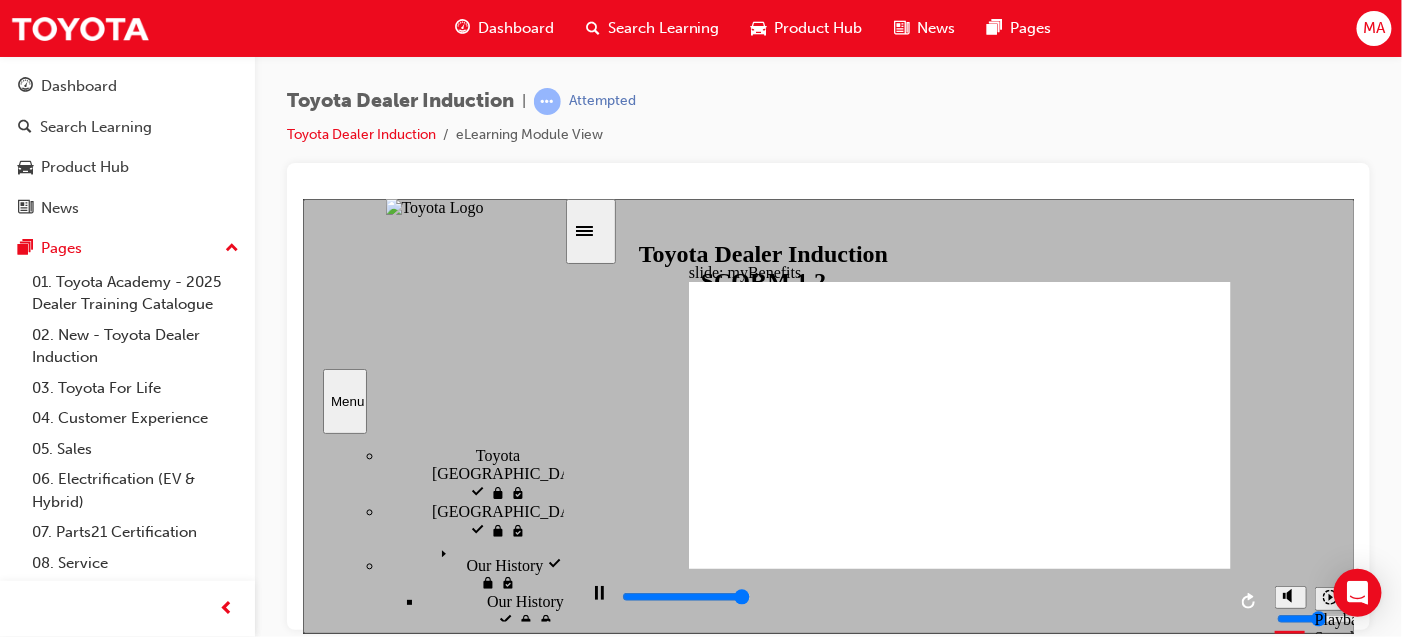 type on "13300" 